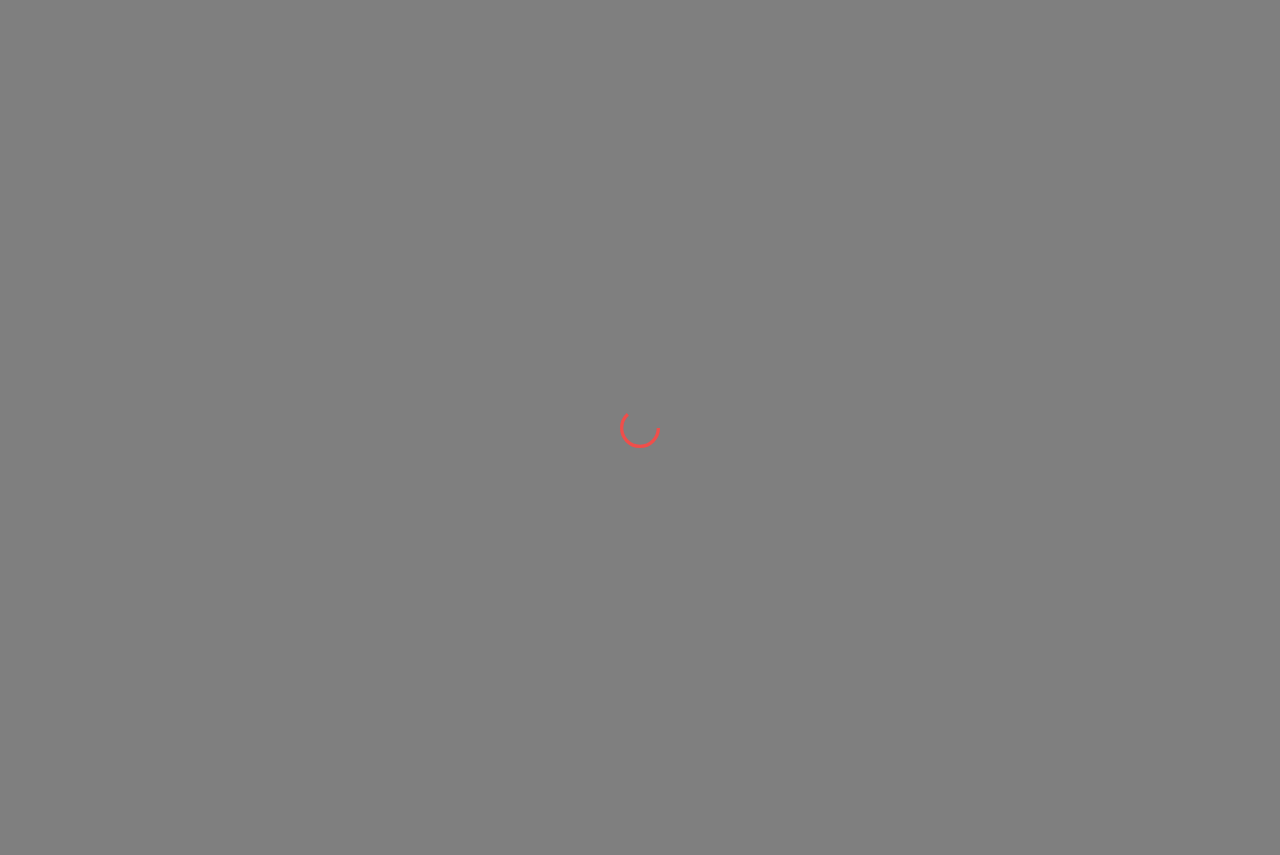 scroll, scrollTop: 0, scrollLeft: 0, axis: both 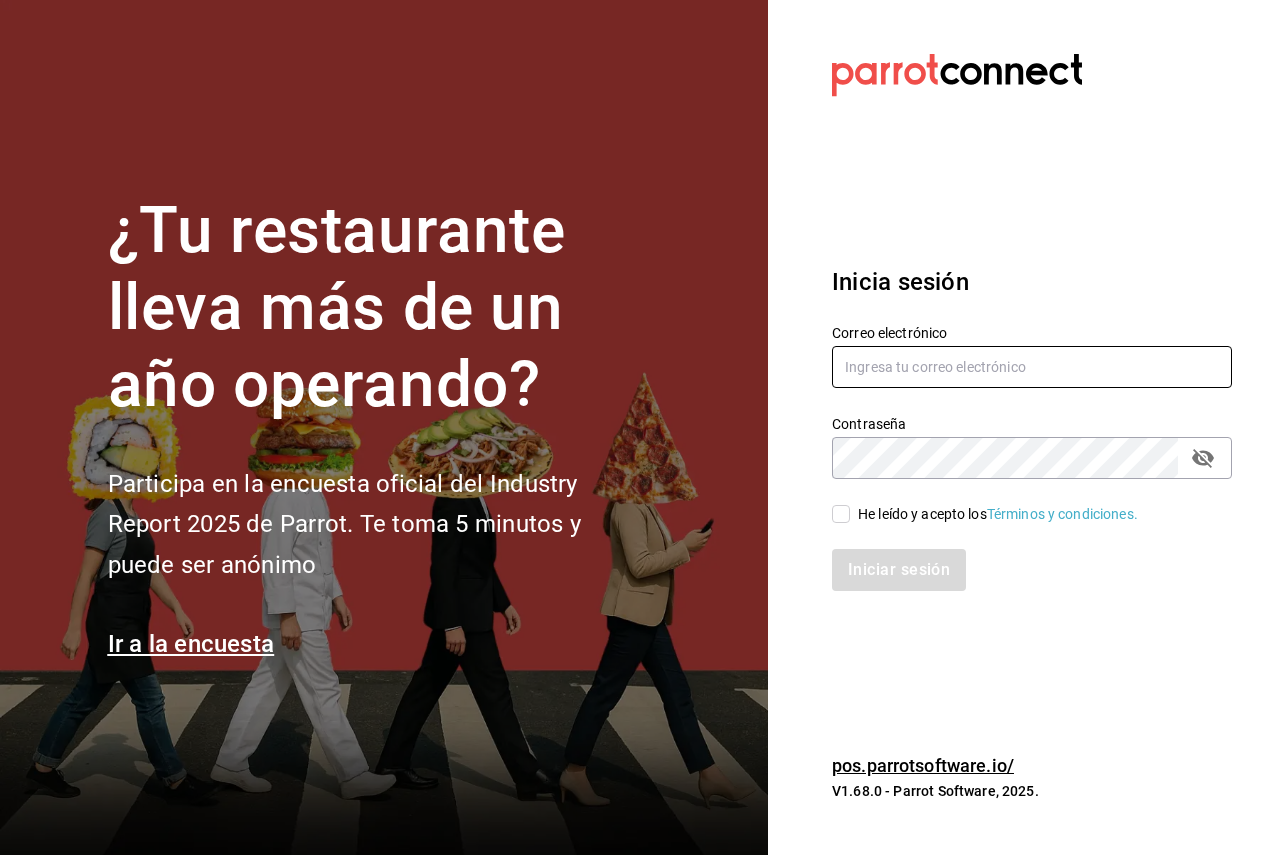 click at bounding box center [1032, 367] 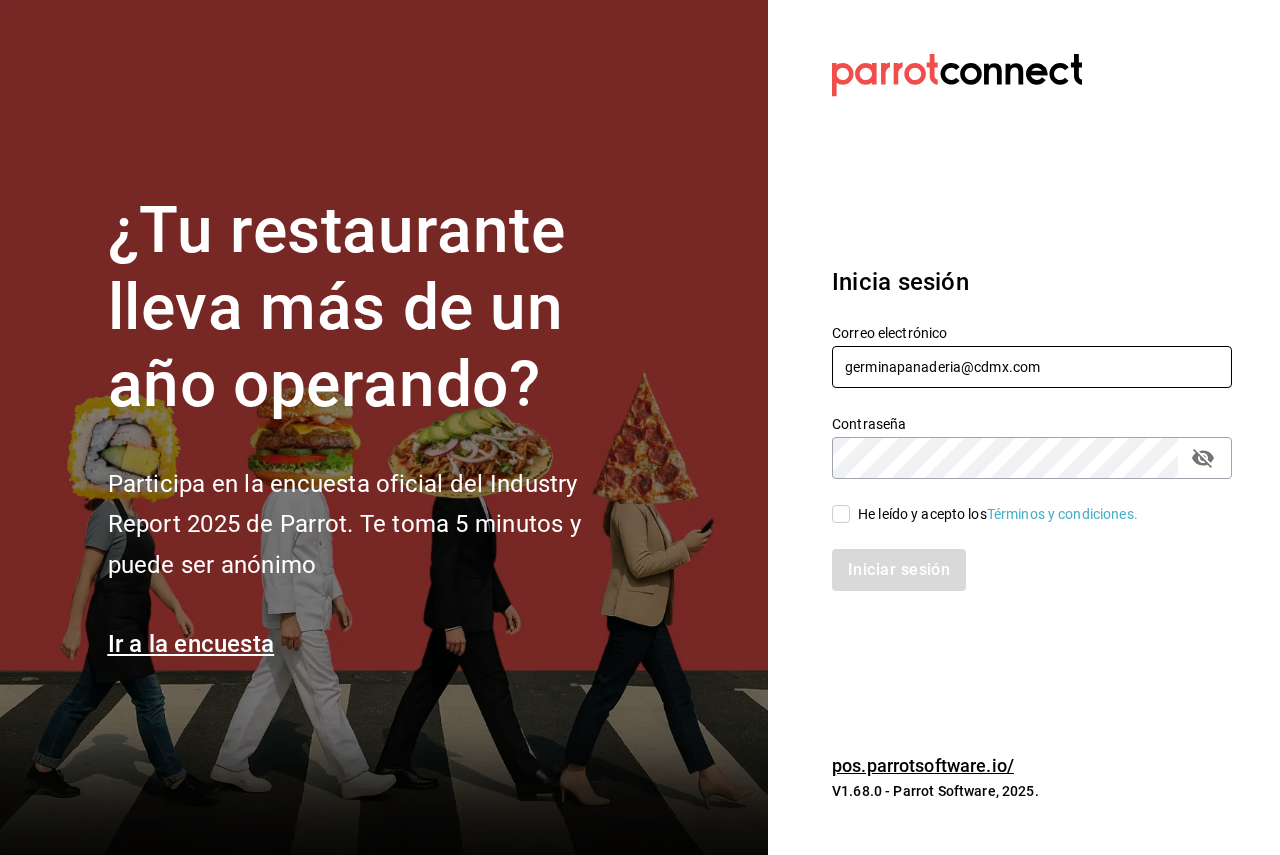 type on "germinapanaderia@cdmx.com" 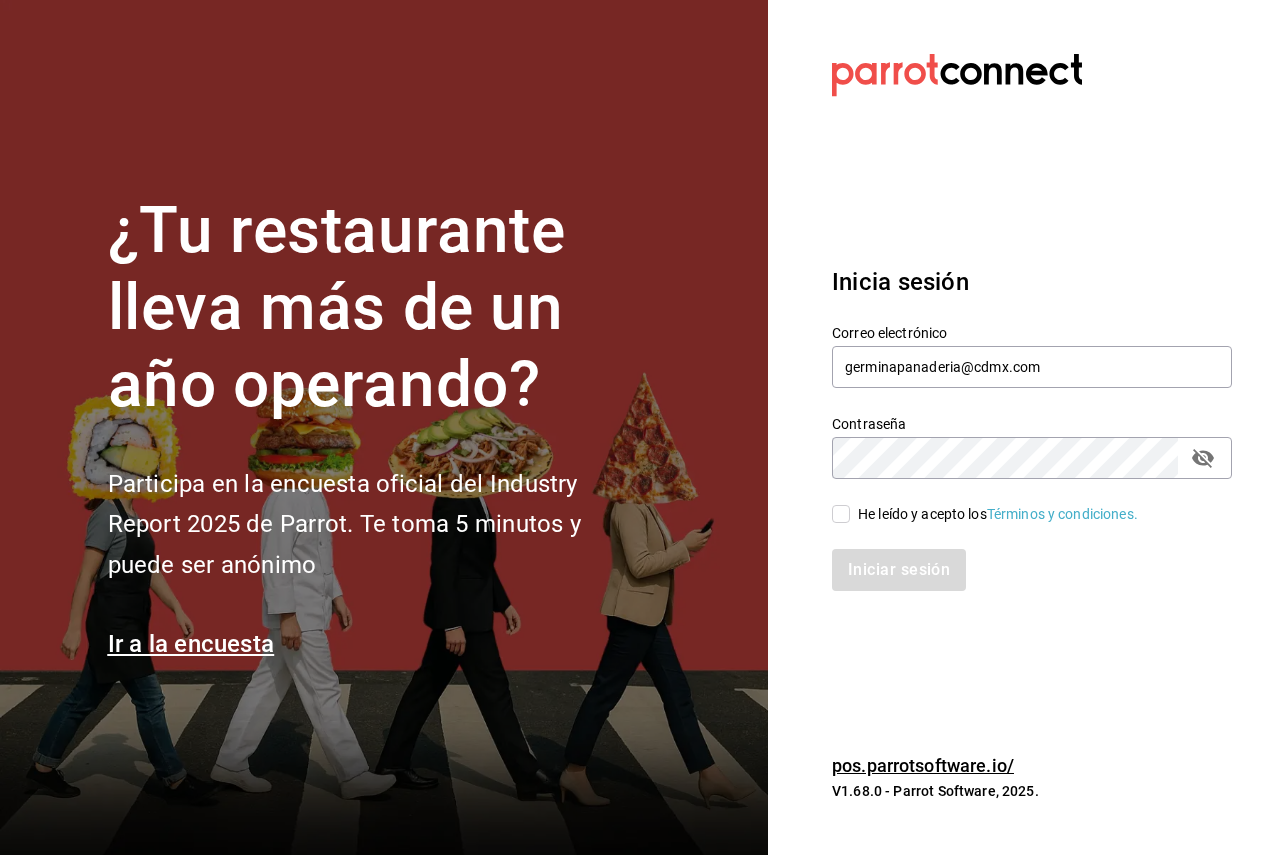click on "He leído y acepto los  Términos y condiciones." at bounding box center [998, 514] 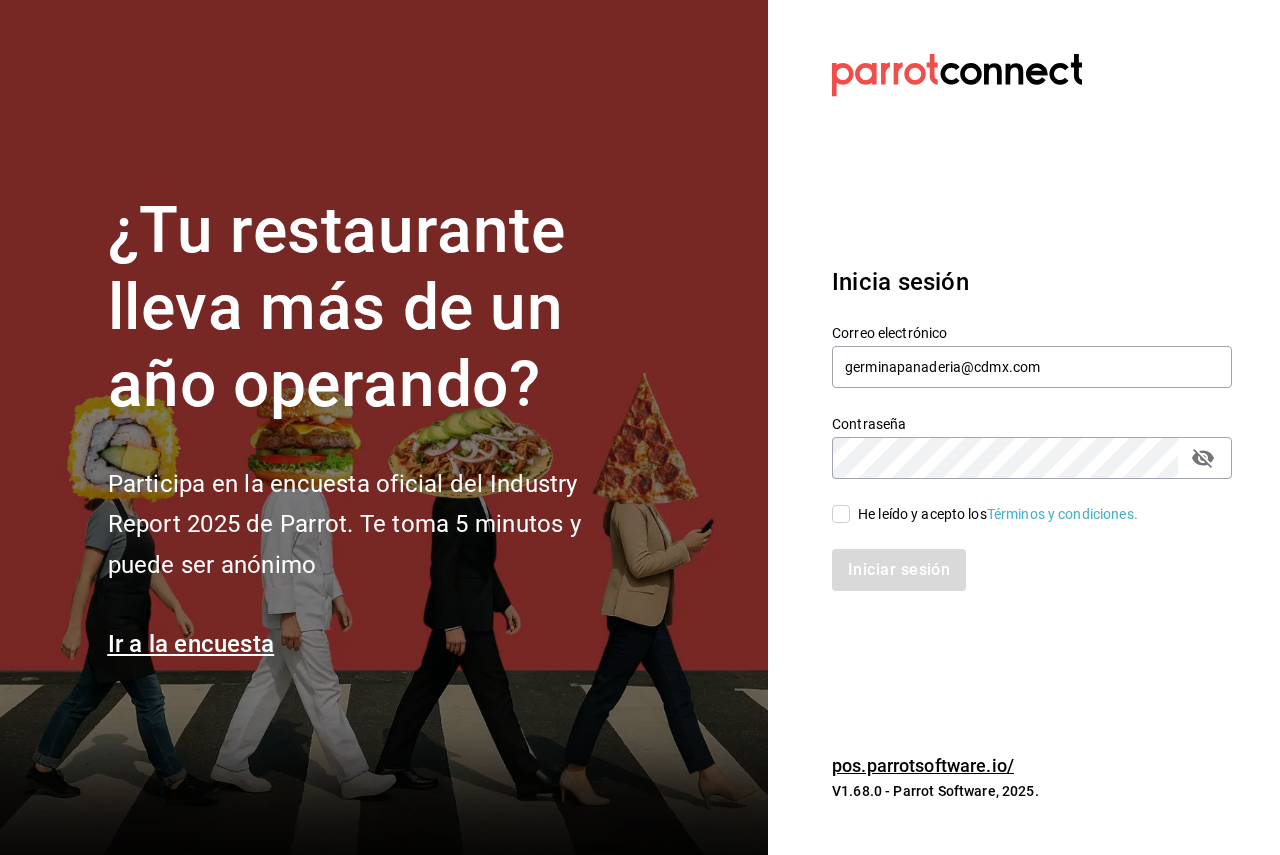 checkbox on "true" 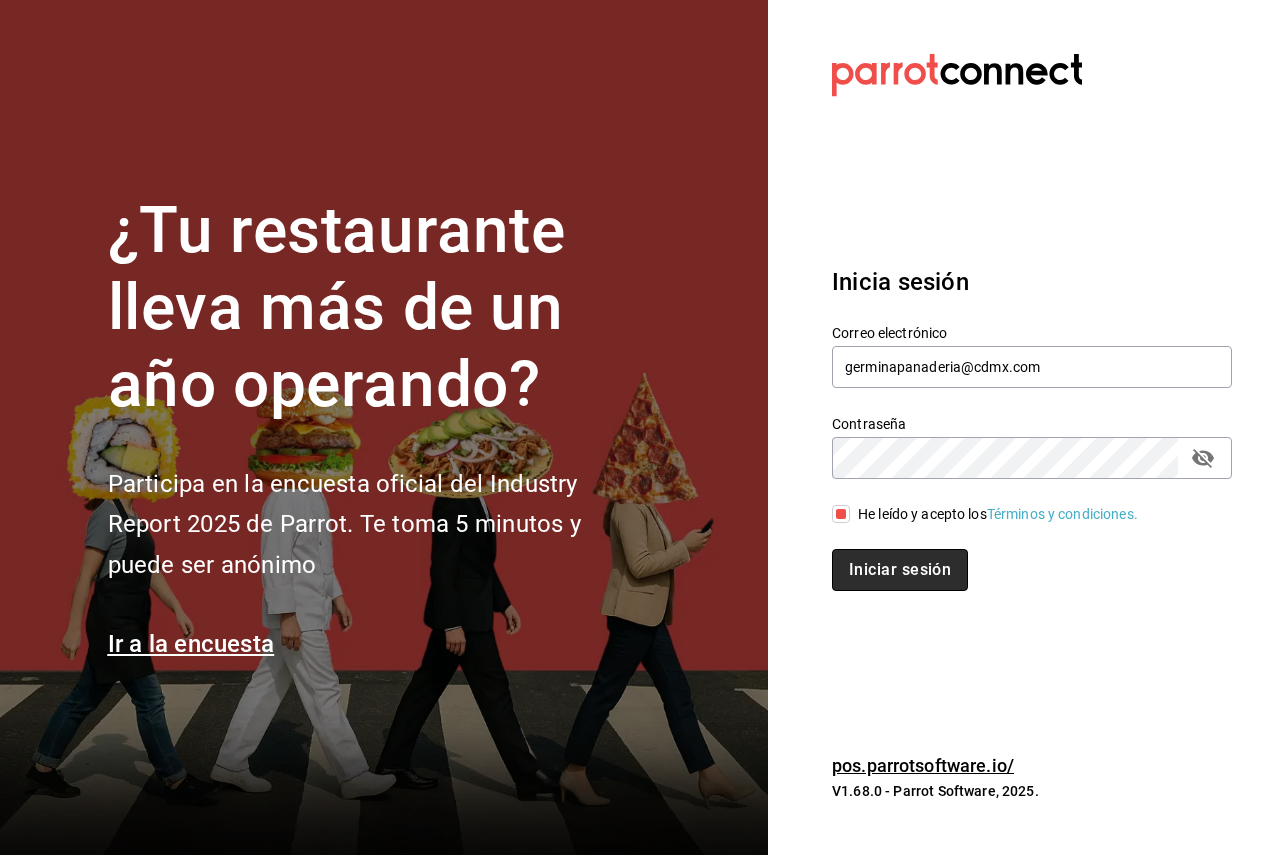 click on "Iniciar sesión" at bounding box center (900, 570) 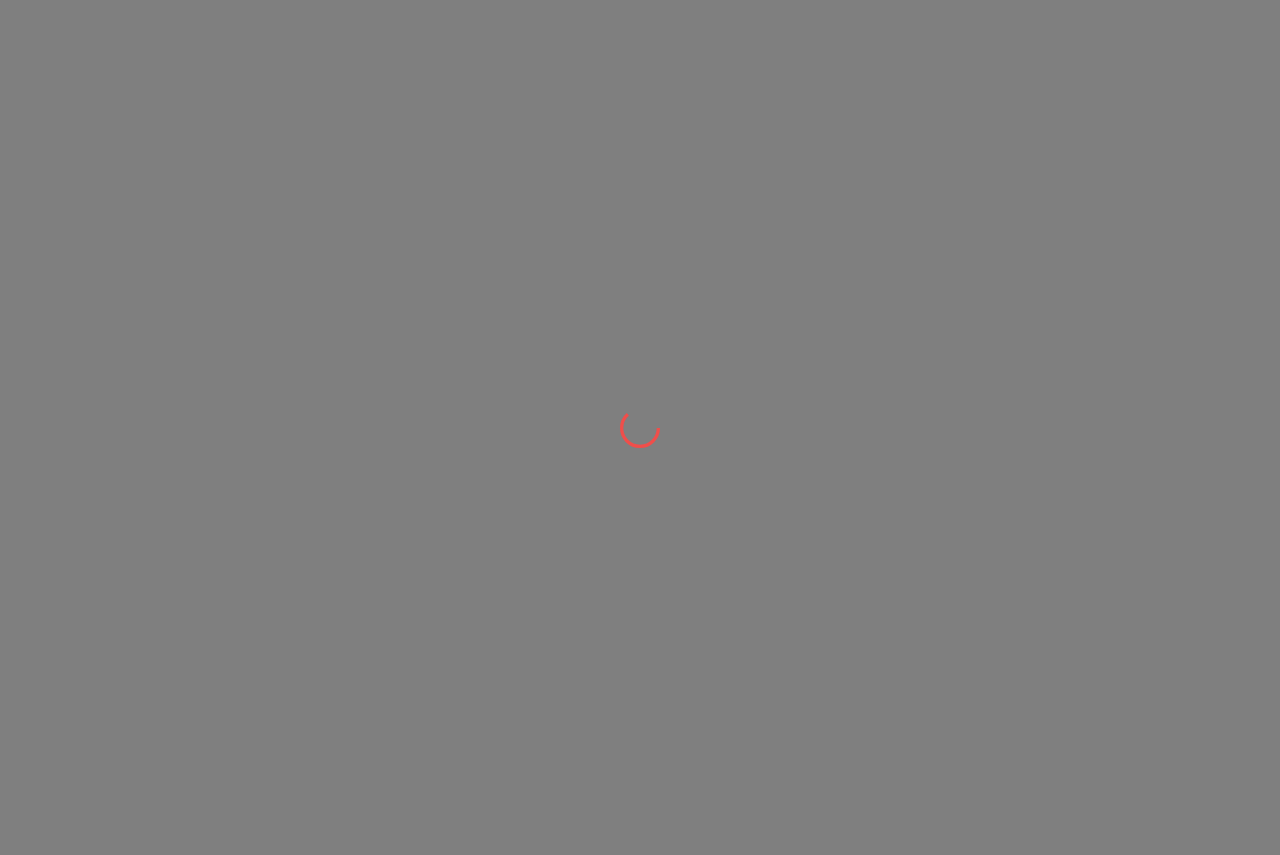 scroll, scrollTop: 0, scrollLeft: 0, axis: both 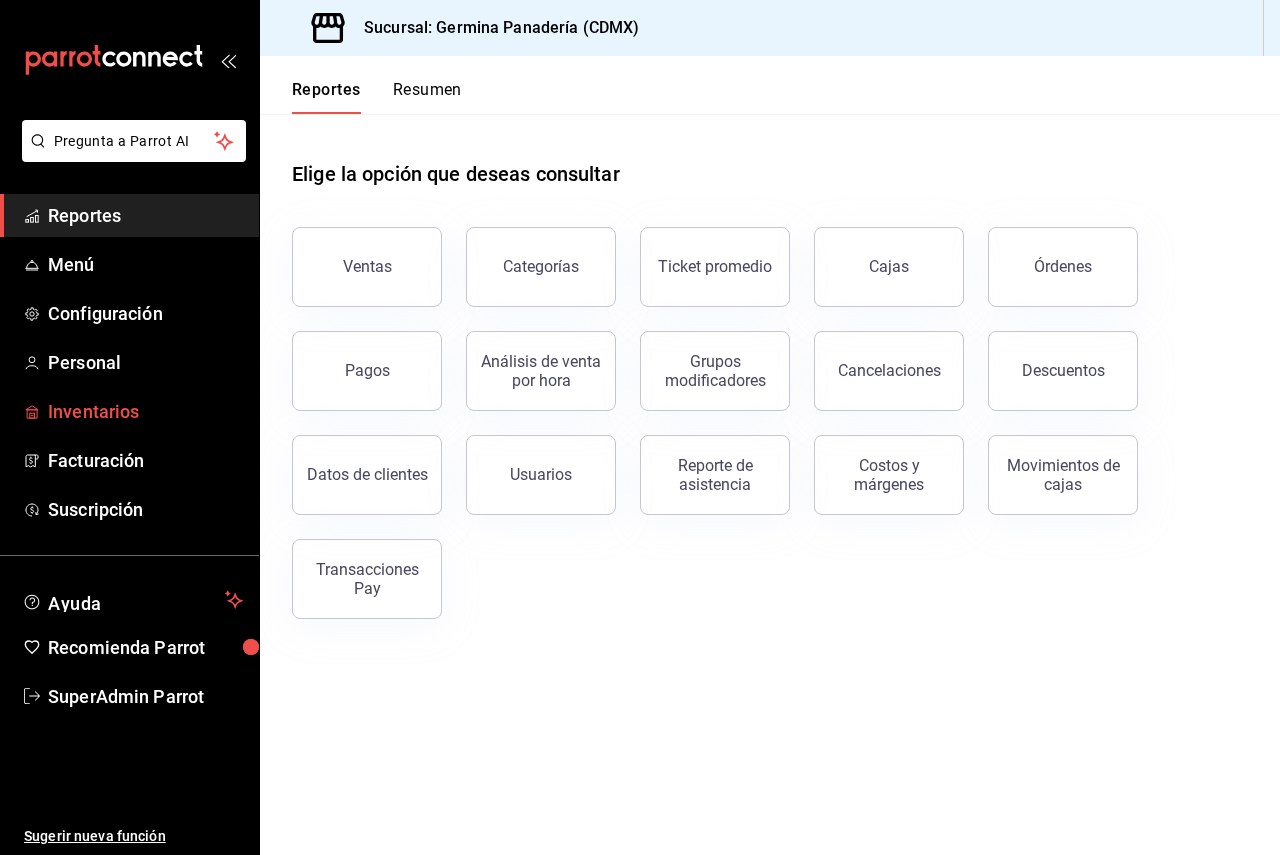 click on "Inventarios" at bounding box center (129, 411) 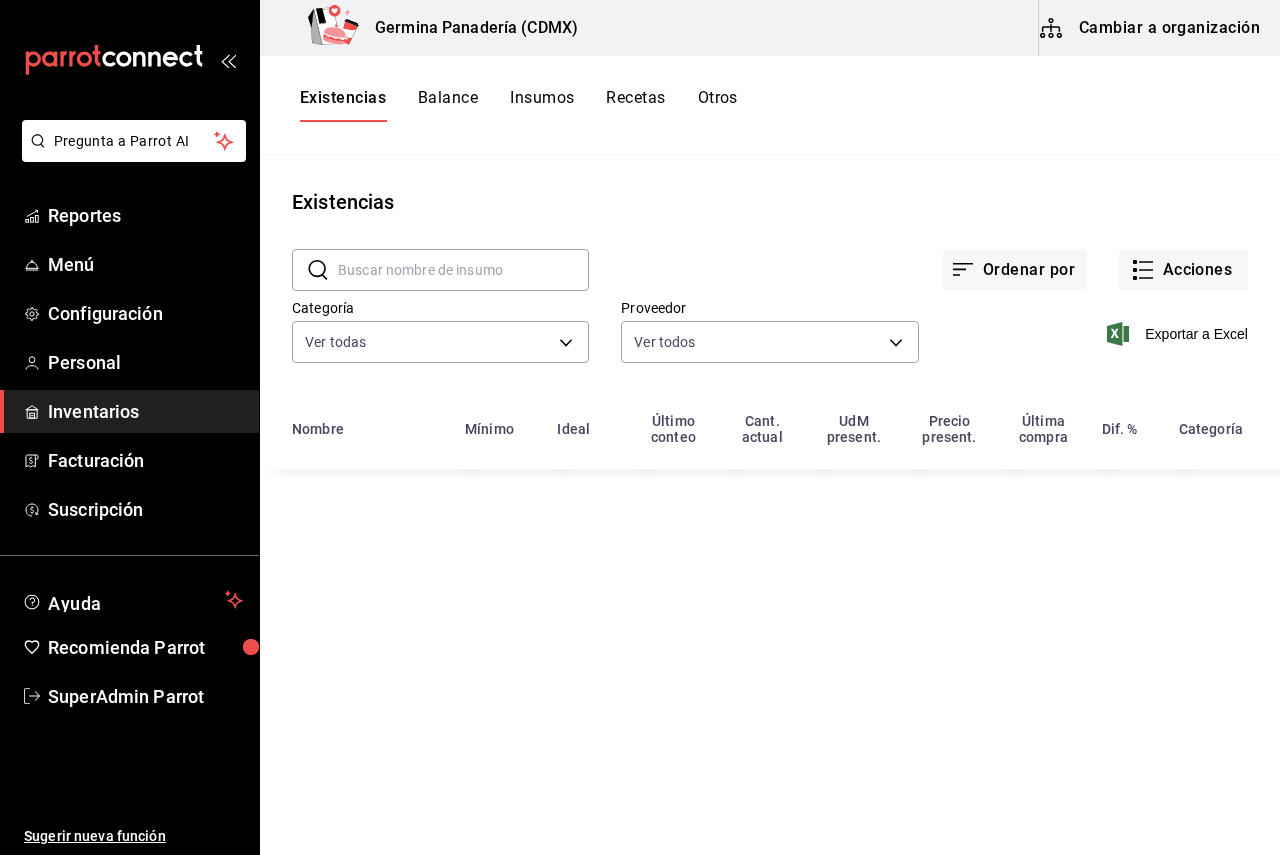 click on "Cambiar a organización" at bounding box center (1151, 28) 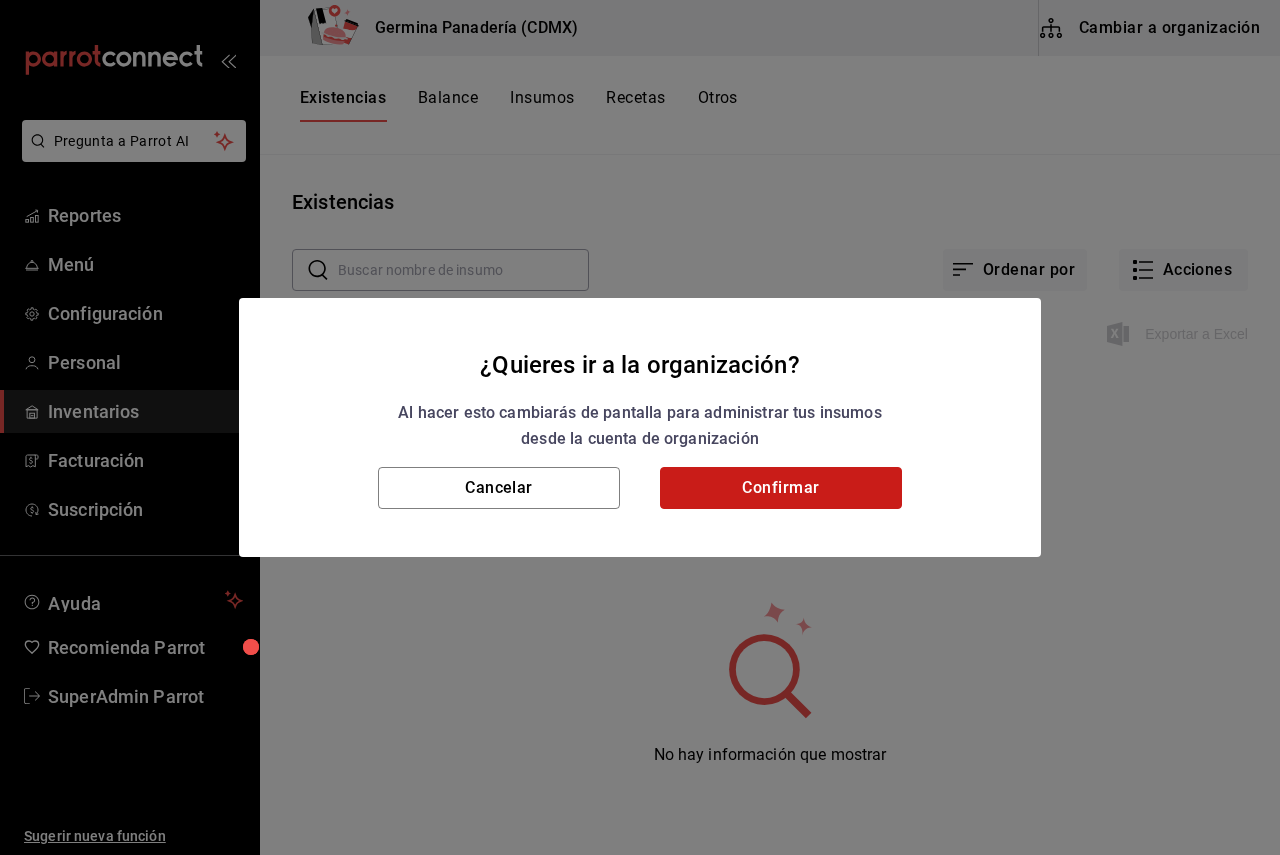 click on "Confirmar" at bounding box center [781, 488] 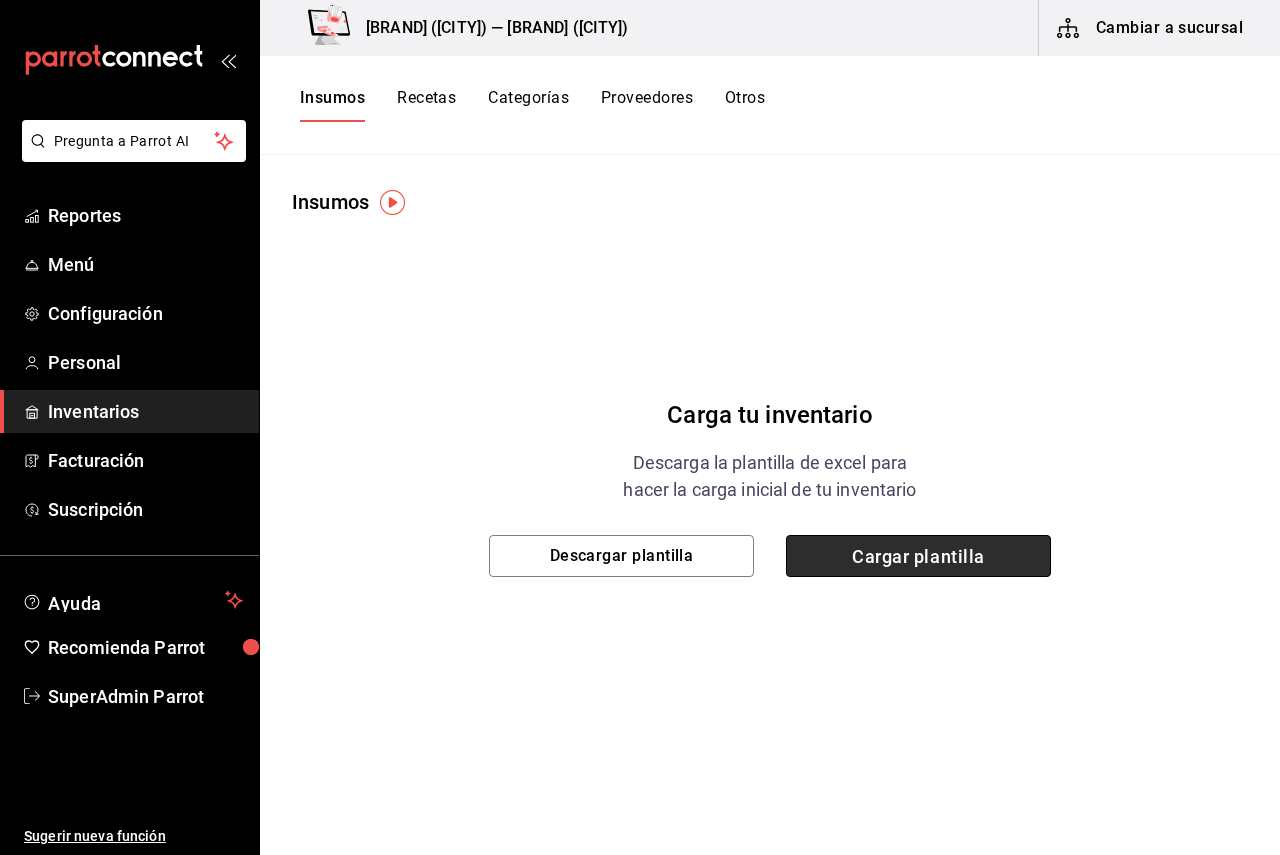 click on "Cargar plantilla" at bounding box center [918, 556] 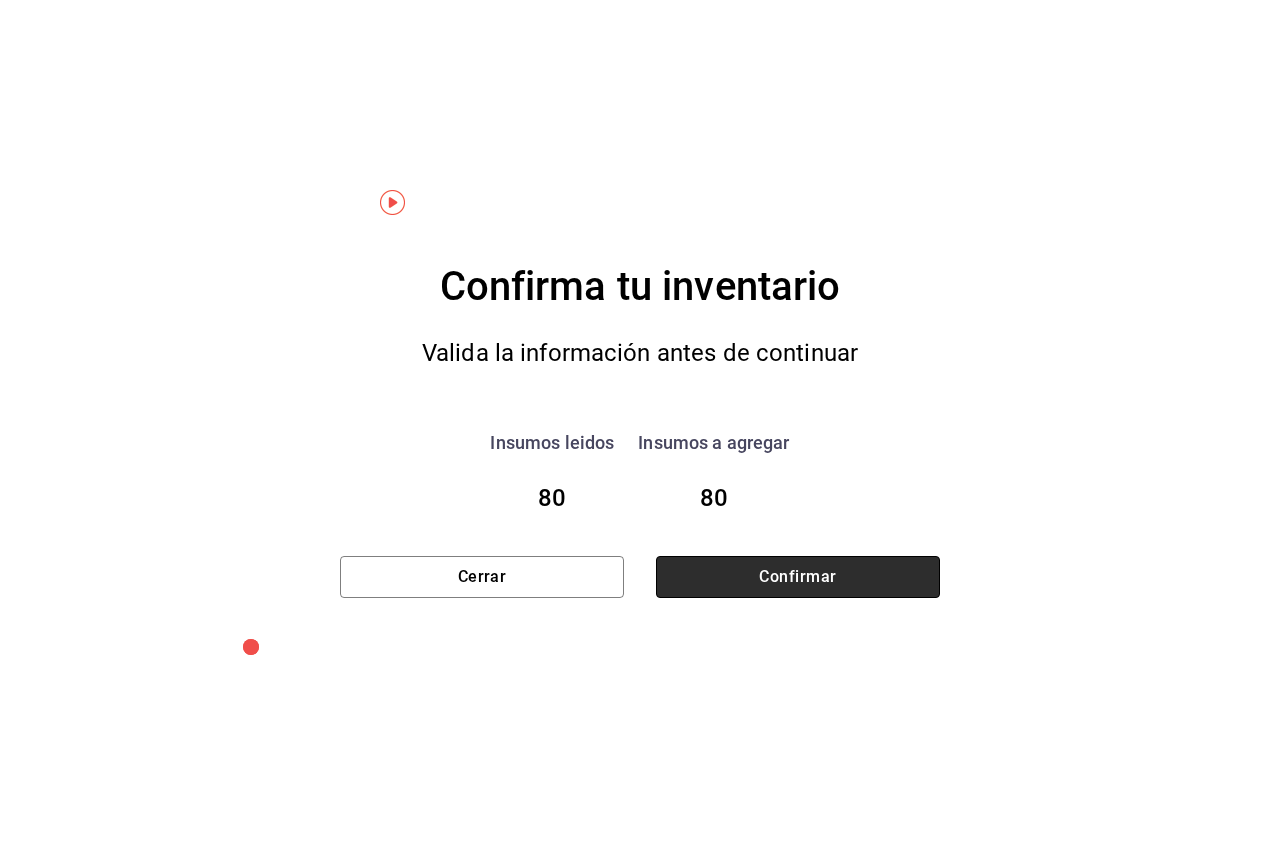 click on "Confirmar" at bounding box center (798, 577) 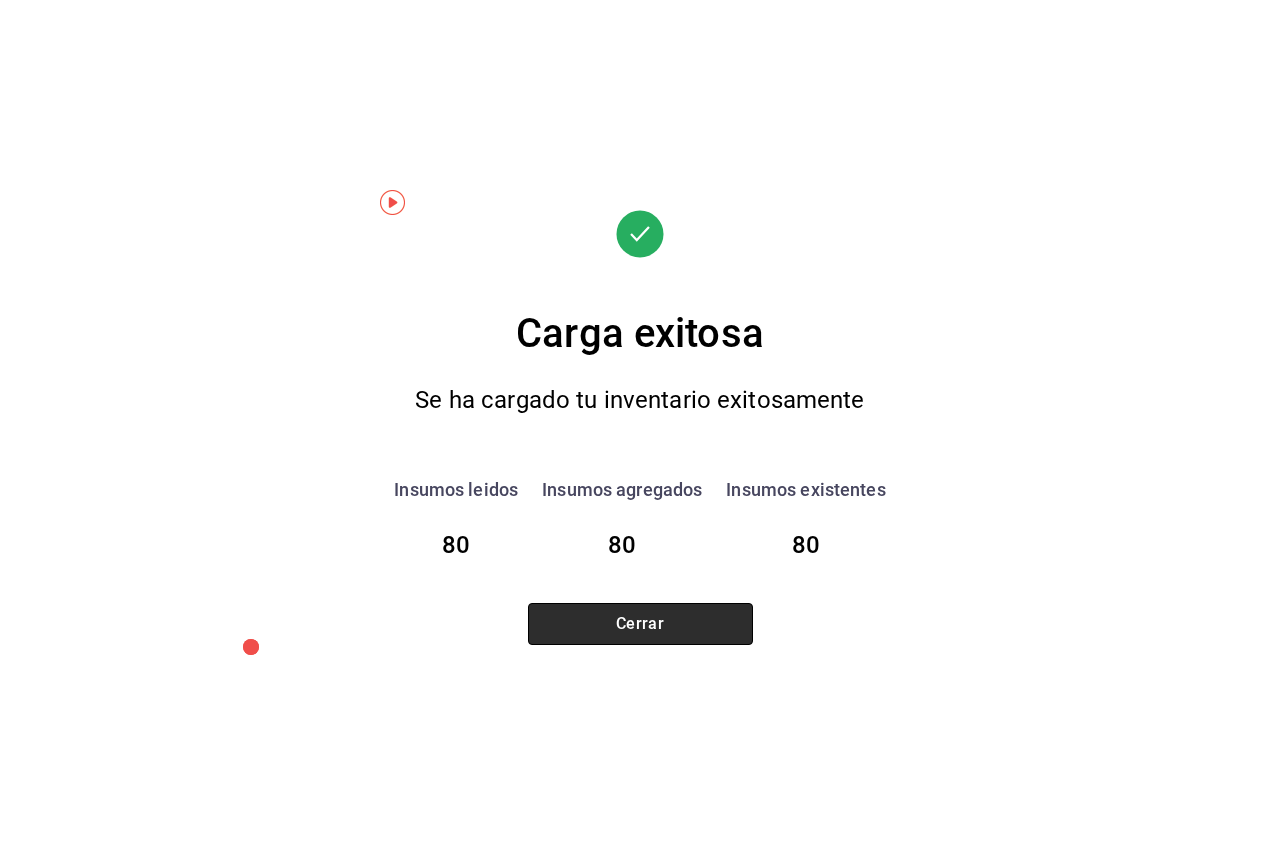 click on "Cerrar" at bounding box center [640, 624] 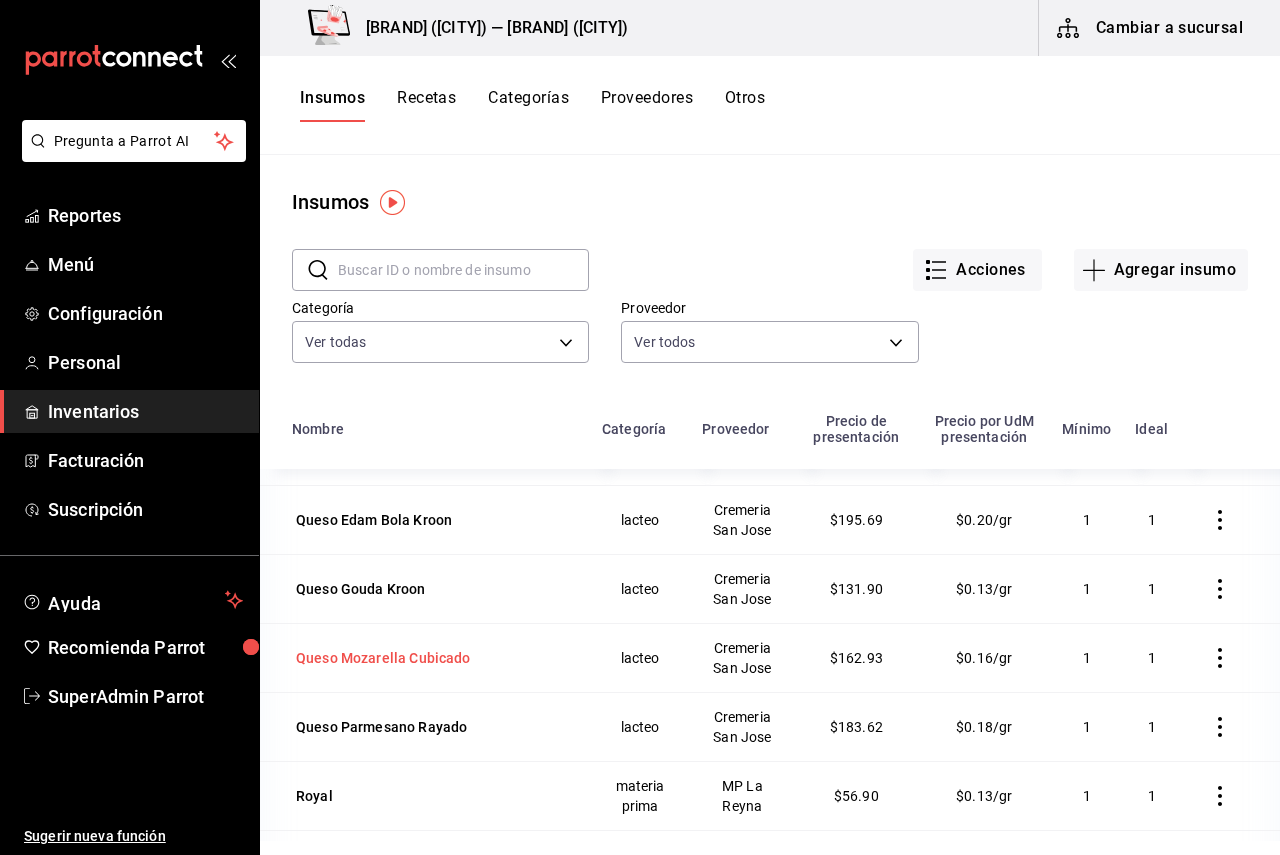 scroll, scrollTop: 4584, scrollLeft: 0, axis: vertical 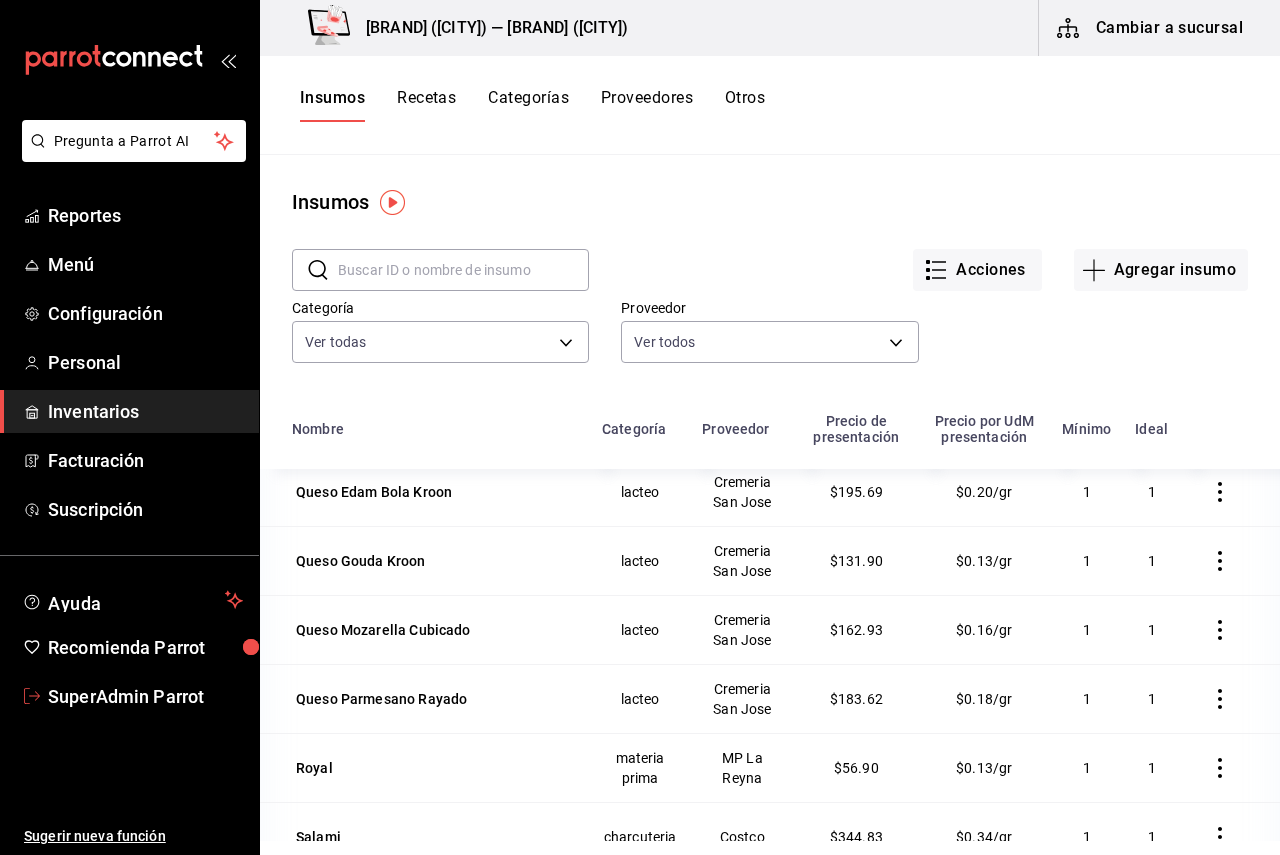 drag, startPoint x: 160, startPoint y: 693, endPoint x: 150, endPoint y: 614, distance: 79.630394 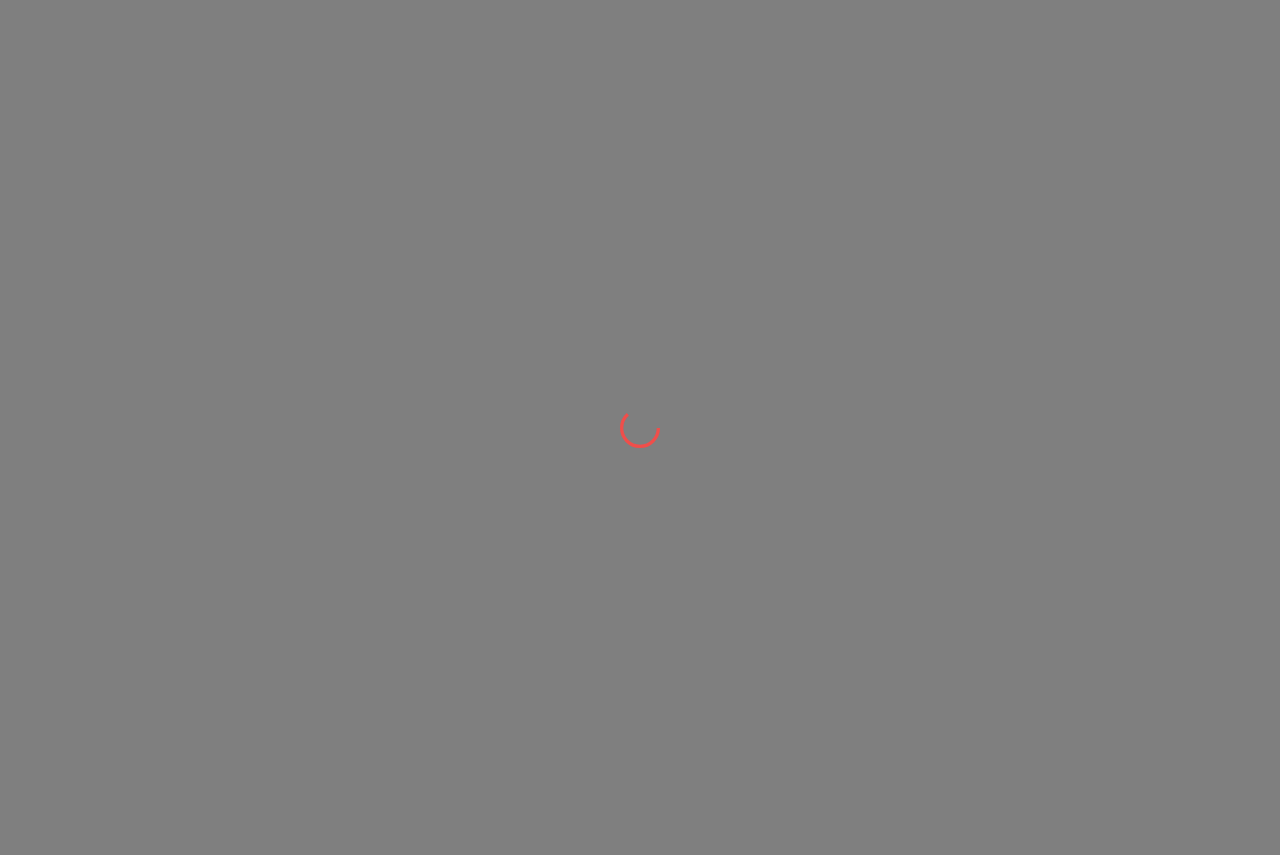 scroll, scrollTop: 0, scrollLeft: 0, axis: both 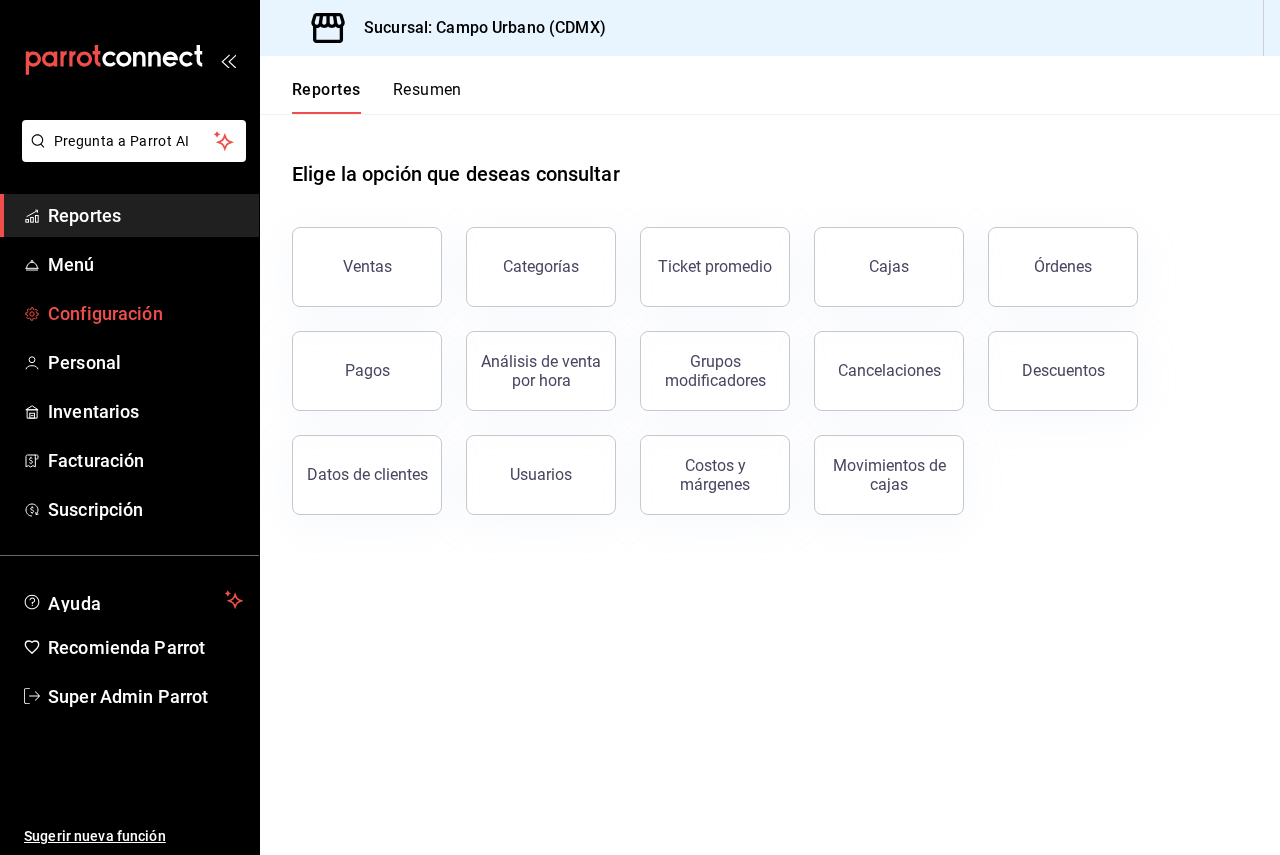 click on "Configuración" at bounding box center [145, 313] 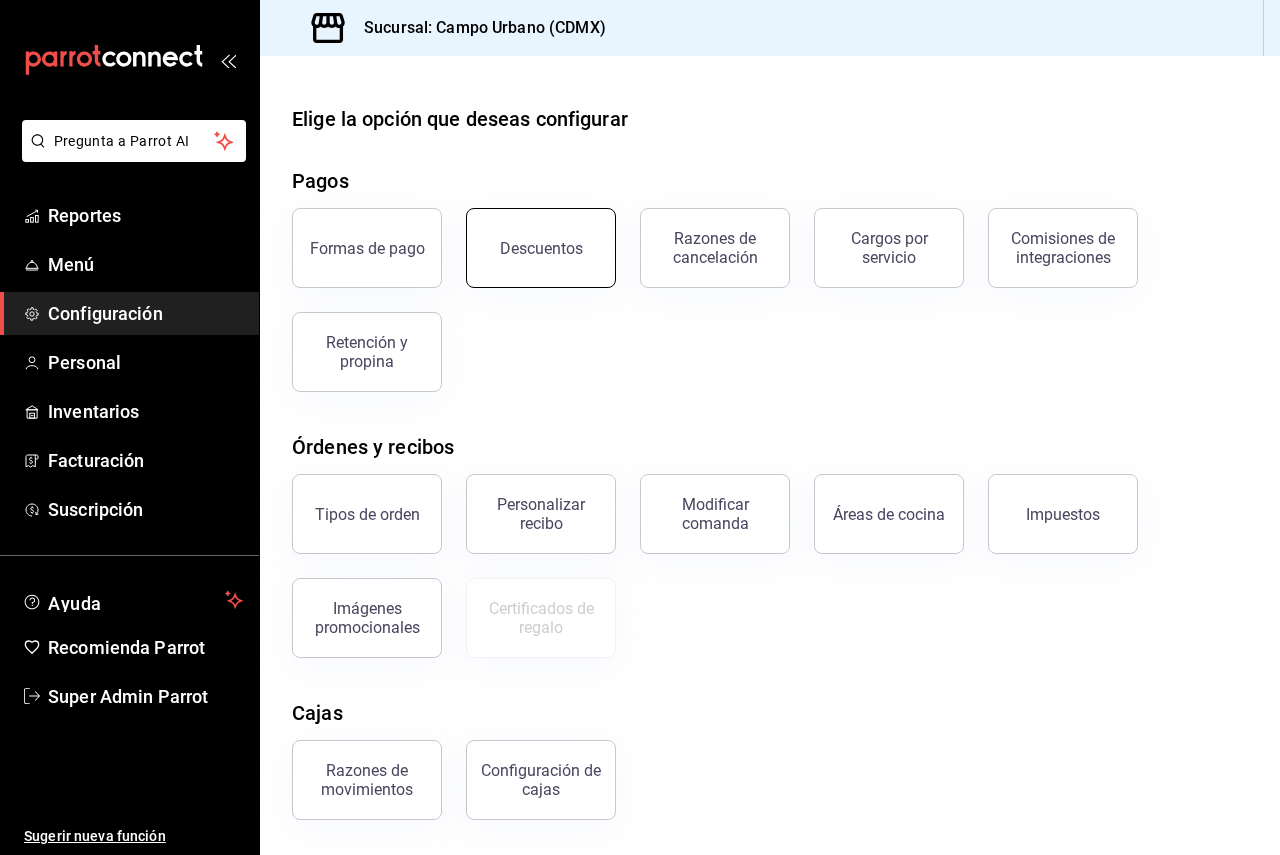 click on "Descuentos" at bounding box center [541, 248] 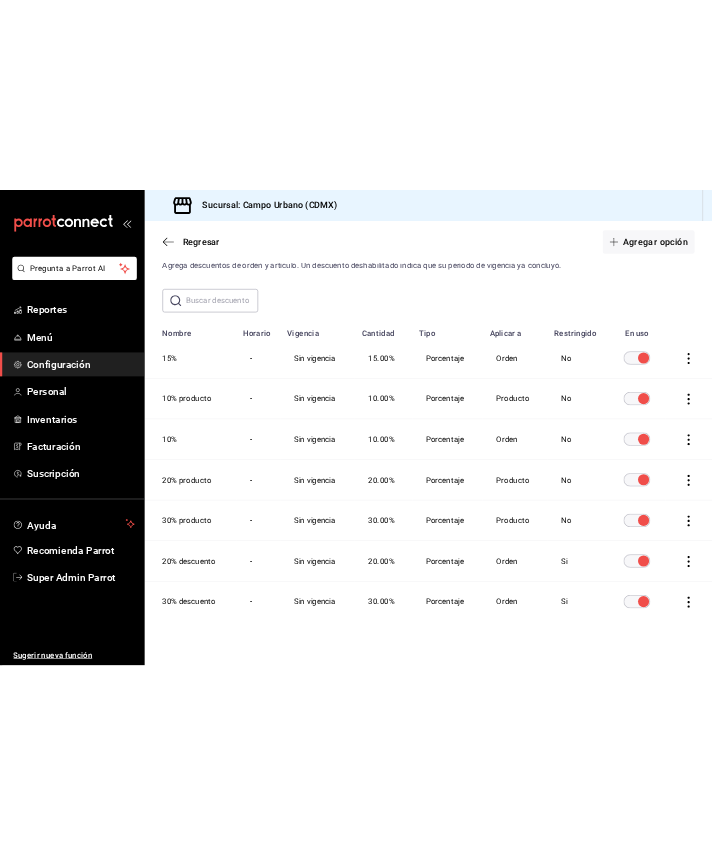 scroll, scrollTop: 76, scrollLeft: 0, axis: vertical 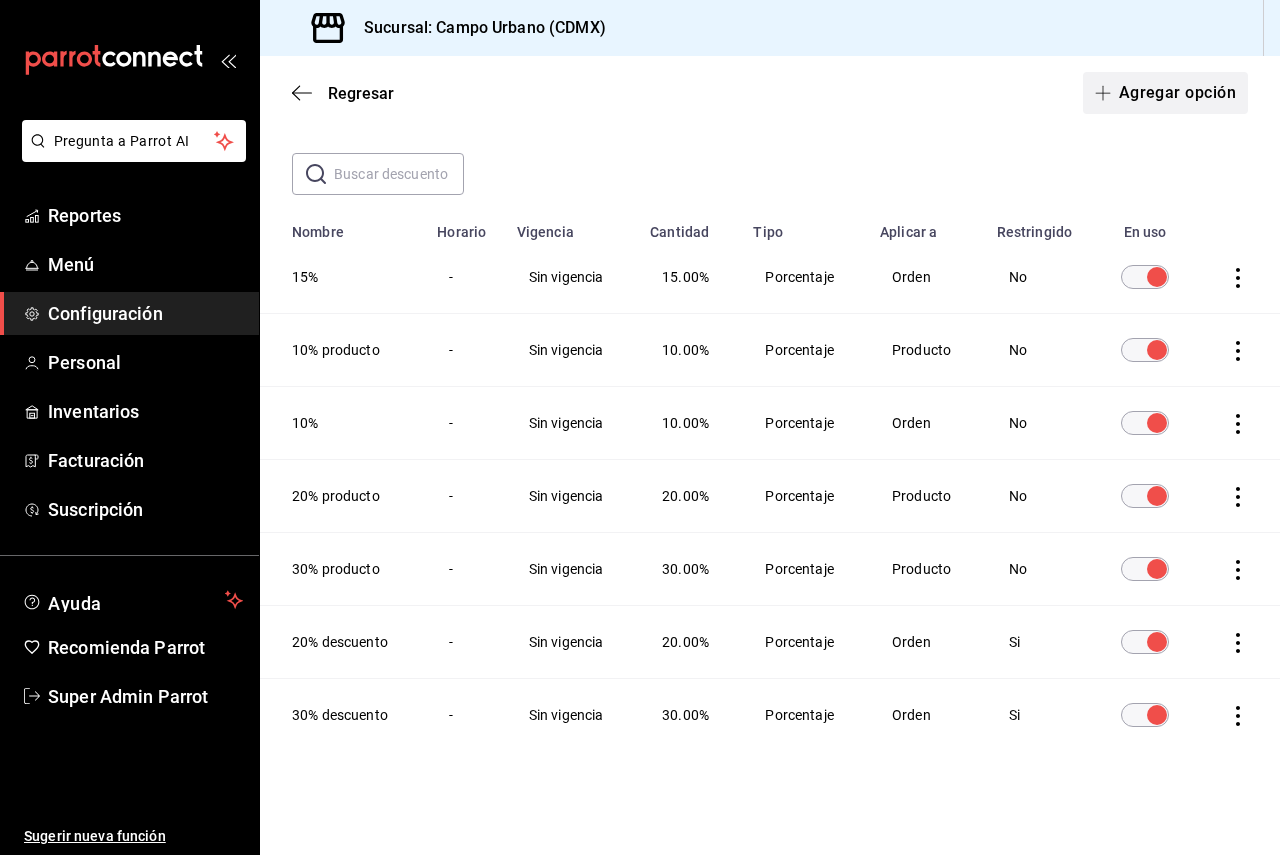 click on "Agregar opción" at bounding box center (1165, 93) 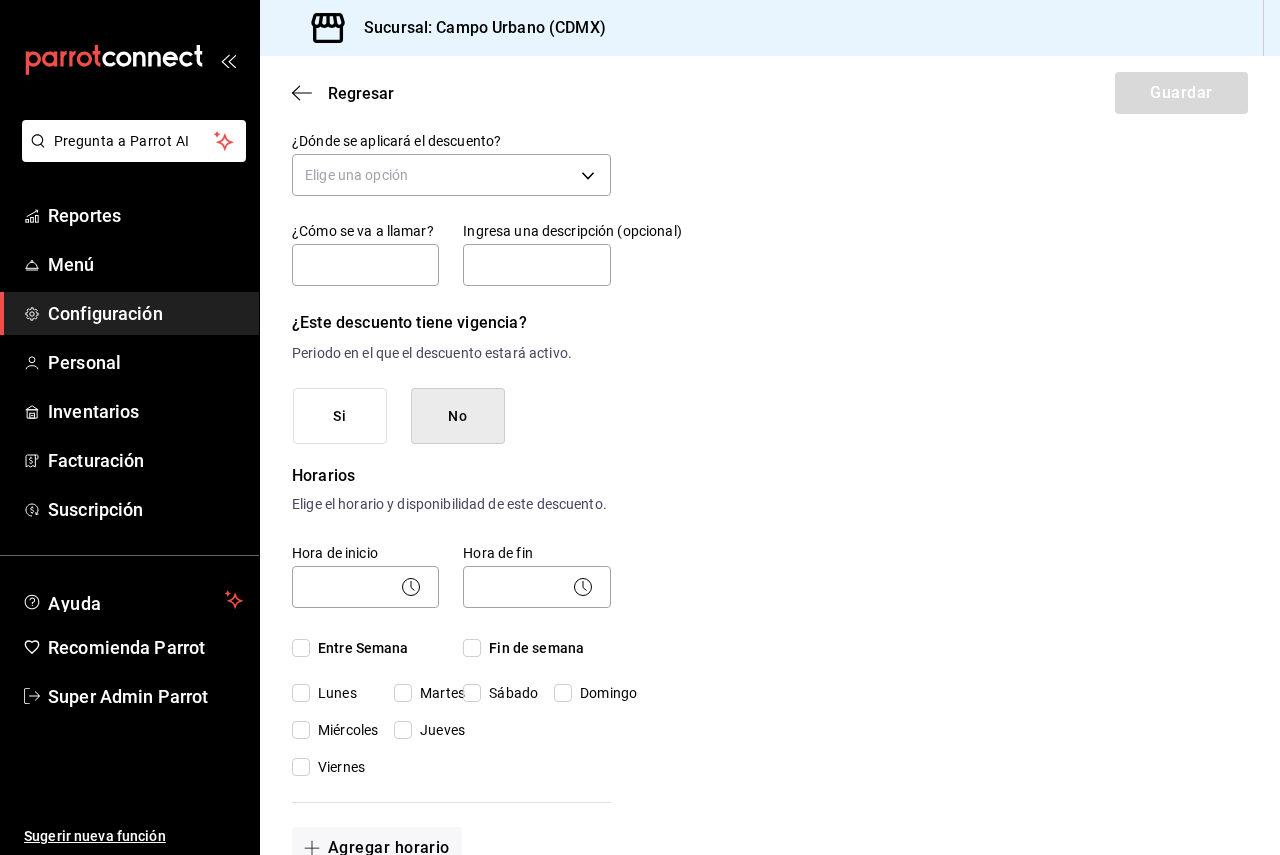 click on "Nuevo descuento ¿Dónde se aplicará el descuento? Elige una opción ¿Cómo se va a llamar? Ingresa una descripción (opcional) ¿Este descuento tiene vigencia? Periodo en el que el descuento estará activo. Si No Horarios Elige el horario y disponibilidad de este descuento. Hora de inicio ​ Entre Semana Lunes Martes Miércoles Jueves Viernes Hora de fin ​ Fin de semana Sábado Domingo Agregar horario 1 de 5 horarios ¿Este descuento requiere un permiso especial para aplicarse? Solo los usuarios con el permiso de "Aplicar descuento" podrán usar este descuento en el Punto de Venta. Si No ¿Quieres que el usuario defina el valor del descuento en el Punto de Venta? Si eliges "Sí", el usuario podrá escribir la cantidad o porcentaje al aplicarlo. Si eliges "No", deberás definirlo desde aquí. Si No ¿Cómo se aplicará el descuento? Elige si el descuento será un porcentaje sobre el total o una cantidad fija. Porcentaje Cantidad Porcentaje 0.00 % Porcentaje" at bounding box center (770, 838) 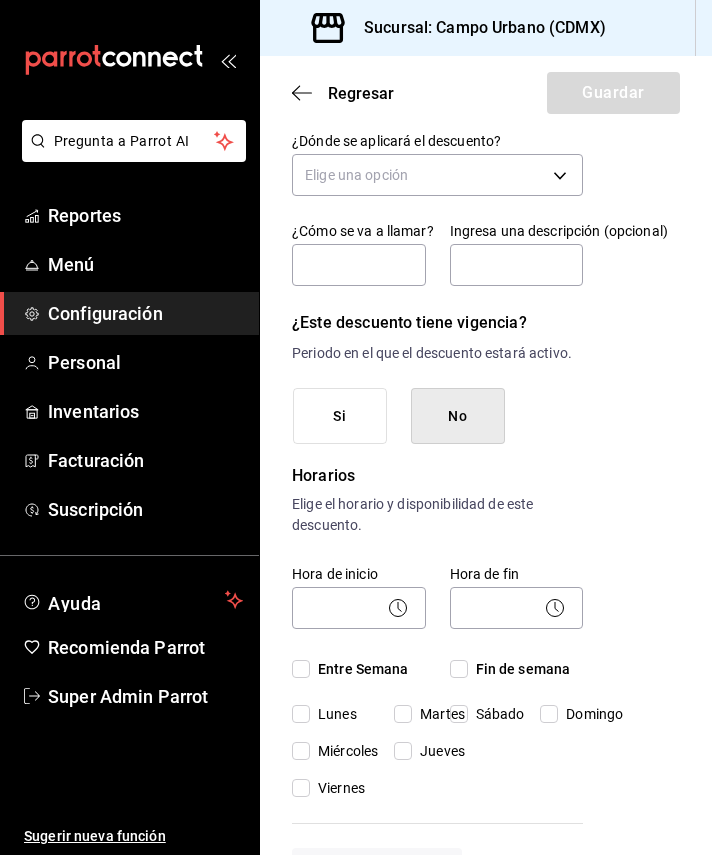drag, startPoint x: 949, startPoint y: 764, endPoint x: 613, endPoint y: 329, distance: 549.65533 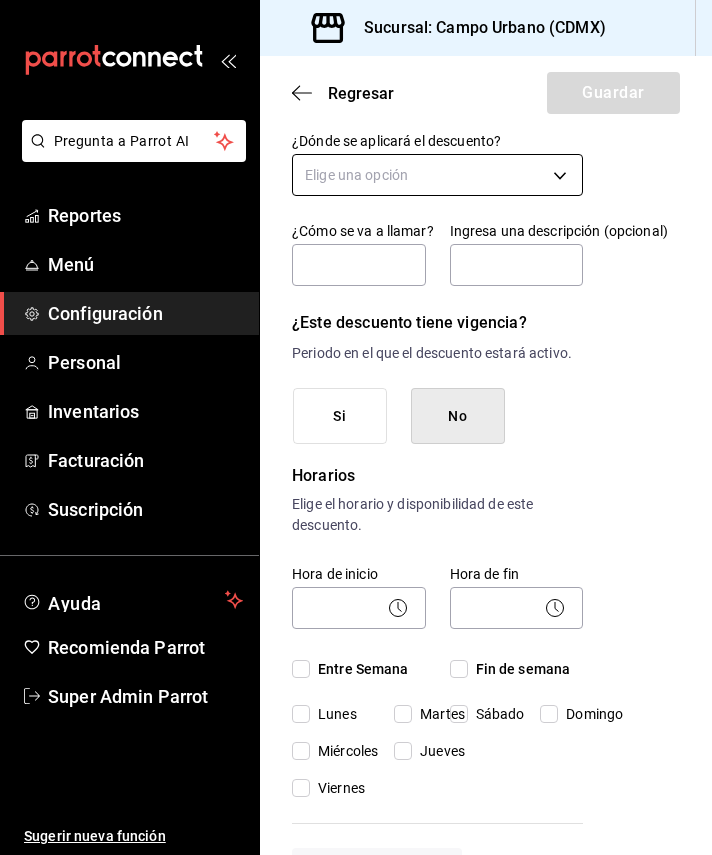 click on "Pregunta a Parrot AI Reportes   Menú   Configuración   Personal   Inventarios   Facturación   Suscripción   Ayuda Recomienda Parrot   Super Admin Parrot   Sugerir nueva función   Sucursal: [LOCATION] Regresar Guardar Nuevo descuento ¿Dónde se aplicará el descuento? Elige una opción ¿Cómo se va a llamar? Ingresa una descripción (opcional) ¿Este descuento tiene vigencia? Periodo en el que el descuento estará activo. Si No Horarios Elige el horario y disponibilidad de este descuento. Hora de inicio ​ Entre Semana Lunes Martes Miércoles Jueves Viernes Hora de fin ​ Fin de semana Sábado Domingo Agregar horario 1 de 5 horarios ¿Este descuento requiere un permiso especial para aplicarse? Solo los usuarios con el permiso de "Aplicar descuento" podrán usar este descuento en el Punto de Venta. Si No ¿Quieres que el usuario defina el valor del descuento en el Punto de Venta? Si No ¿Cómo se aplicará el descuento? Porcentaje Cantidad Porcentaje 0.00 % Porcentaje Pregunta a Parrot AI" at bounding box center [356, 427] 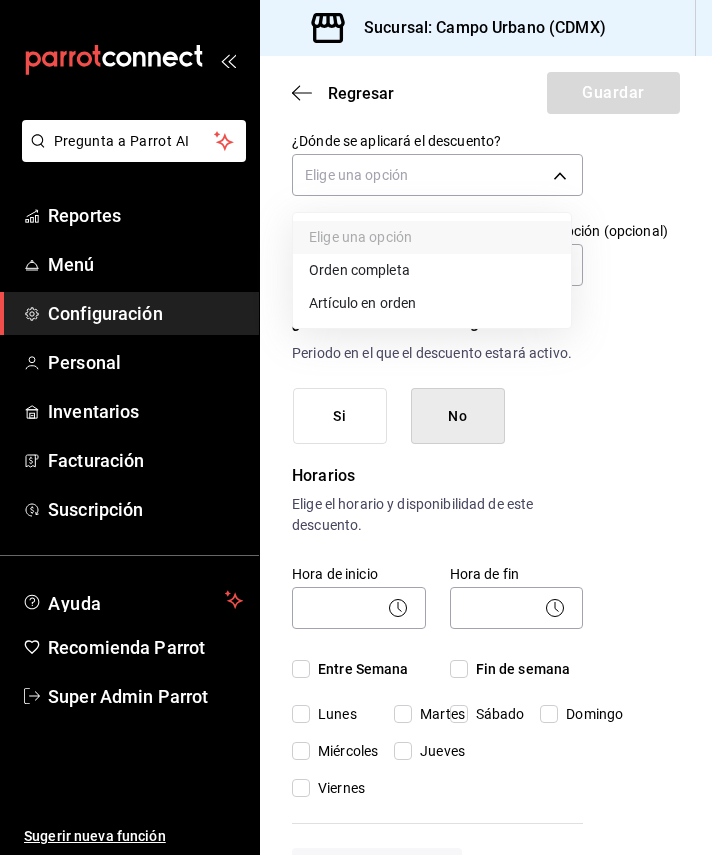 click on "Orden completa" at bounding box center (432, 270) 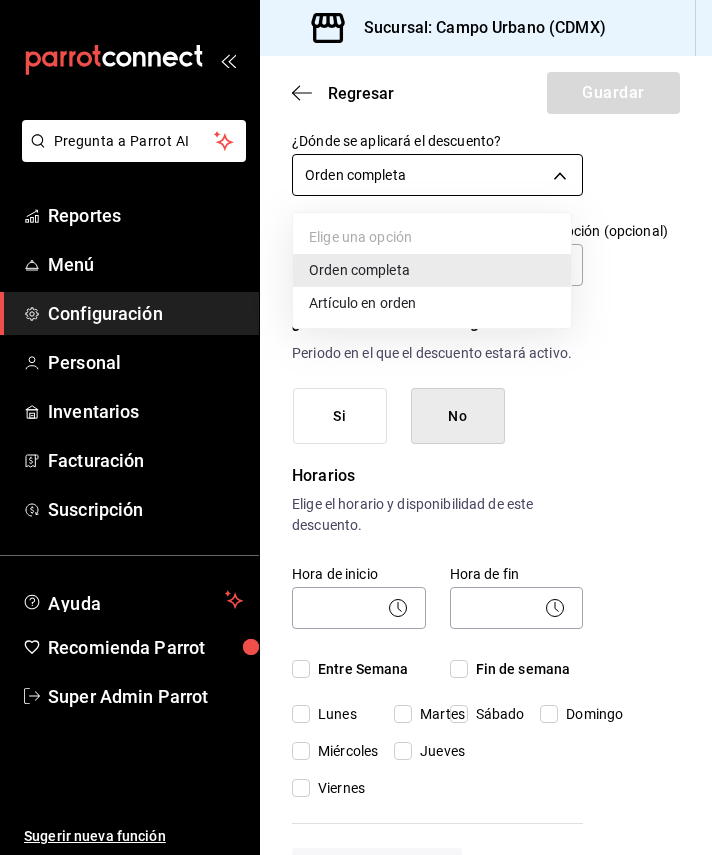 click on "Pregunta a Parrot AI Reportes   Menú   Configuración   Personal   Inventarios   Facturación   Suscripción   Ayuda Recomienda Parrot   Super Admin Parrot   Sugerir nueva función   Sucursal: Campo Urbano (CDMX) Regresar Guardar Nuevo descuento ¿Dónde se aplicará el descuento? Orden completa ORDER ¿Cómo se va a llamar? Ingresa una descripción (opcional) ¿Este descuento tiene vigencia? Periodo en el que el descuento estará activo. Si No Horarios Elige el horario y disponibilidad de este descuento. Hora de inicio ​ Entre Semana Lunes Martes Miércoles Jueves Viernes Hora de fin ​ Fin de semana Sábado Domingo Agregar horario 1 de 5 horarios ¿Este descuento requiere un permiso especial para aplicarse? Solo los usuarios con el permiso de "Aplicar descuento" podrán usar este descuento en el Punto de Venta. Si No ¿Quieres que el usuario defina el valor del descuento en el Punto de Venta? Si No ¿Cómo se aplicará el descuento? Porcentaje Cantidad Porcentaje 0.00 % Porcentaje Pregunta a Parrot AI" at bounding box center [356, 427] 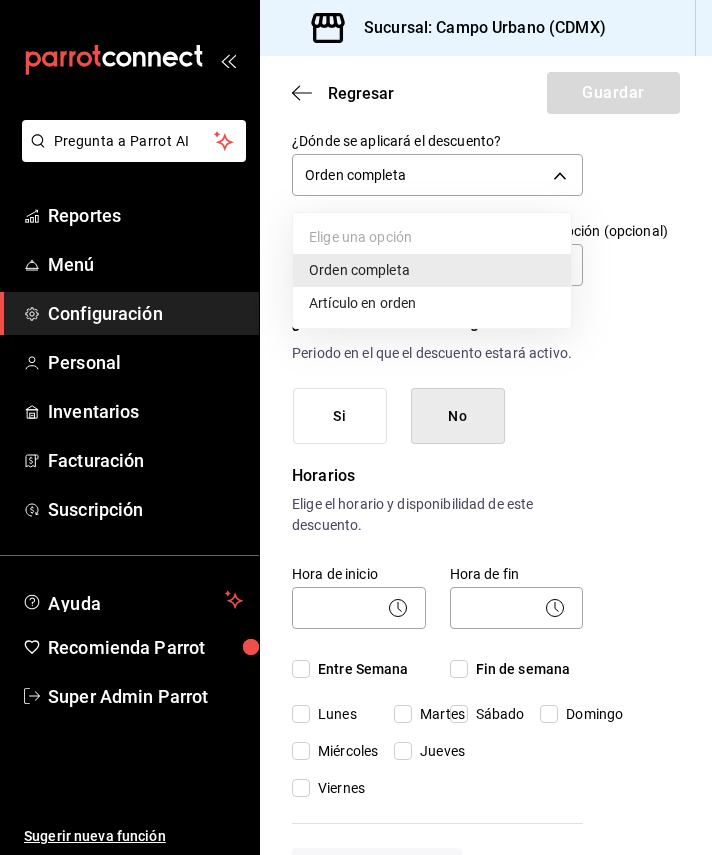 click on "Artículo en orden" at bounding box center (432, 303) 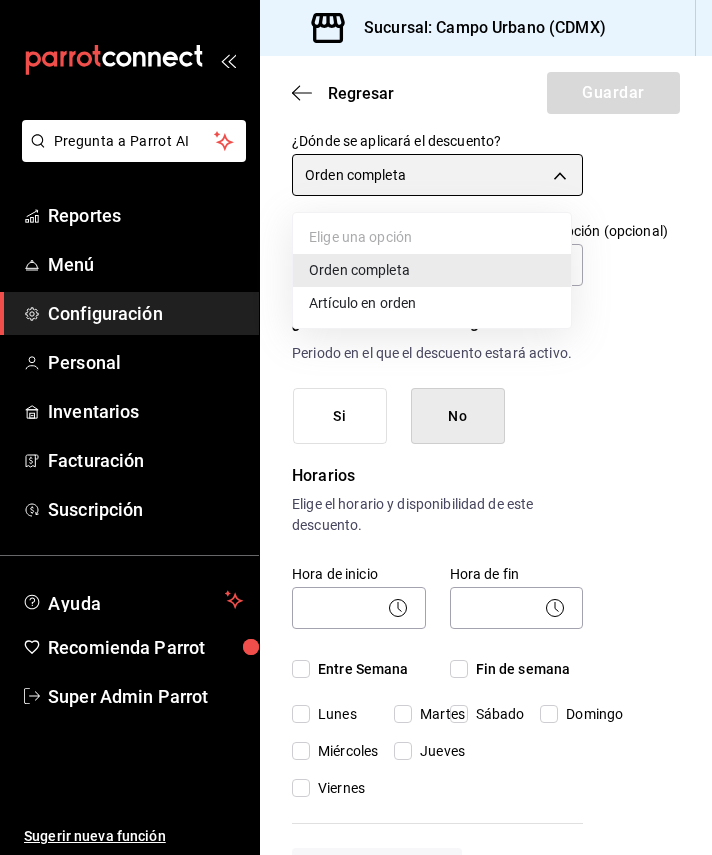 type on "ORDER_ITEM" 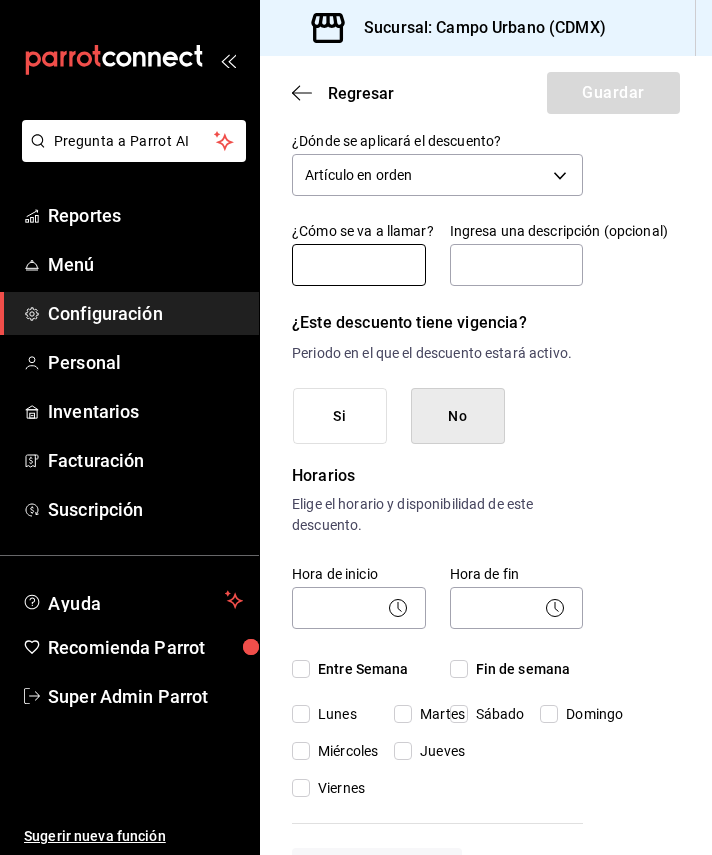 click at bounding box center (359, 265) 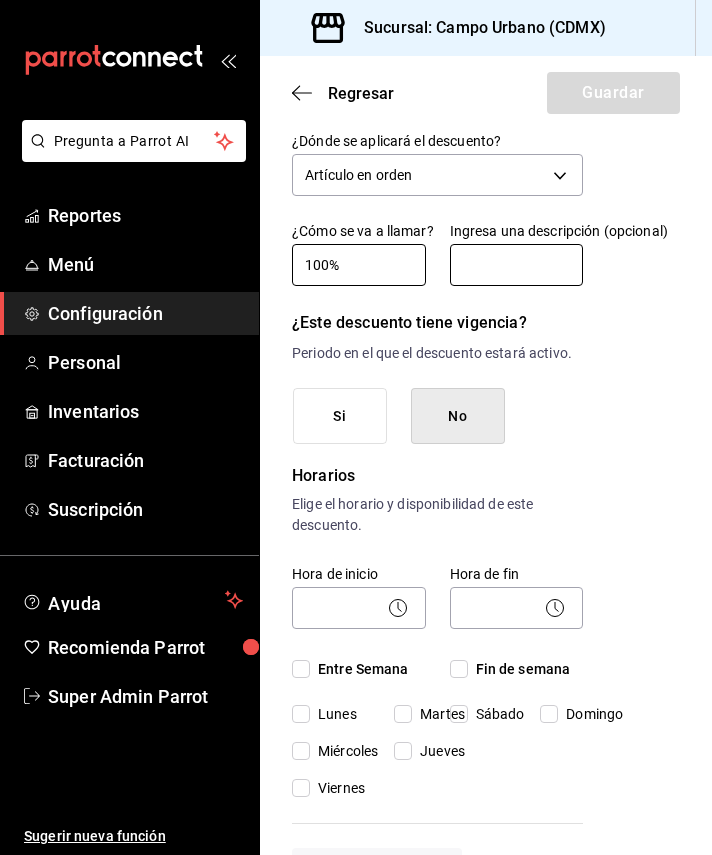 type on "100%" 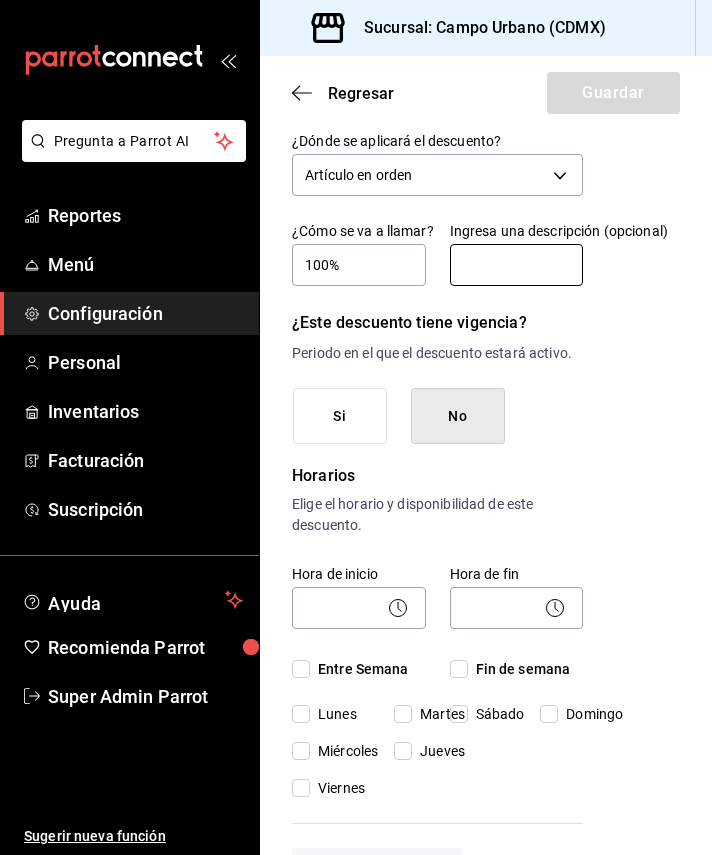 click at bounding box center [517, 265] 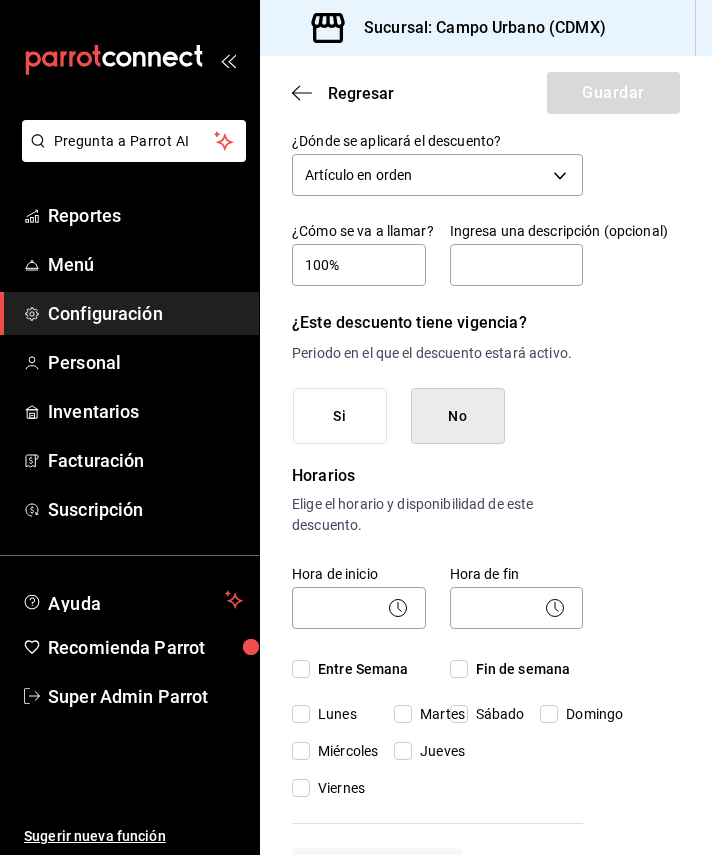 click on "No" at bounding box center [458, 416] 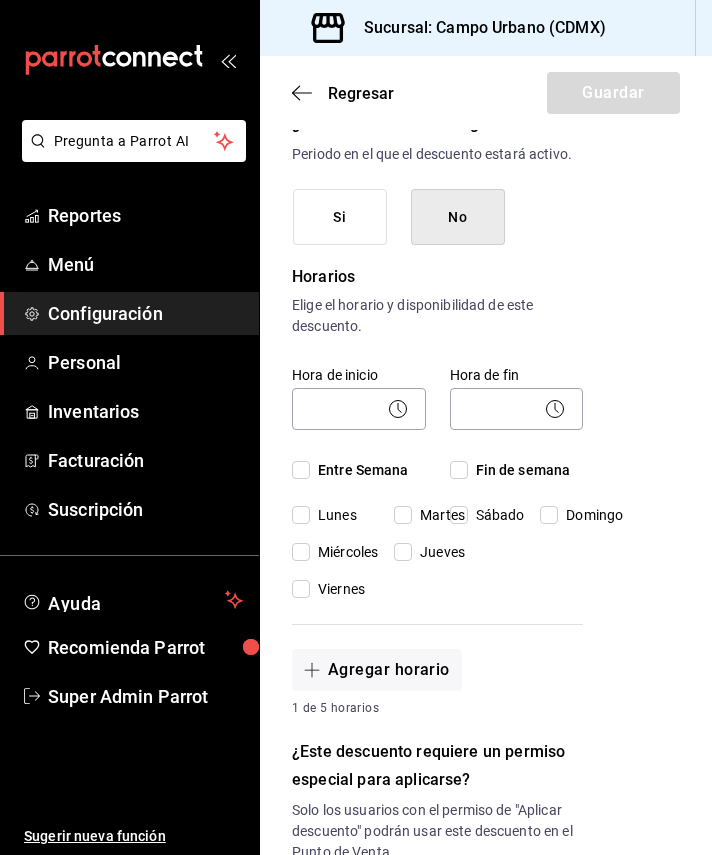 scroll, scrollTop: 276, scrollLeft: 0, axis: vertical 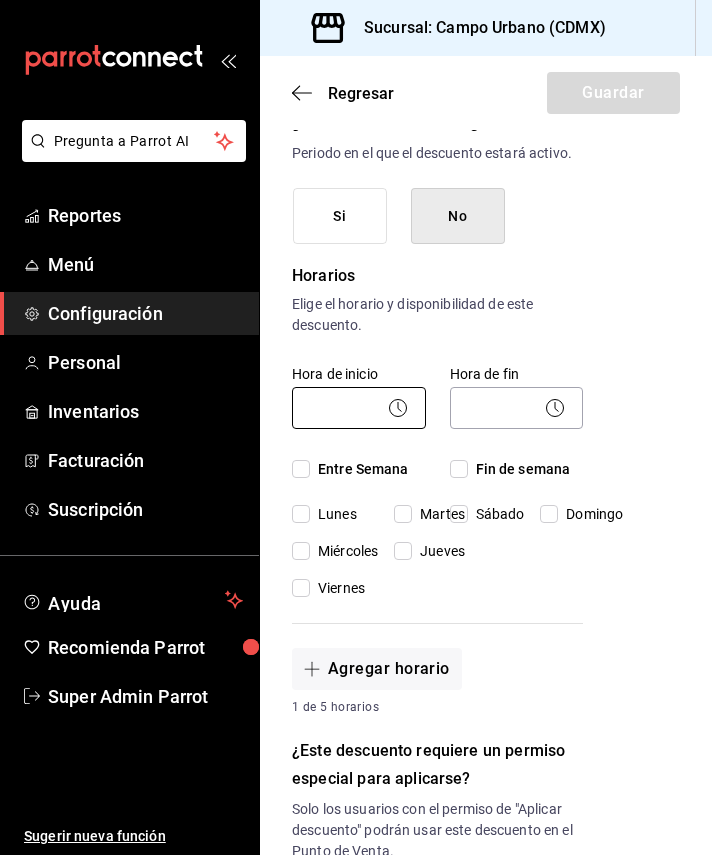 click on "Pregunta a Parrot AI Reportes   Menú   Configuración   Personal   Inventarios   Facturación   Suscripción   Ayuda Recomienda Parrot   Super Admin Parrot   Sugerir nueva función   Sucursal: Campo Urbano (CDMX) Regresar Guardar Nuevo descuento ¿Dónde se aplicará el descuento? Artículo en orden ORDER_ITEM ¿Cómo se va a llamar? 100% Ingresa una descripción (opcional) ¿Este descuento tiene vigencia? Periodo en el que el descuento estará activo. Si No Horarios Elige el horario y disponibilidad de este descuento. Hora de inicio ​ Entre Semana Lunes Martes Miércoles Jueves Viernes Hora de fin ​ Fin de semana Sábado Domingo Agregar horario 1 de 5 horarios ¿Este descuento requiere un permiso especial para aplicarse? Solo los usuarios con el permiso de "Aplicar descuento" podrán usar este descuento en el Punto de Venta. Si No ¿Quieres que el usuario defina el valor del descuento en el Punto de Venta? Si No ¿Cómo se aplicará el descuento? Porcentaje Cantidad Porcentaje 0.00 % Porcentaje Reportes" at bounding box center (356, 427) 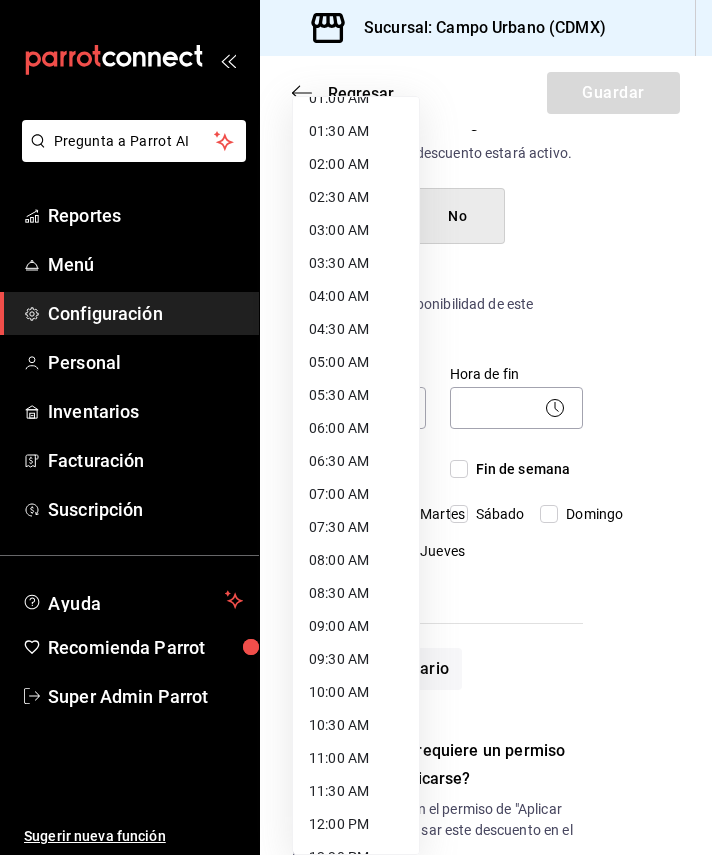 scroll, scrollTop: 0, scrollLeft: 0, axis: both 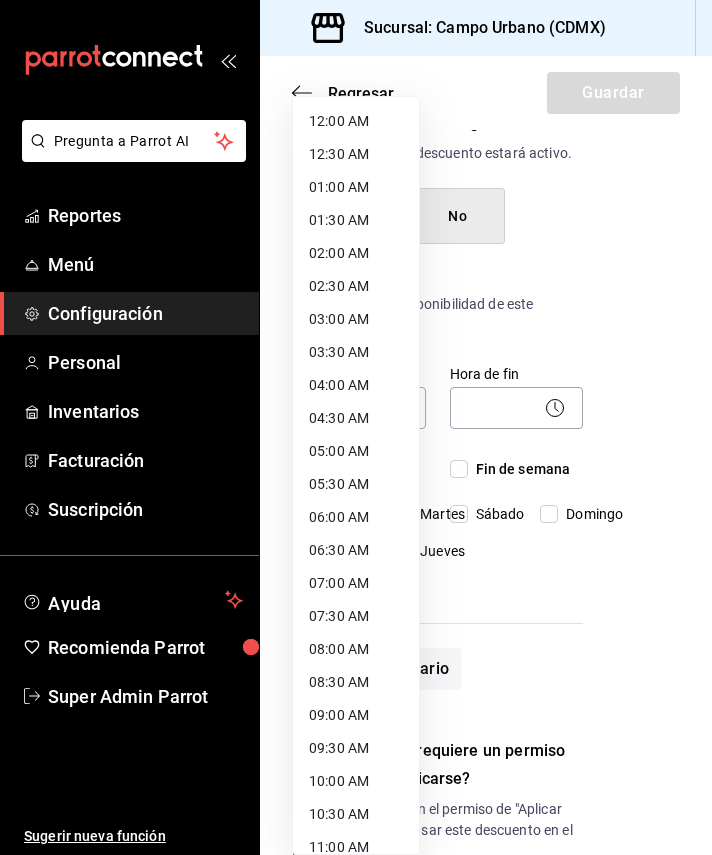 click on "12:00 AM" at bounding box center (356, 121) 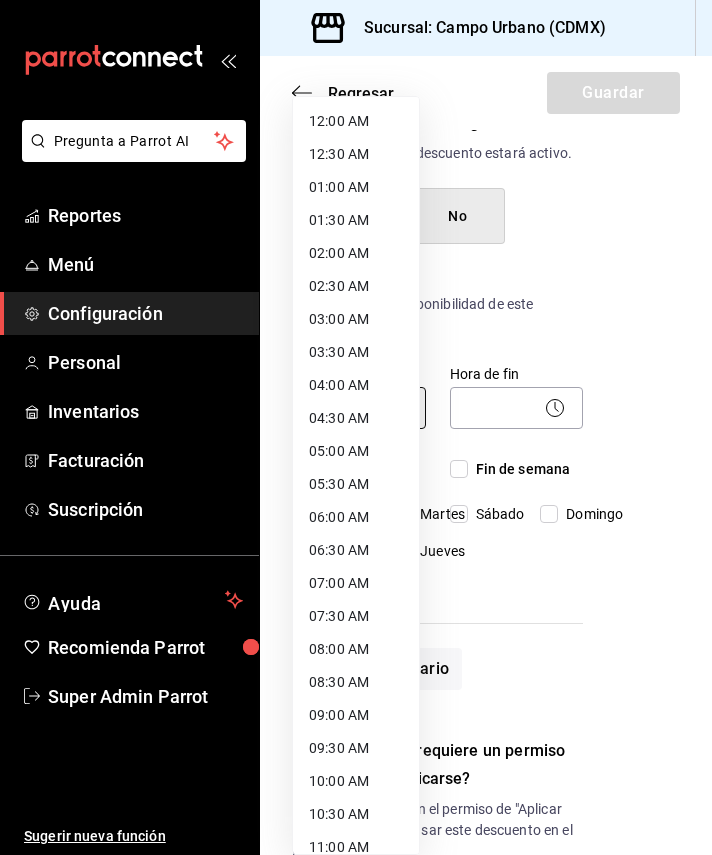 type on "00:00" 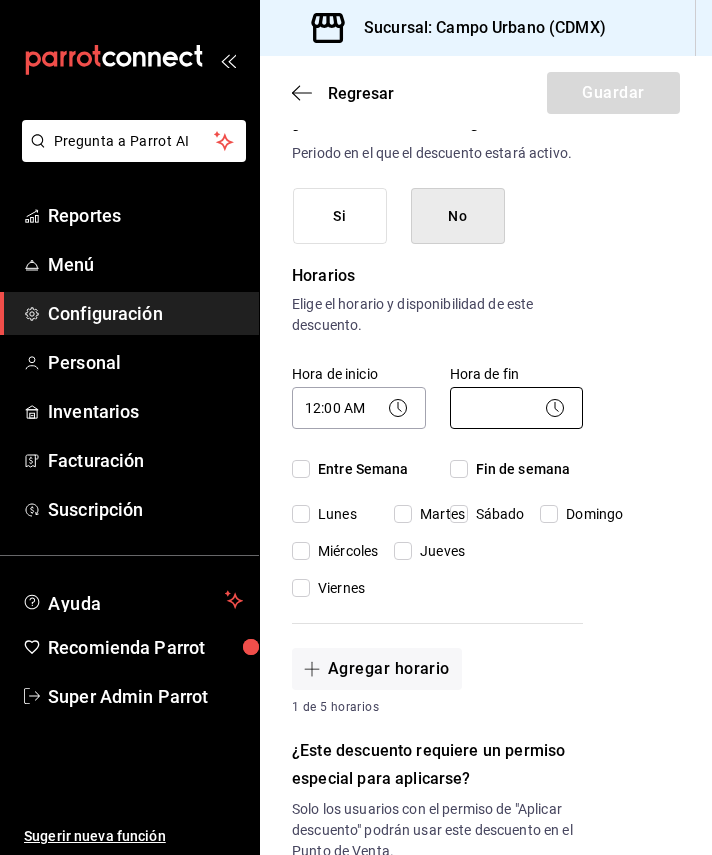 click on "Pregunta a Parrot AI Reportes   Menú   Configuración   Personal   Inventarios   Facturación   Suscripción   Ayuda Recomienda Parrot   Super Admin Parrot   Sugerir nueva función   Sucursal: Campo Urbano (CDMX) Regresar Guardar Nuevo descuento ¿Dónde se aplicará el descuento? Artículo en orden ORDER_ITEM ¿Cómo se va a llamar? 100% Ingresa una descripción (opcional) ¿Este descuento tiene vigencia? Periodo en el que el descuento estará activo. Si No Horarios Elige el horario y disponibilidad de este descuento. Hora de inicio 12:00 AM 00:00 Entre Semana Lunes Martes Miércoles Jueves Viernes Hora de fin ​ Fin de semana Sábado Domingo Agregar horario 1 de 5 horarios ¿Este descuento requiere un permiso especial para aplicarse? Solo los usuarios con el permiso de "Aplicar descuento" podrán usar este descuento en el Punto de Venta. Si No ¿Quieres que el usuario defina el valor del descuento en el Punto de Venta? Si No ¿Cómo se aplicará el descuento? Porcentaje Cantidad Porcentaje 0.00 % Reportes" at bounding box center (356, 427) 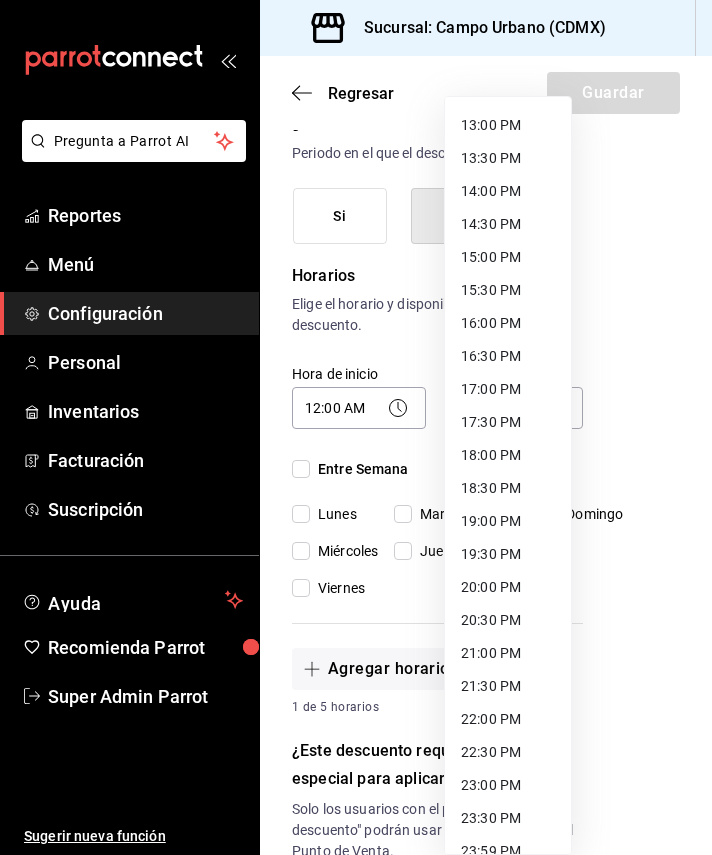 scroll, scrollTop: 876, scrollLeft: 0, axis: vertical 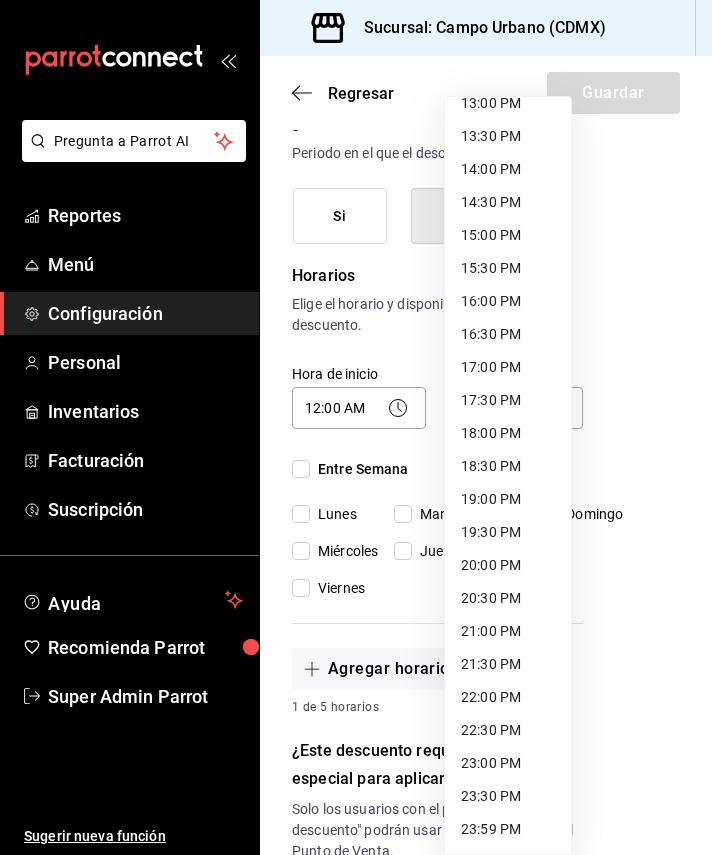 click on "23:59 PM" at bounding box center (508, 829) 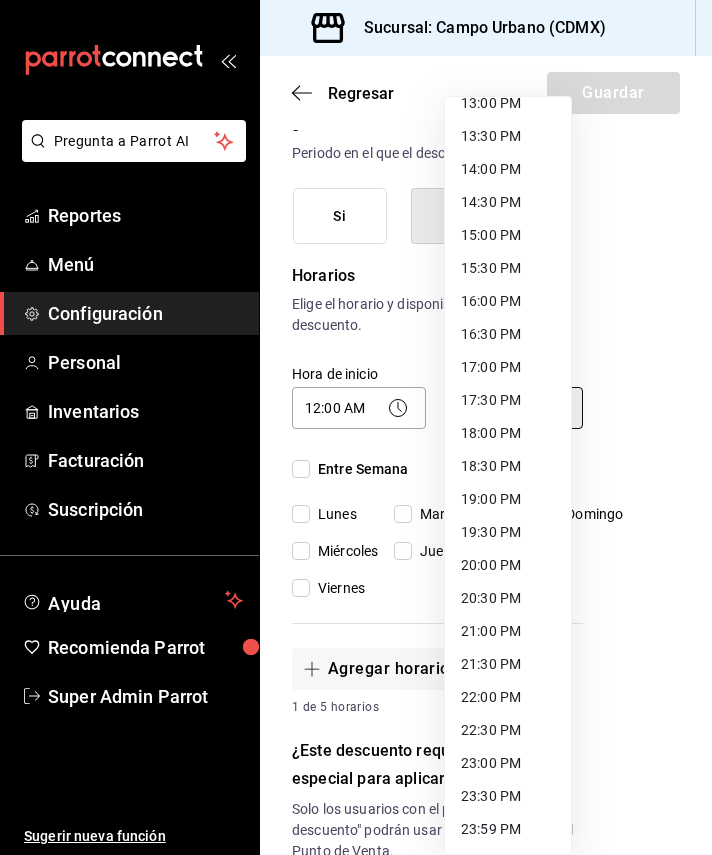 type on "23:59" 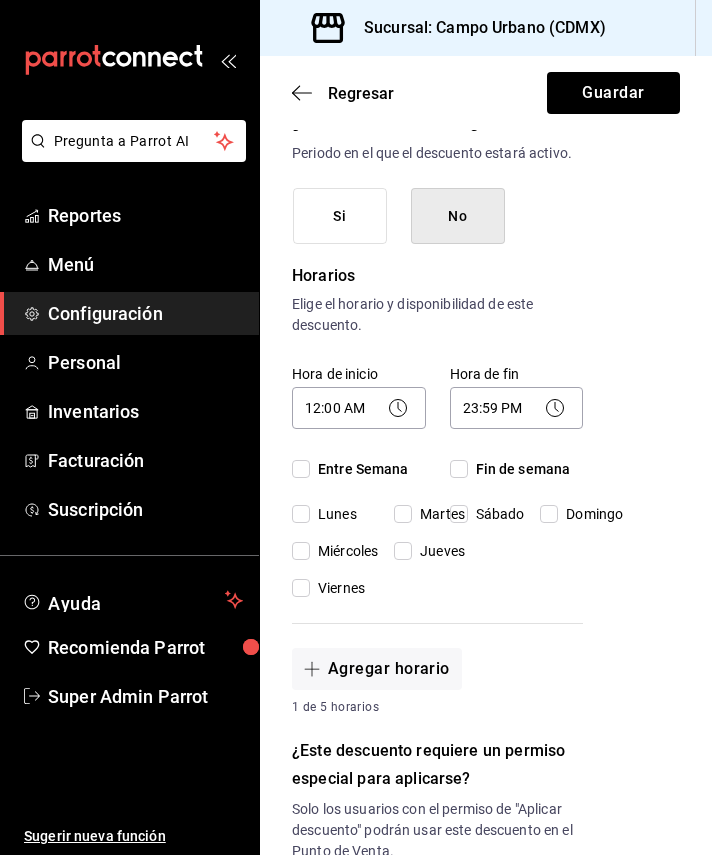 click on "Entre Semana" at bounding box center [359, 469] 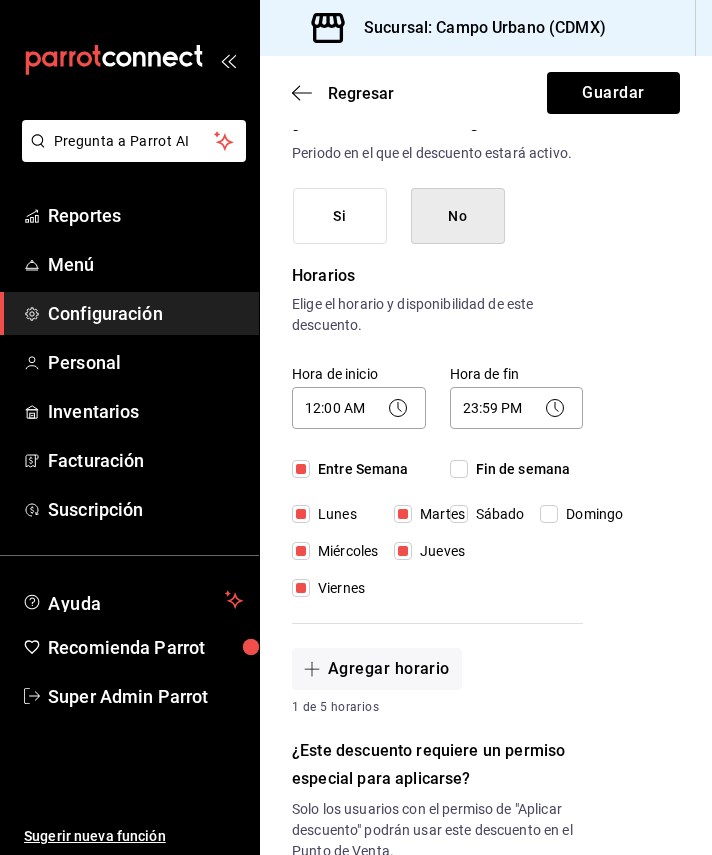 click on "Fin de semana" at bounding box center [519, 469] 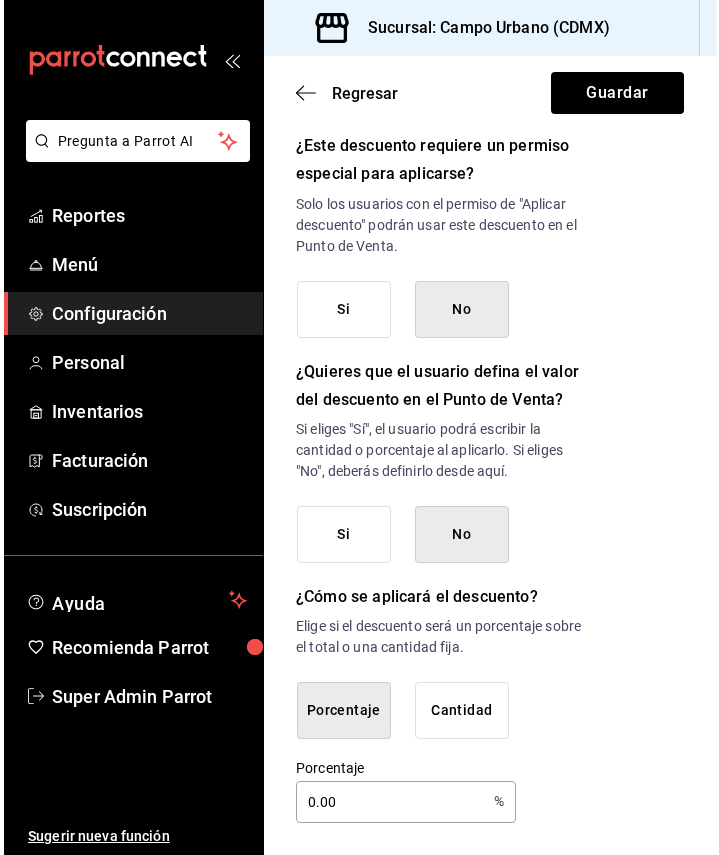 scroll, scrollTop: 902, scrollLeft: 0, axis: vertical 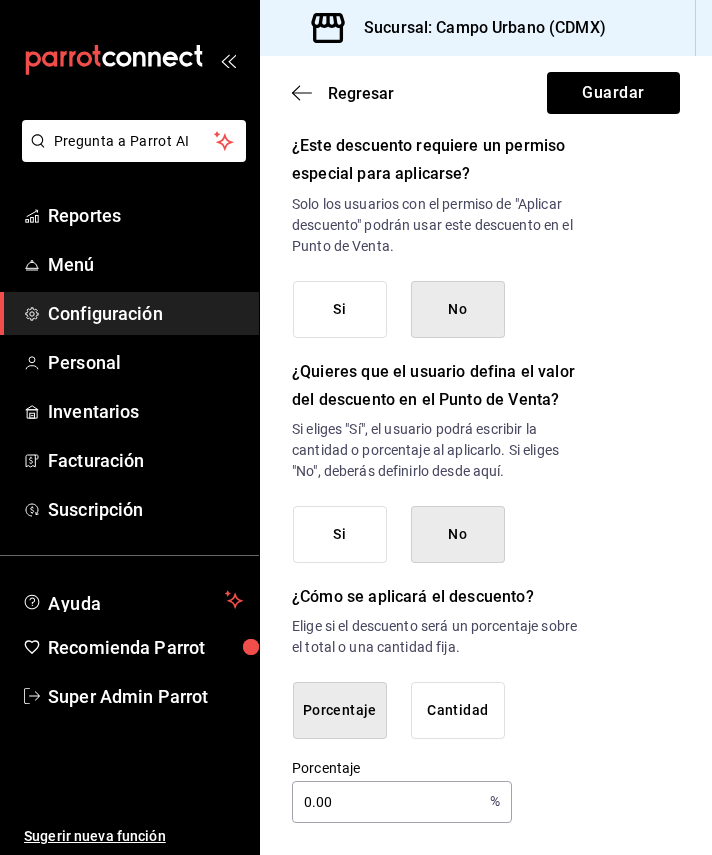 click on "0.00" at bounding box center (387, 802) 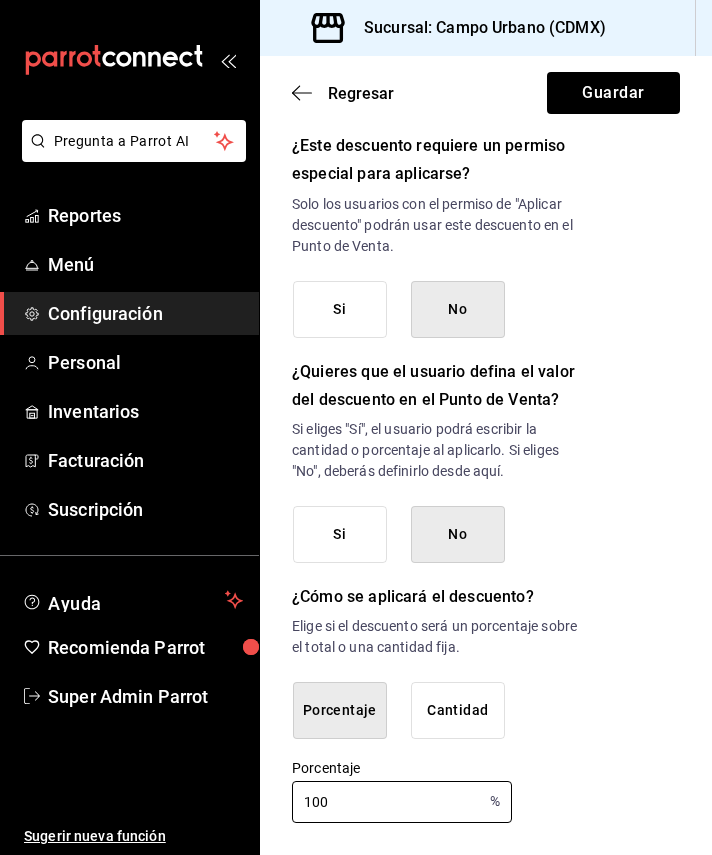 type on "100" 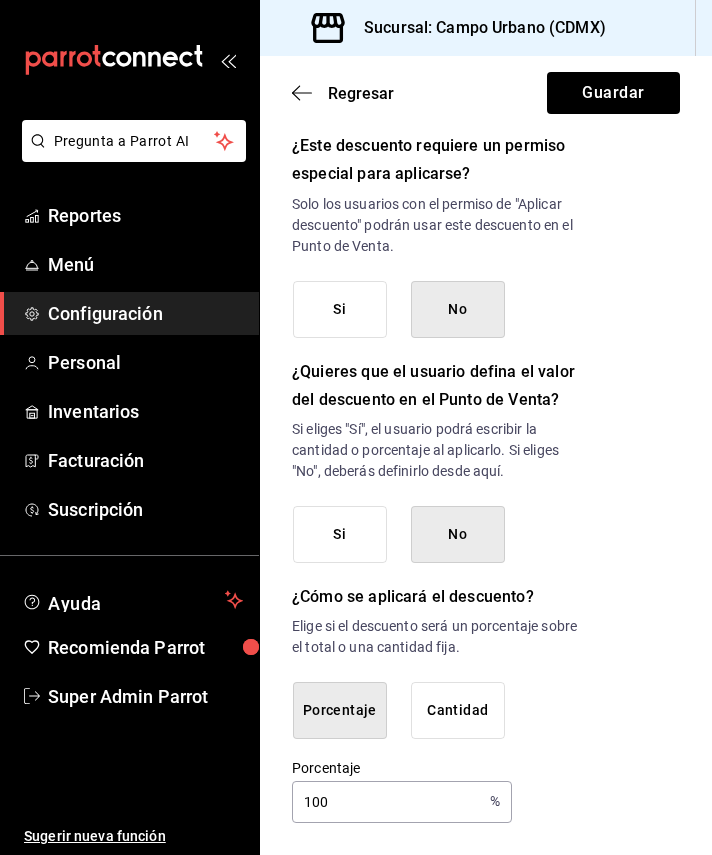 click on "Nuevo descuento ¿Dónde se aplicará el descuento? Artículo en orden ORDER_ITEM ¿Cómo se va a llamar? 100% Ingresa una descripción (opcional) ¿Este descuento tiene vigencia? Periodo en el que el descuento estará activo. Si No Horarios Elige el horario y disponibilidad de este descuento. Hora de inicio 12:00 AM 00:00 Entre Semana Lunes Martes Miércoles Jueves Viernes Hora de fin 23:59 PM 23:59 Fin de semana Sábado Domingo Agregar horario 1 de 5 horarios ¿Este descuento requiere un permiso especial para aplicarse? Solo los usuarios con el permiso de "Aplicar descuento" podrán usar este descuento en el Punto de Venta. Si No ¿Quieres que el usuario defina el valor del descuento en el Punto de Venta? Si eliges "Sí", el usuario podrá escribir la cantidad o porcentaje al aplicarlo. Si eliges "No", deberás definirlo desde aquí. Si No ¿Cómo se aplicará el descuento? Elige si el descuento será un porcentaje sobre el total o una cantidad fija. Porcentaje Cantidad Porcentaje 100 % Porcentaje" at bounding box center (486, 44) 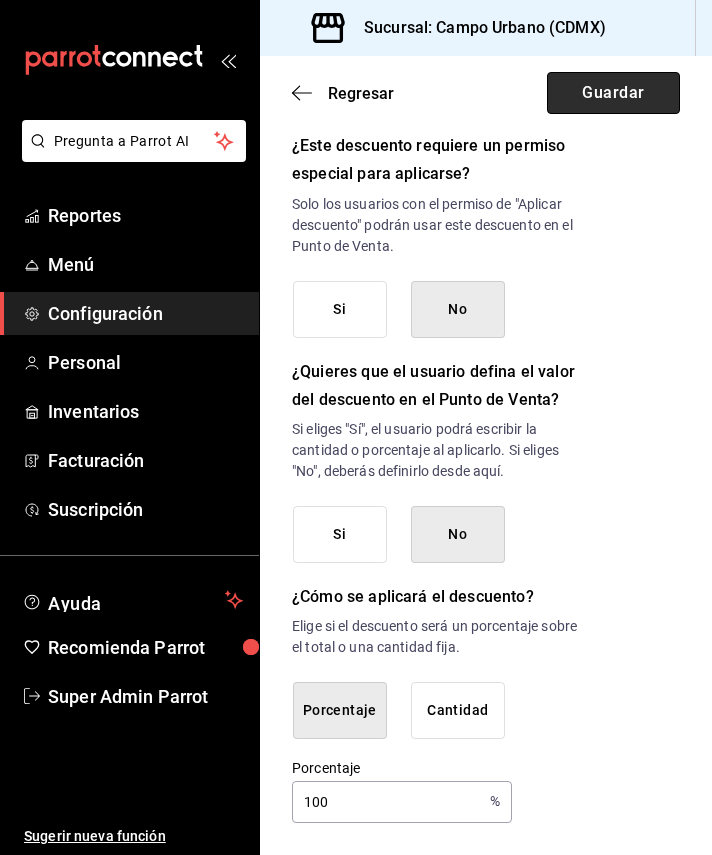 click on "Guardar" at bounding box center (613, 93) 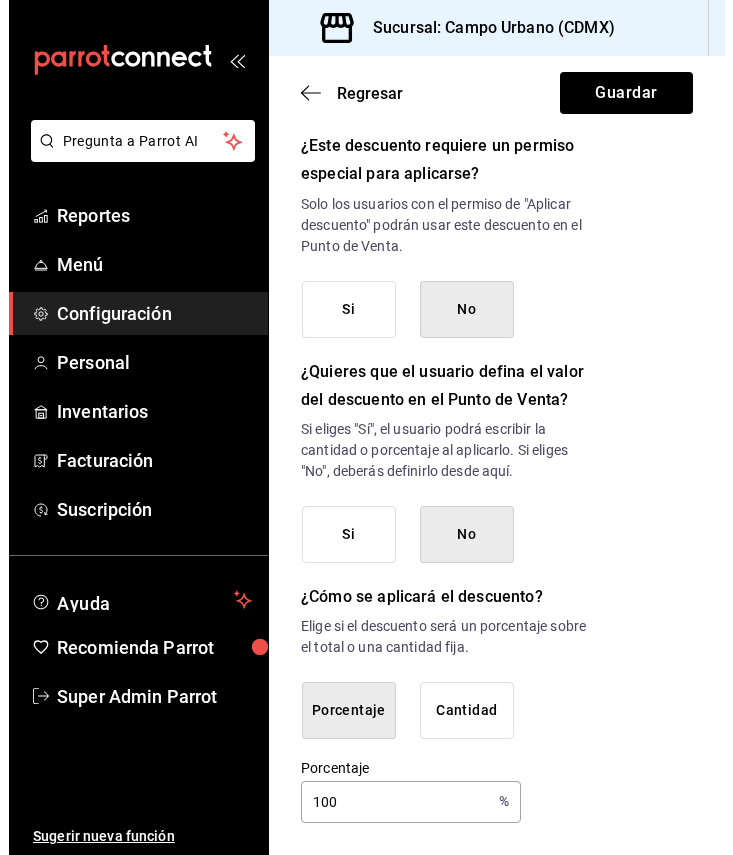 scroll, scrollTop: 881, scrollLeft: 0, axis: vertical 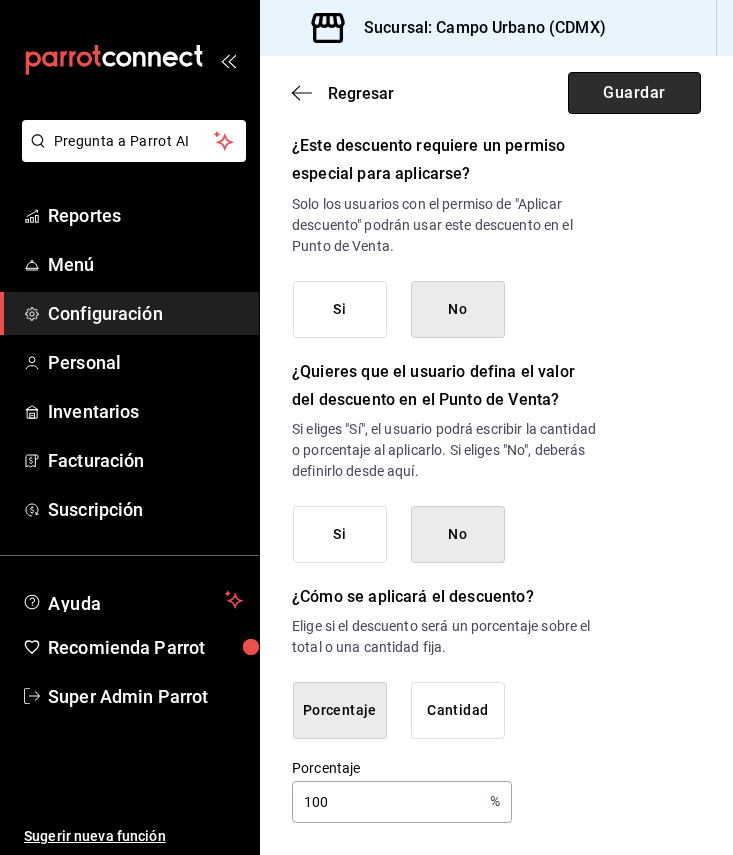 click on "Guardar" at bounding box center [634, 93] 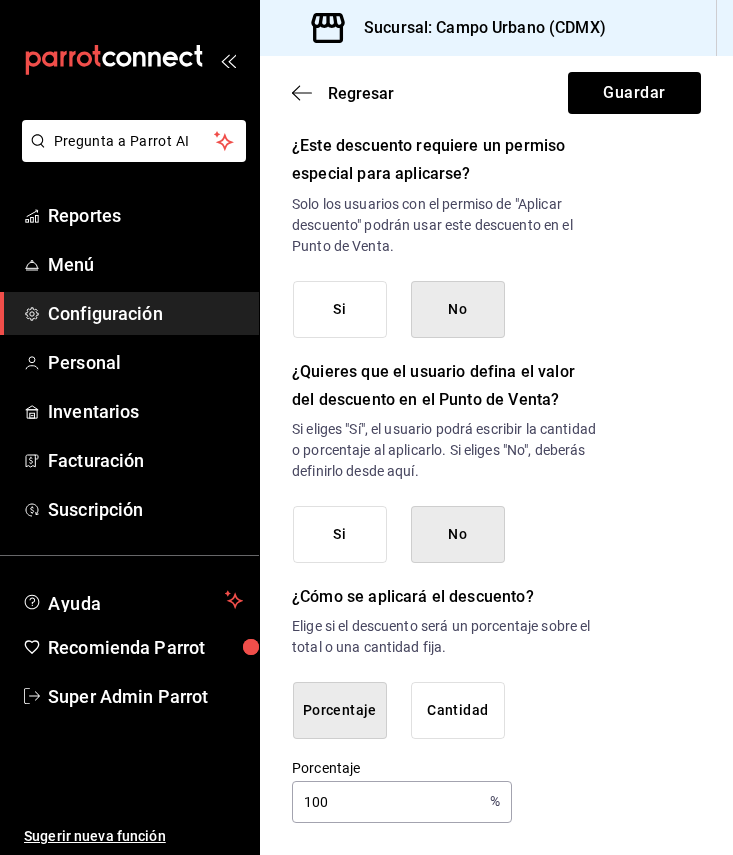 click on "100" at bounding box center [387, 802] 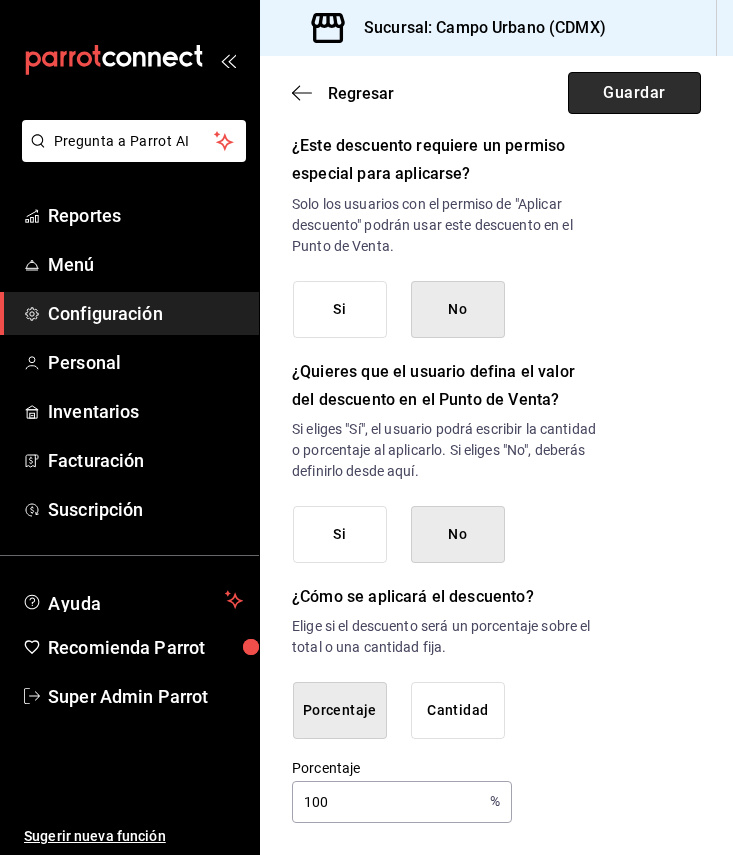 click on "Guardar" at bounding box center (634, 93) 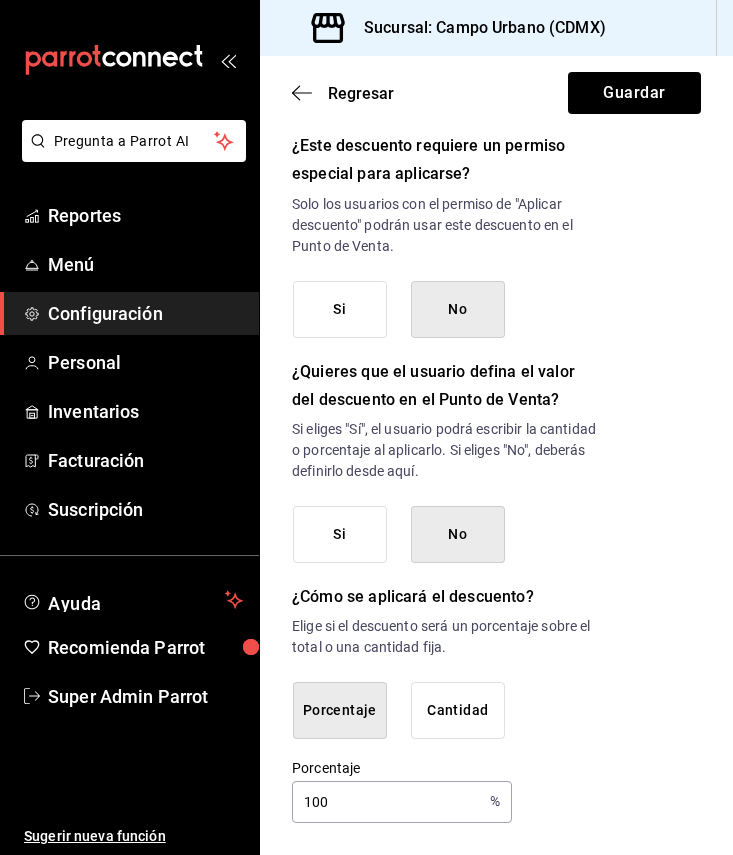 click on "Cantidad" at bounding box center [458, 710] 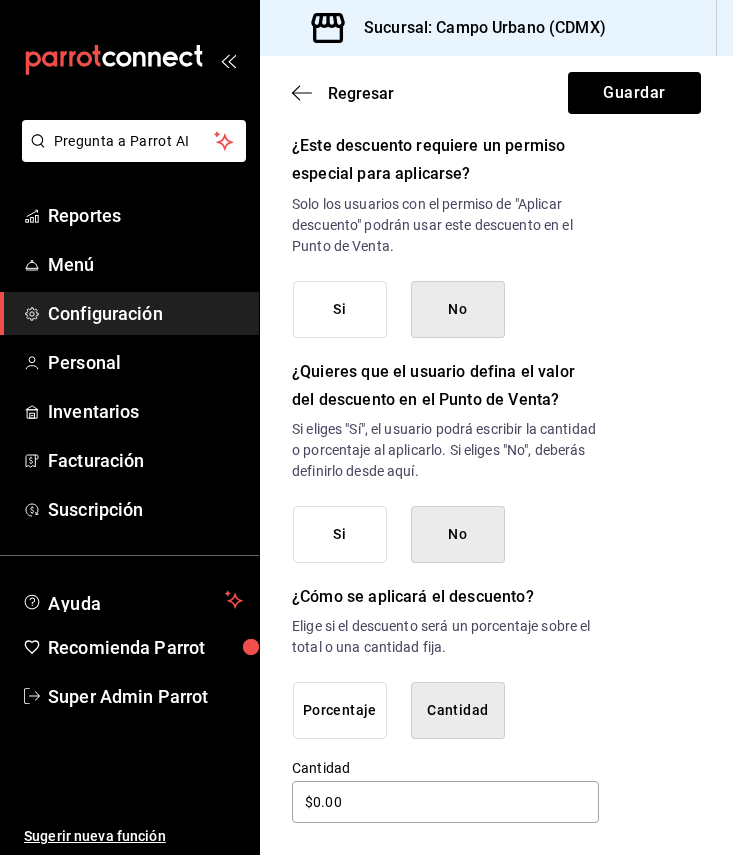 click on "Porcentaje" at bounding box center [340, 710] 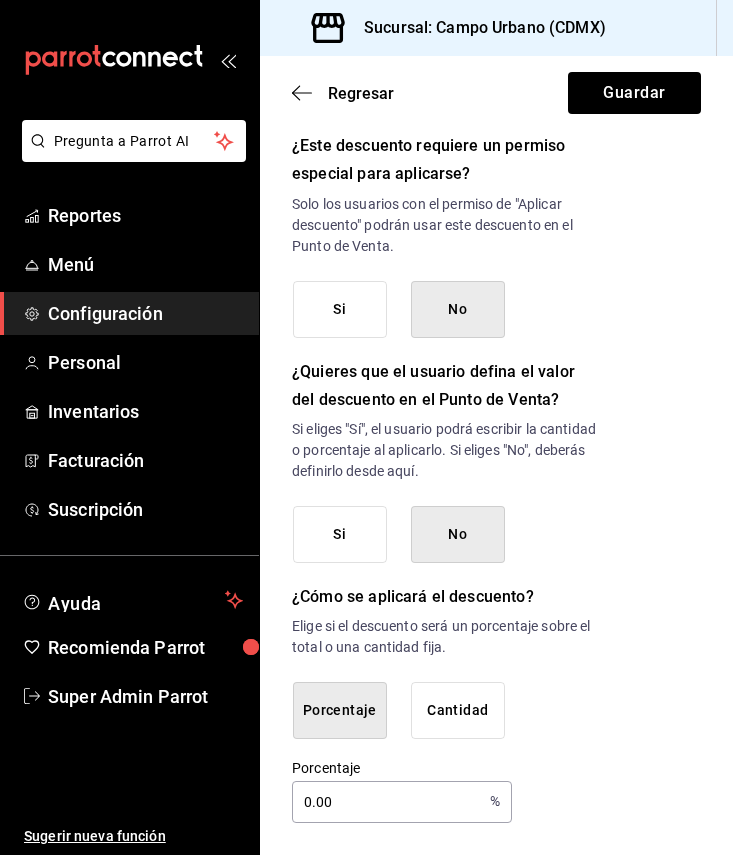 click on "0.00" at bounding box center [387, 802] 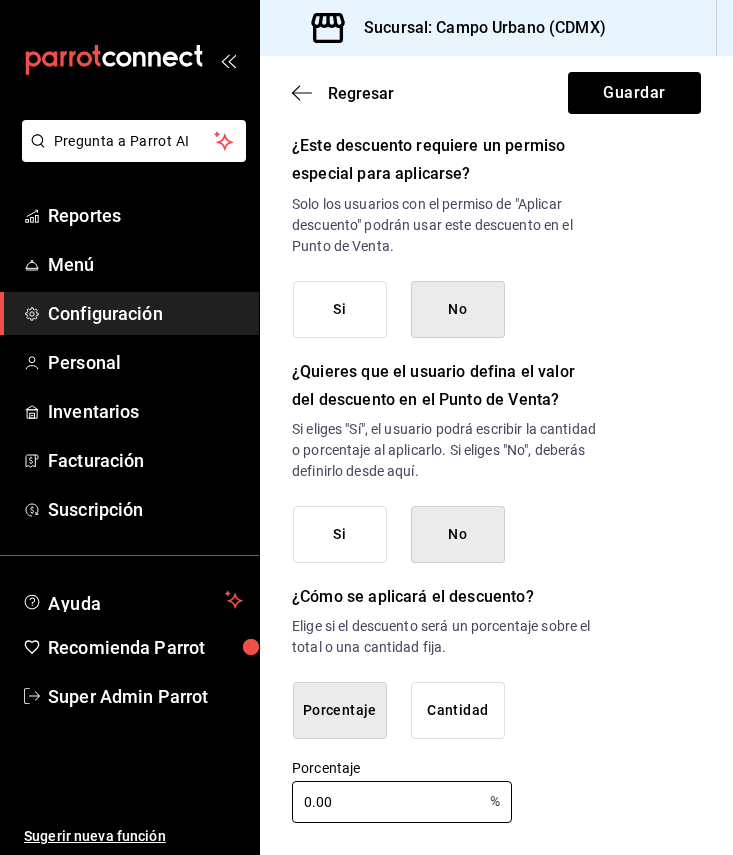 drag, startPoint x: 342, startPoint y: 799, endPoint x: 271, endPoint y: 801, distance: 71.02816 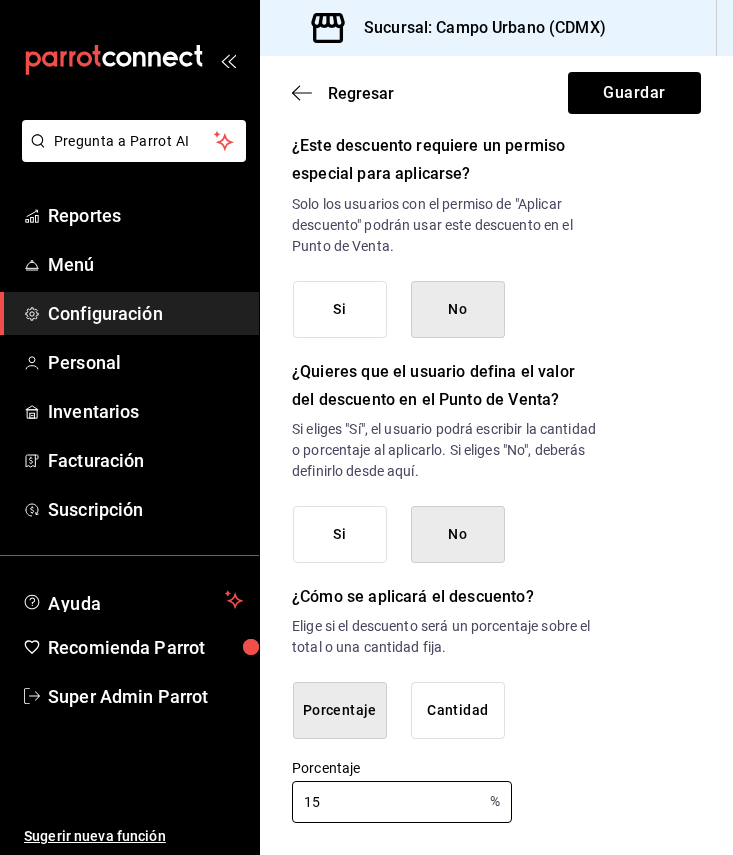 type on "15" 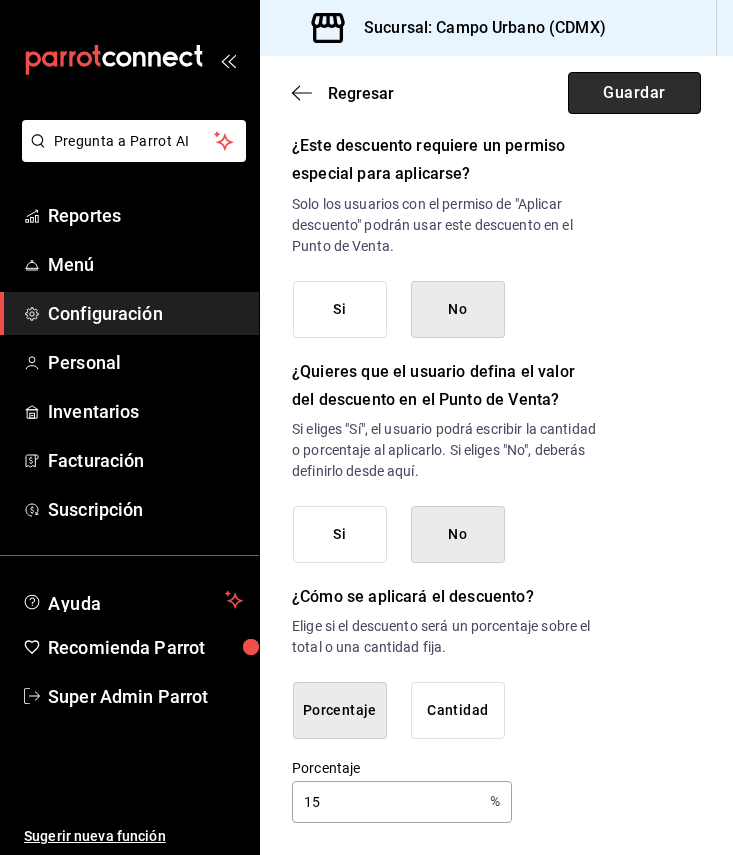 click on "Guardar" at bounding box center (634, 93) 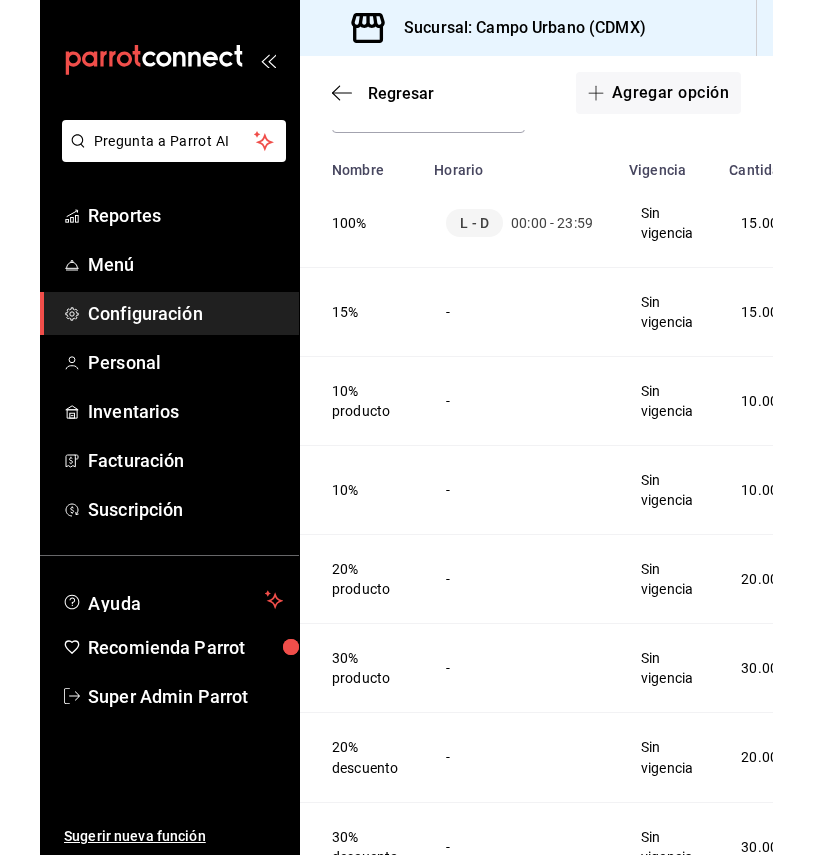 scroll, scrollTop: 114, scrollLeft: 0, axis: vertical 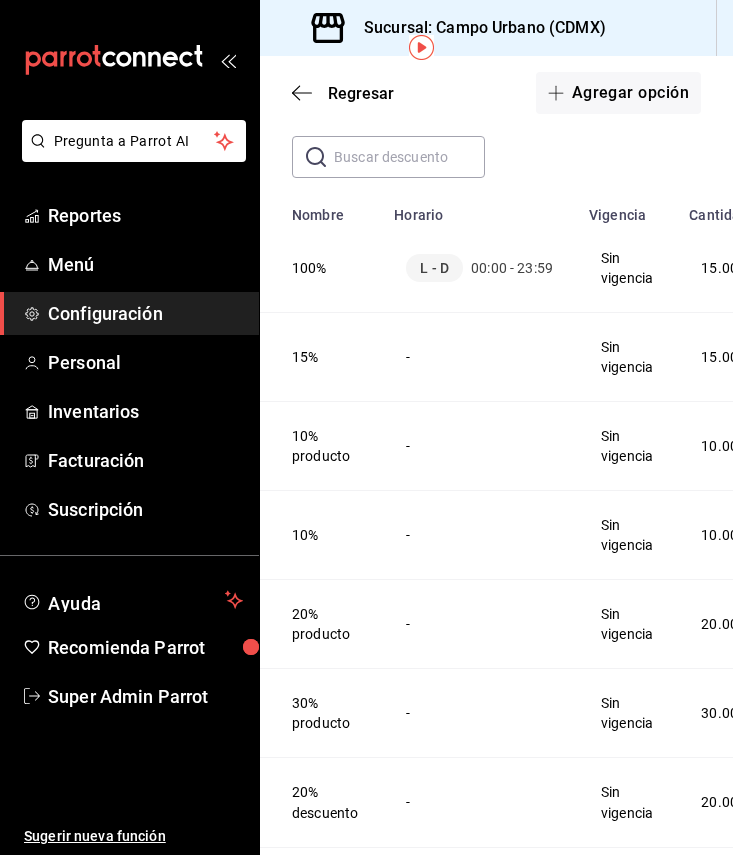 click on "100%" at bounding box center [321, 268] 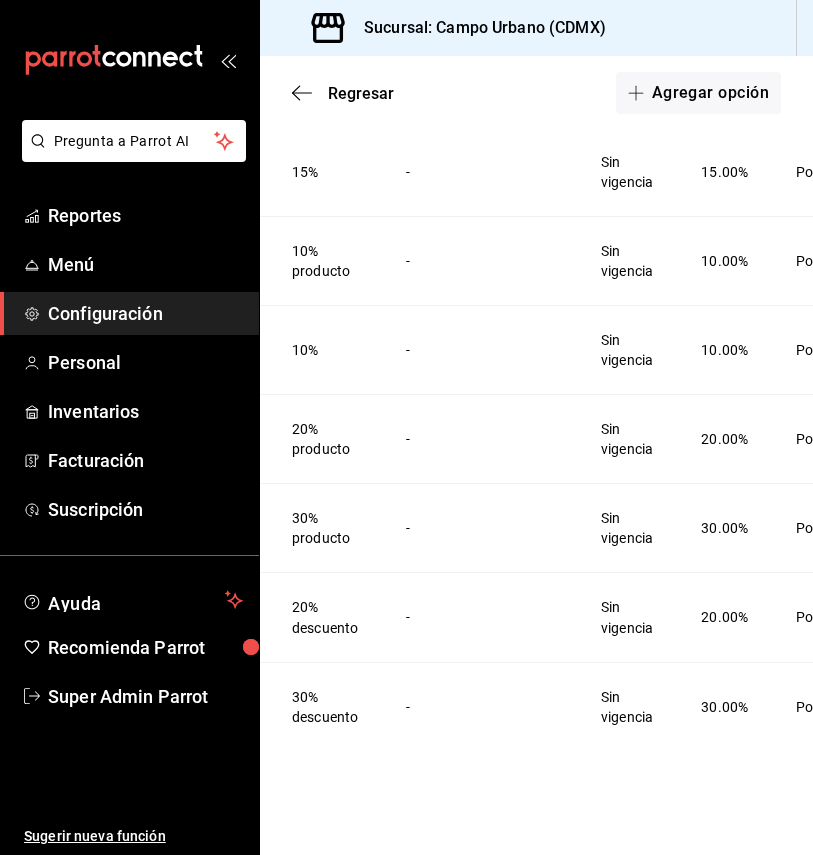 scroll, scrollTop: 314, scrollLeft: 0, axis: vertical 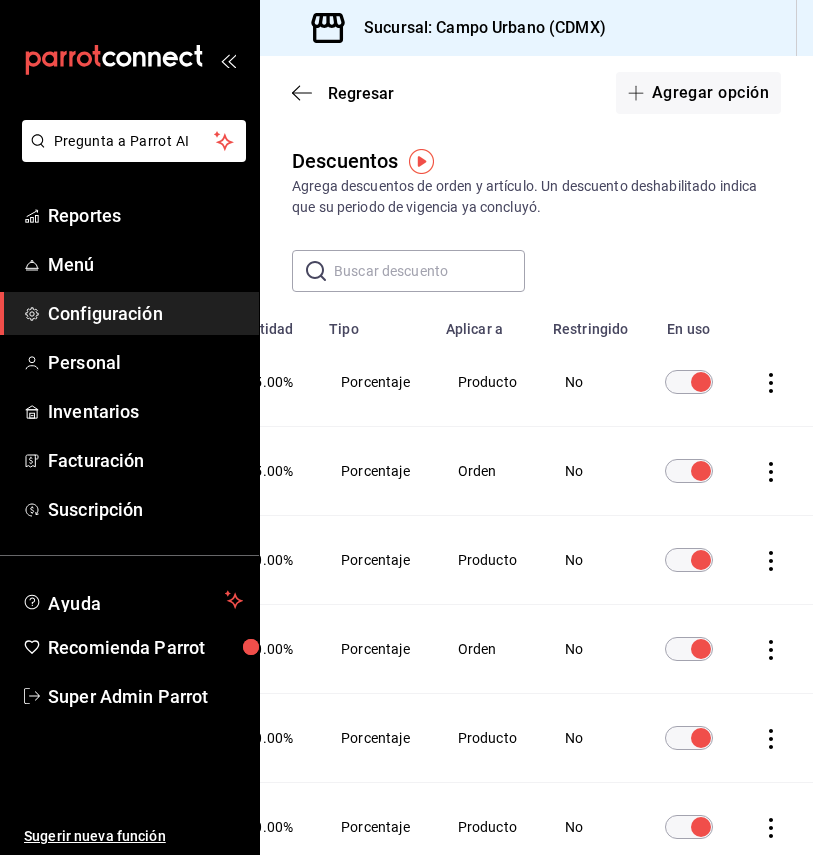click 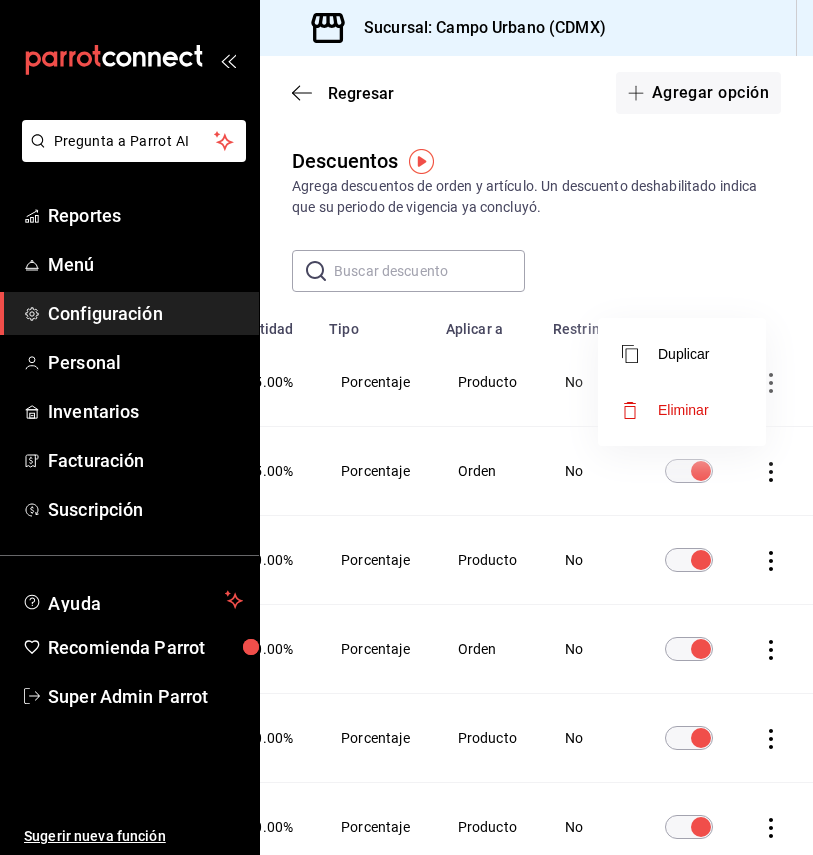 click at bounding box center [406, 427] 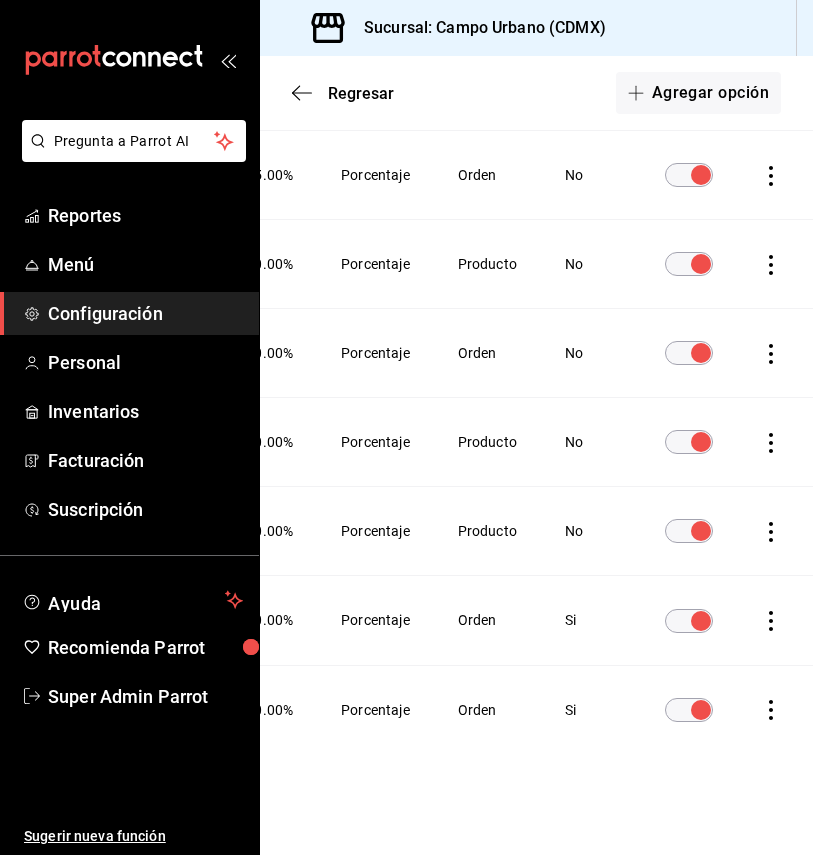 scroll, scrollTop: 314, scrollLeft: 0, axis: vertical 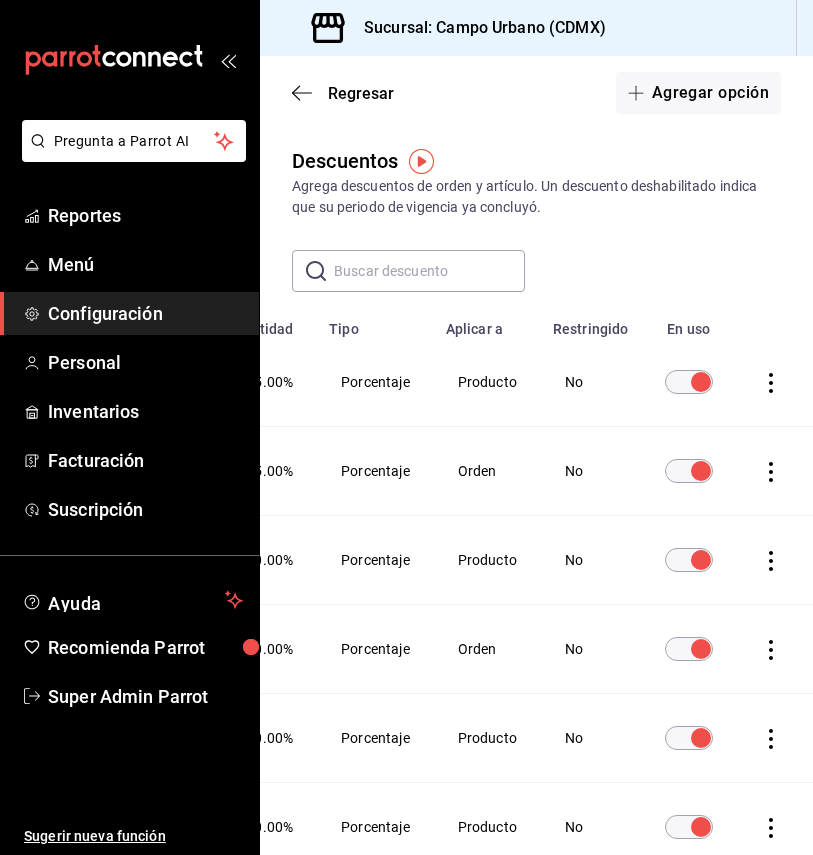 click 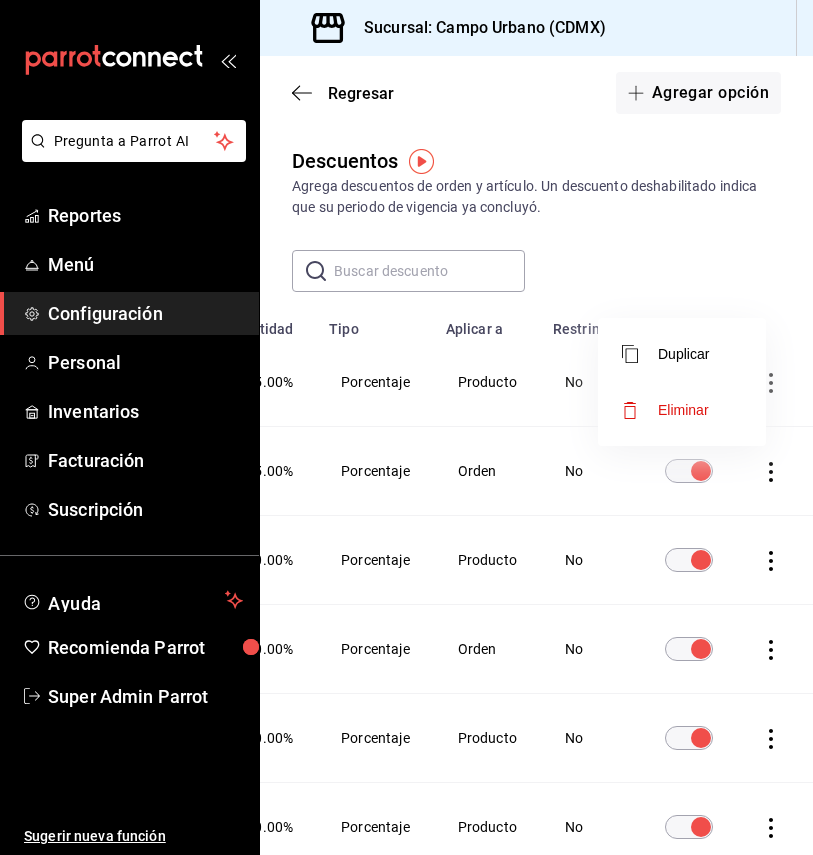 click on "Eliminar" at bounding box center [665, 410] 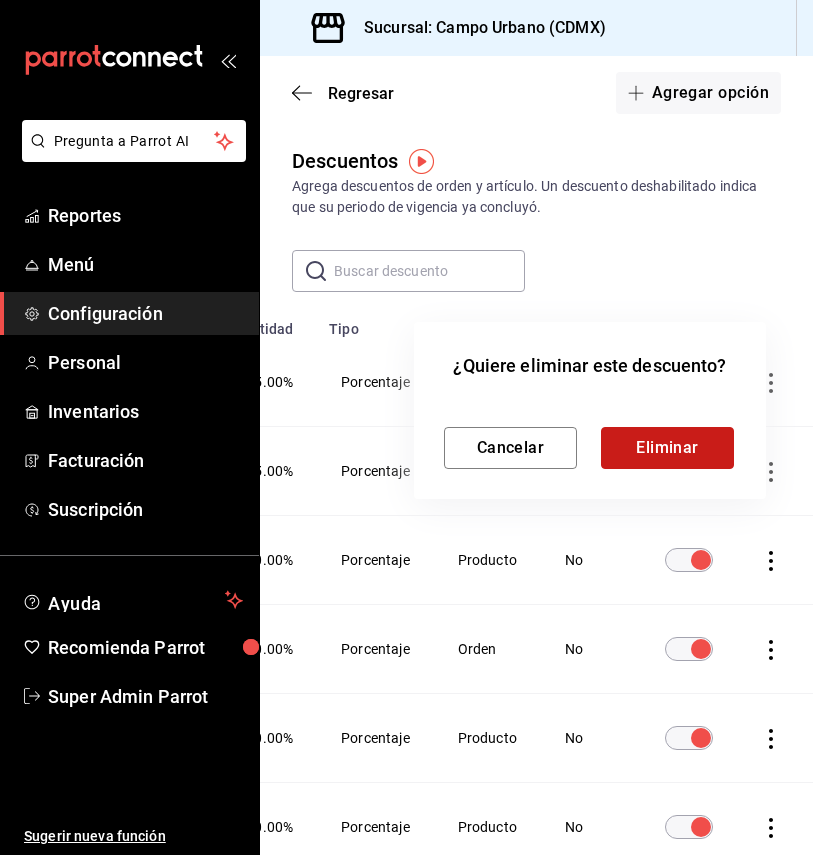 click on "Eliminar" at bounding box center (667, 448) 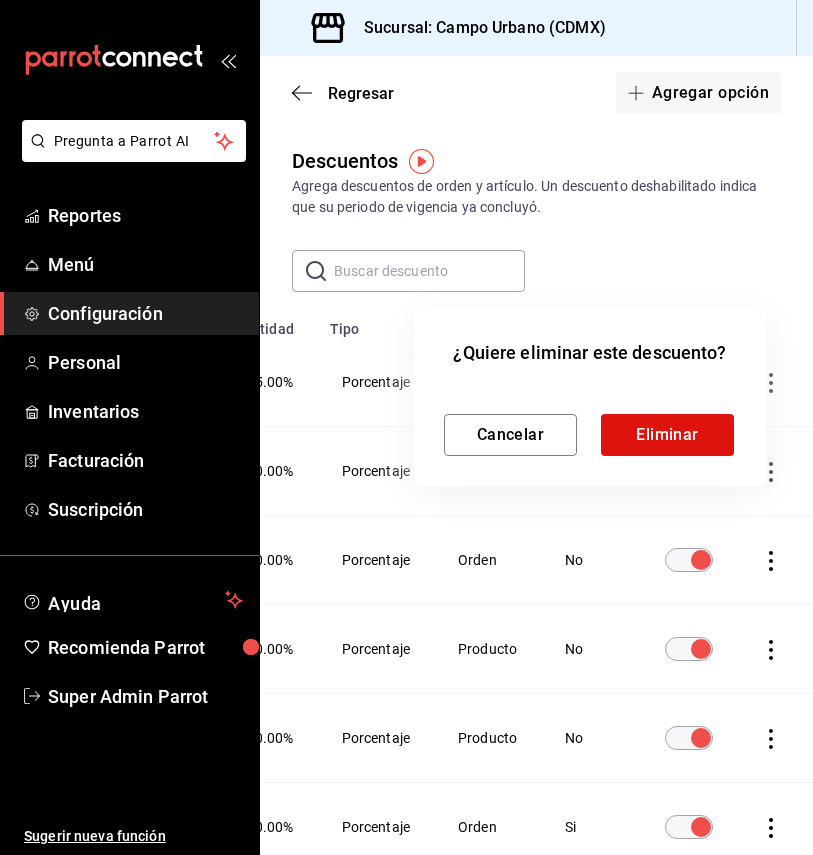 scroll, scrollTop: 0, scrollLeft: 343, axis: horizontal 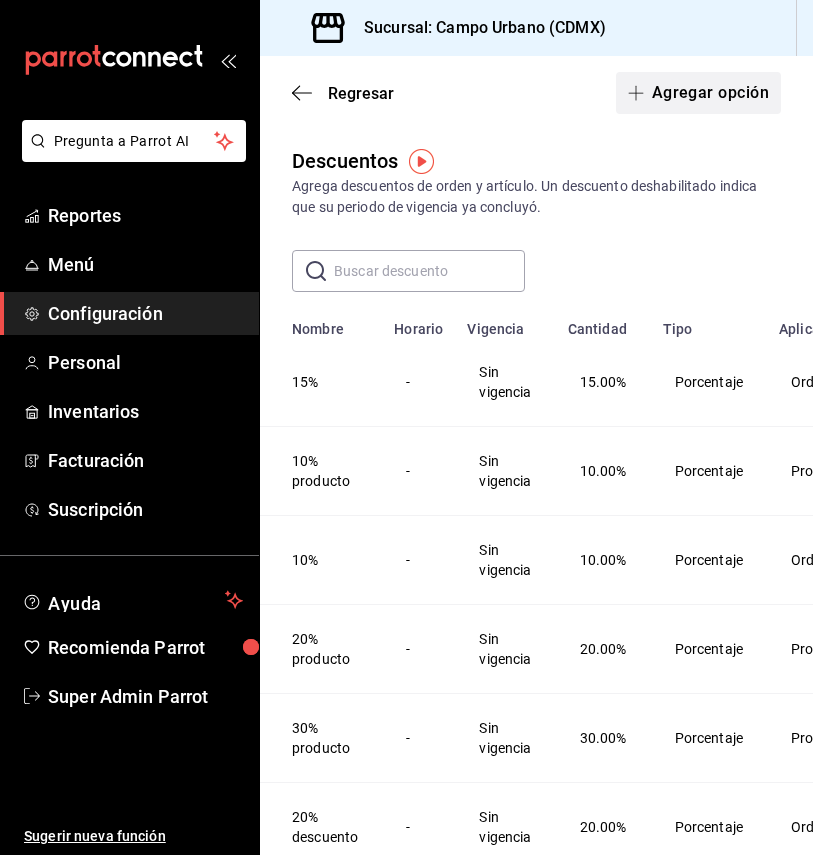 click on "Agregar opción" at bounding box center [698, 93] 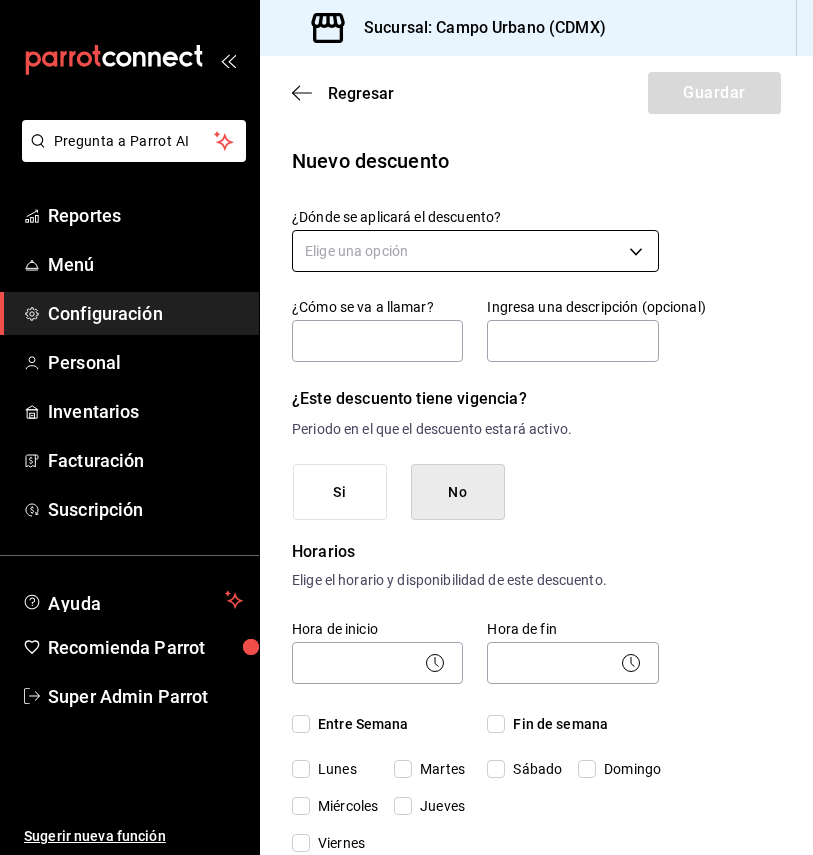 click on "Pregunta a Parrot AI Reportes   Menú   Configuración   Personal   Inventarios   Facturación   Suscripción   Ayuda Recomienda Parrot   Super Admin Parrot   Sugerir nueva función   Sucursal: [LOCATION] Regresar Guardar Nuevo descuento ¿Dónde se aplicará el descuento? Elige una opción ¿Cómo se va a llamar? Ingresa una descripción (opcional) ¿Este descuento tiene vigencia? Periodo en el que el descuento estará activo. Si No Horarios Elige el horario y disponibilidad de este descuento. Hora de inicio ​ Entre Semana Lunes Martes Miércoles Jueves Viernes Hora de fin ​ Fin de semana Sábado Domingo Agregar horario 1 de 5 horarios ¿Este descuento requiere un permiso especial para aplicarse? Solo los usuarios con el permiso de "Aplicar descuento" podrán usar este descuento en el Punto de Venta. Si No ¿Quieres que el usuario defina el valor del descuento en el Punto de Venta? Si No ¿Cómo se aplicará el descuento? Porcentaje Cantidad Porcentaje 0.00 % Porcentaje Pregunta a Parrot AI" at bounding box center (406, 427) 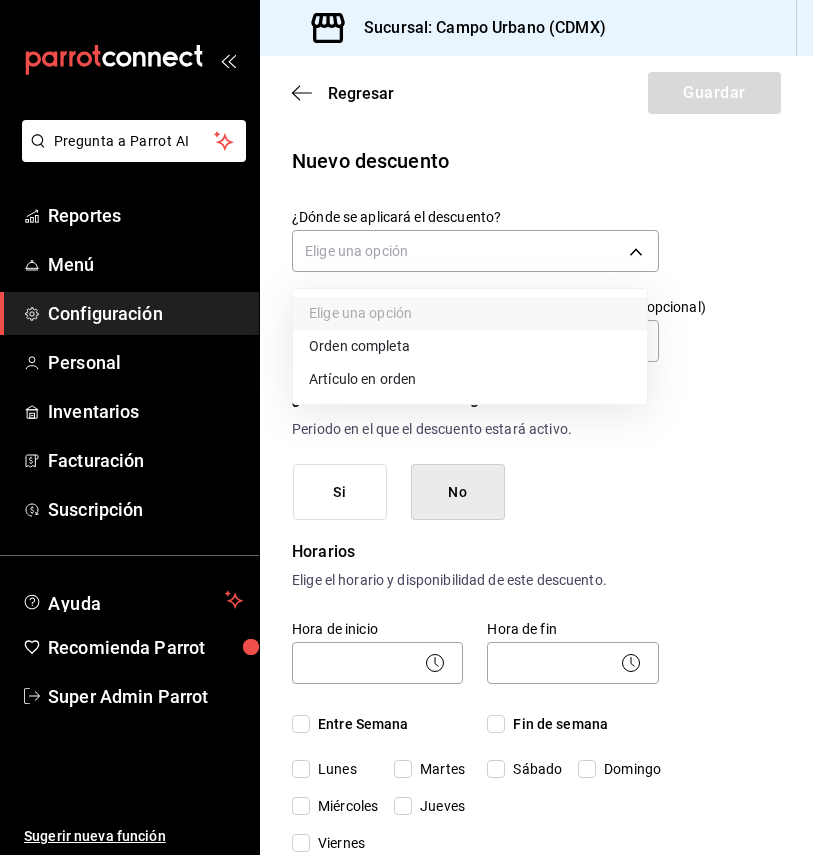 click on "Artículo en orden" at bounding box center (470, 379) 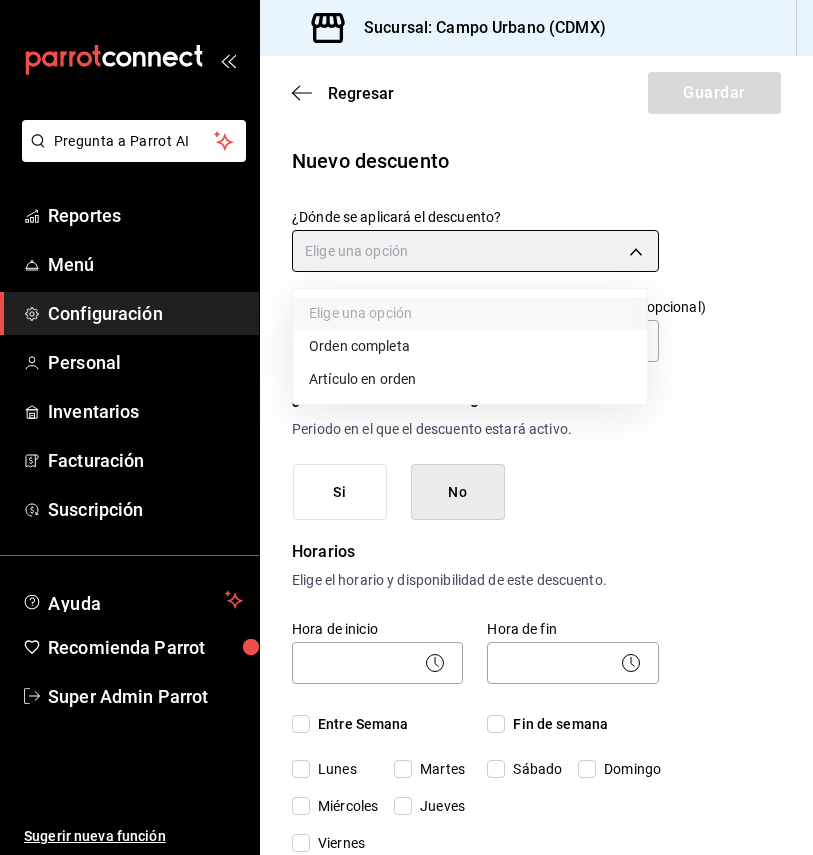 type on "ORDER_ITEM" 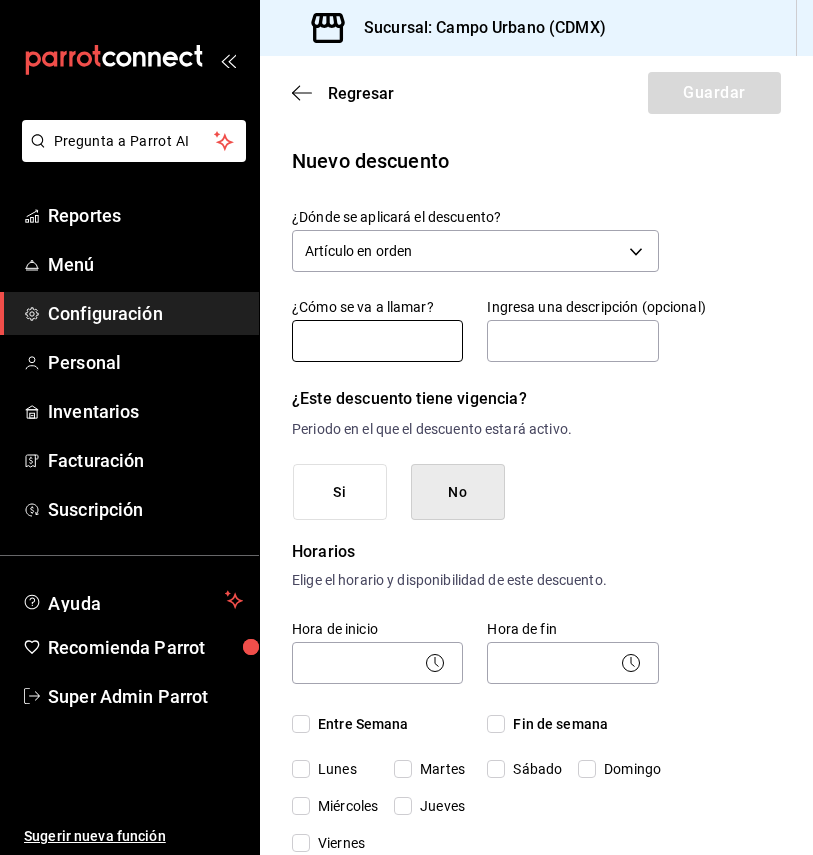 click at bounding box center [377, 341] 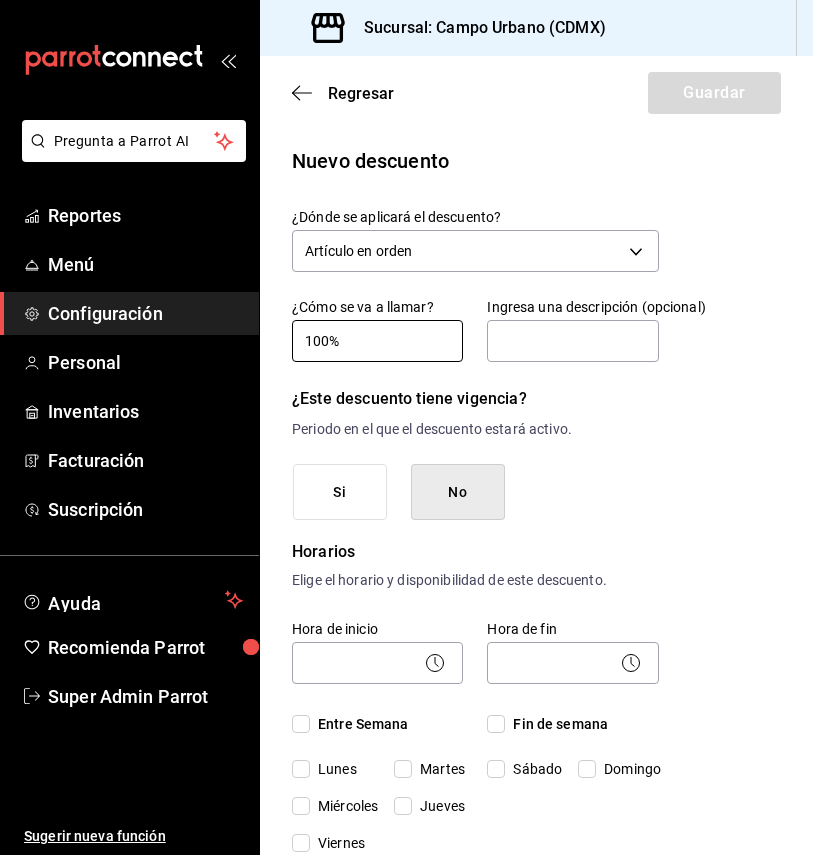 type on "100%" 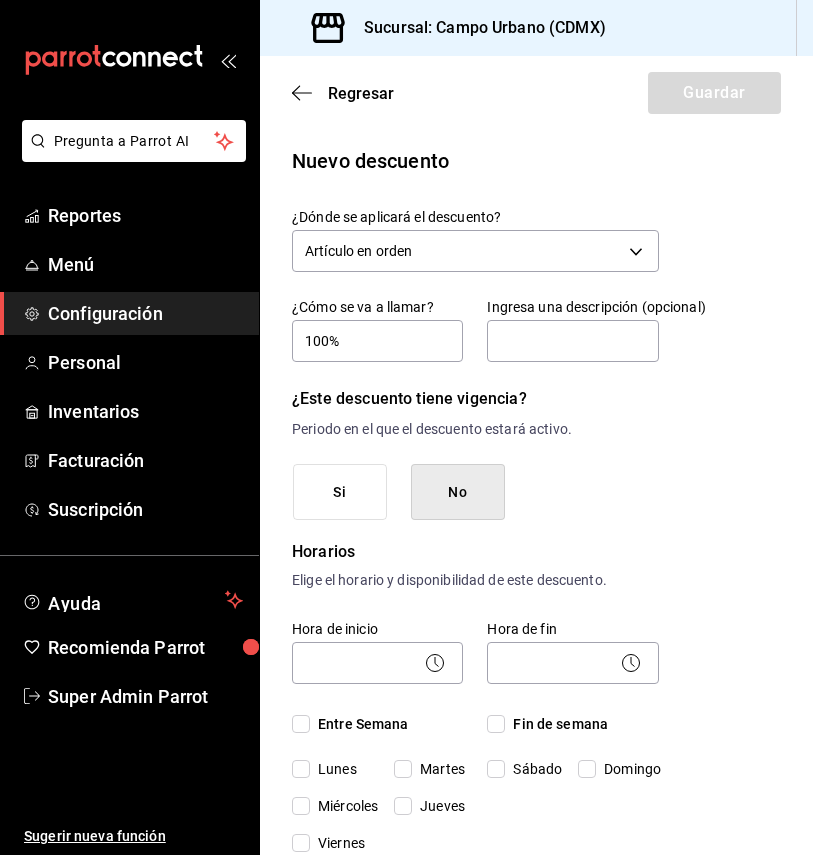 click on "No" at bounding box center (458, 492) 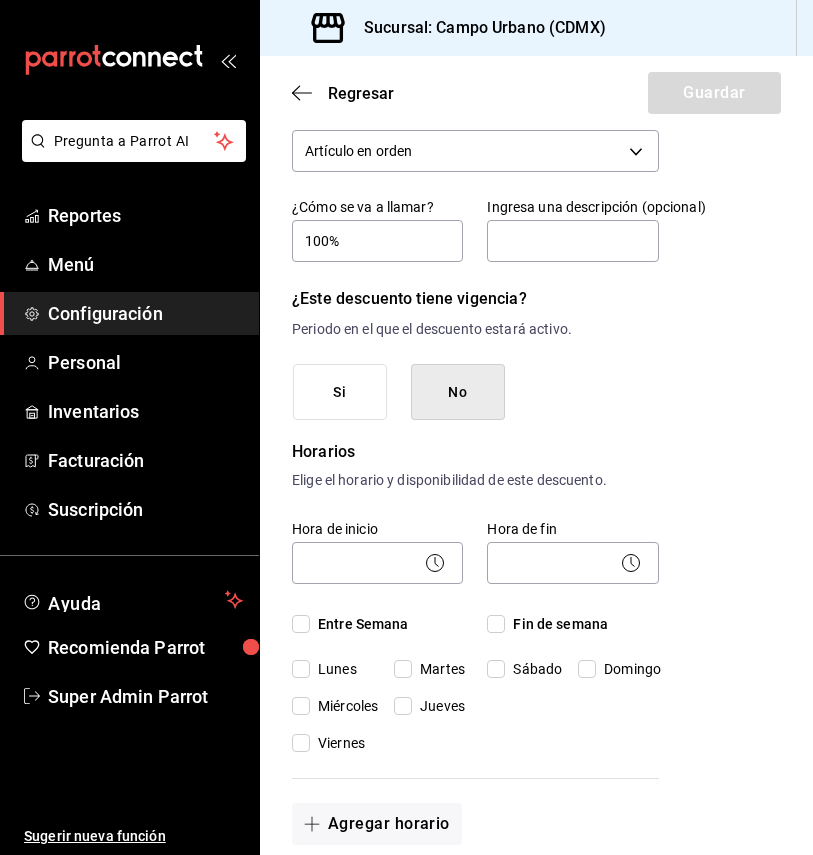 click on "Hora de inicio ​ Entre Semana Lunes Martes Miércoles Jueves Viernes" at bounding box center [365, 625] 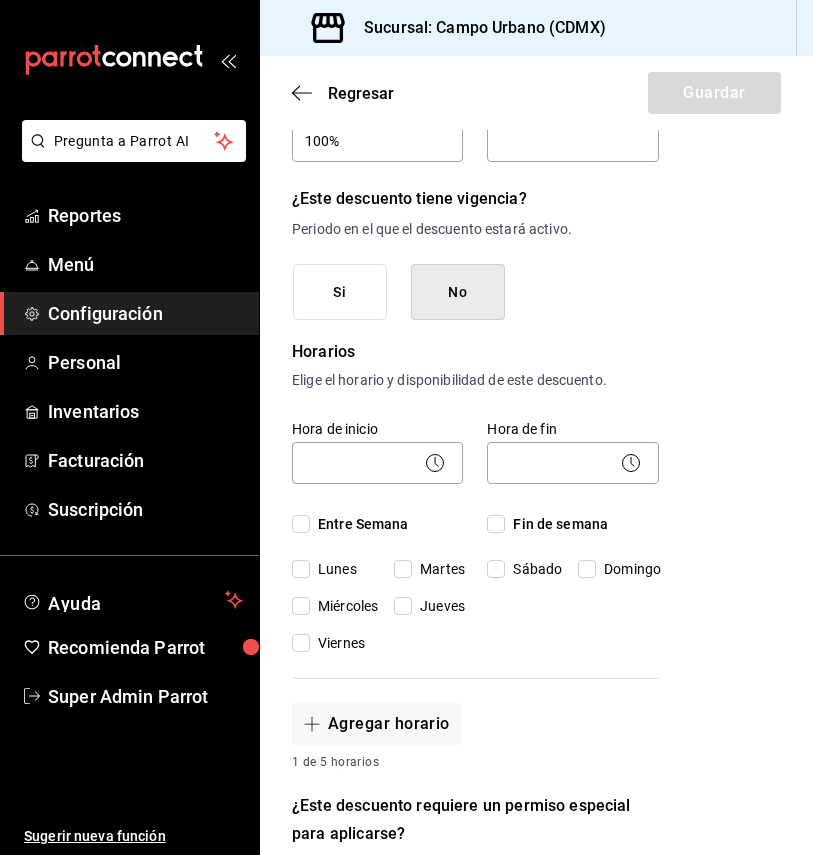 click on "Entre Semana" at bounding box center (359, 524) 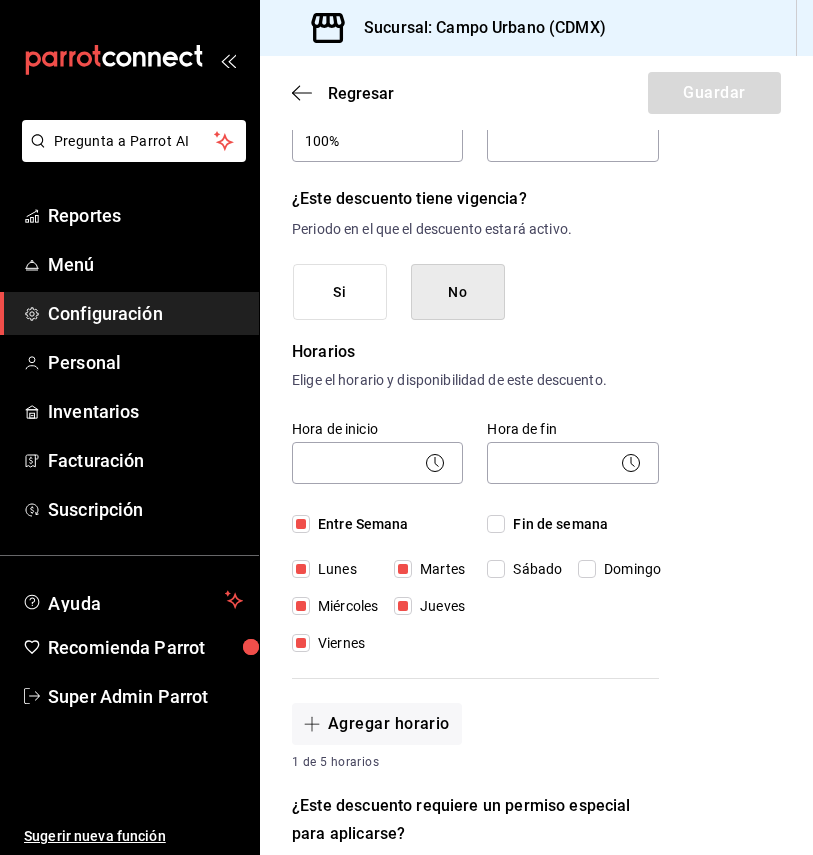 click on "Fin de semana" at bounding box center (556, 524) 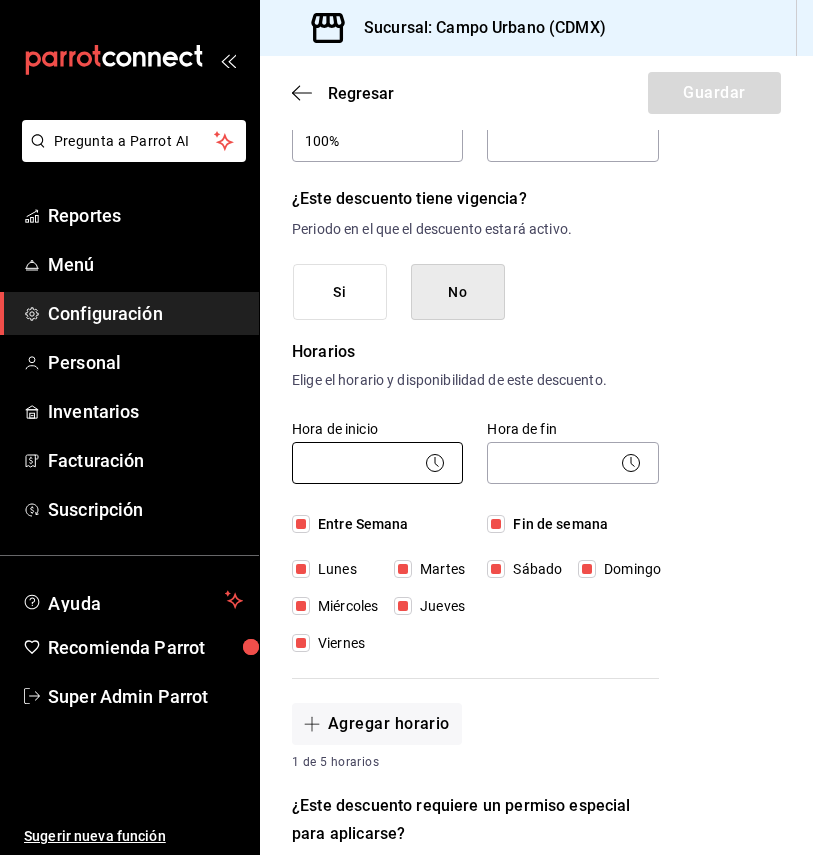 click on "Pregunta a Parrot AI Reportes   Menú   Configuración   Personal   Inventarios   Facturación   Suscripción   Ayuda Recomienda Parrot   Super Admin Parrot   Sugerir nueva función   Sucursal: Campo Urbano (CDMX) Regresar Guardar Nuevo descuento ¿Dónde se aplicará el descuento? Artículo en orden ORDER_ITEM ¿Cómo se va a llamar? 100% Ingresa una descripción (opcional) ¿Este descuento tiene vigencia? Periodo en el que el descuento estará activo. Si No Horarios Elige el horario y disponibilidad de este descuento. Hora de inicio ​ Entre Semana Lunes Martes Miércoles Jueves Viernes Hora de fin ​ Fin de semana Sábado Domingo Agregar horario 1 de 5 horarios ¿Este descuento requiere un permiso especial para aplicarse? Solo los usuarios con el permiso de "Aplicar descuento" podrán usar este descuento en el Punto de Venta. Si No ¿Quieres que el usuario defina el valor del descuento en el Punto de Venta? Si No ¿Cómo se aplicará el descuento? Porcentaje Cantidad Porcentaje 0.00 % Porcentaje Reportes" at bounding box center (406, 427) 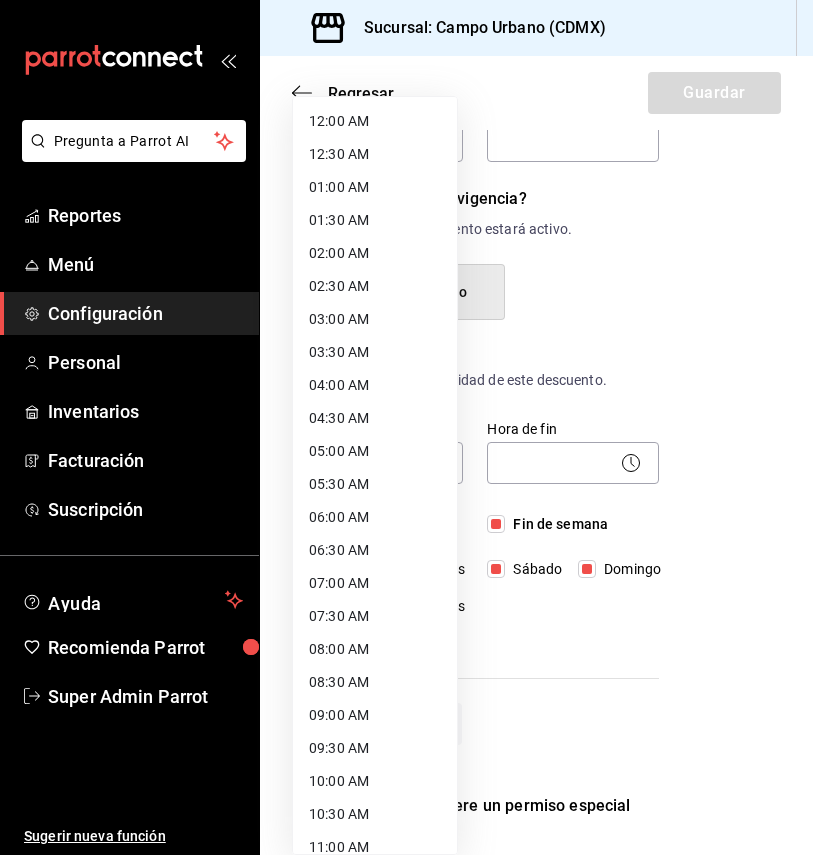 click on "12:00 AM" at bounding box center (375, 121) 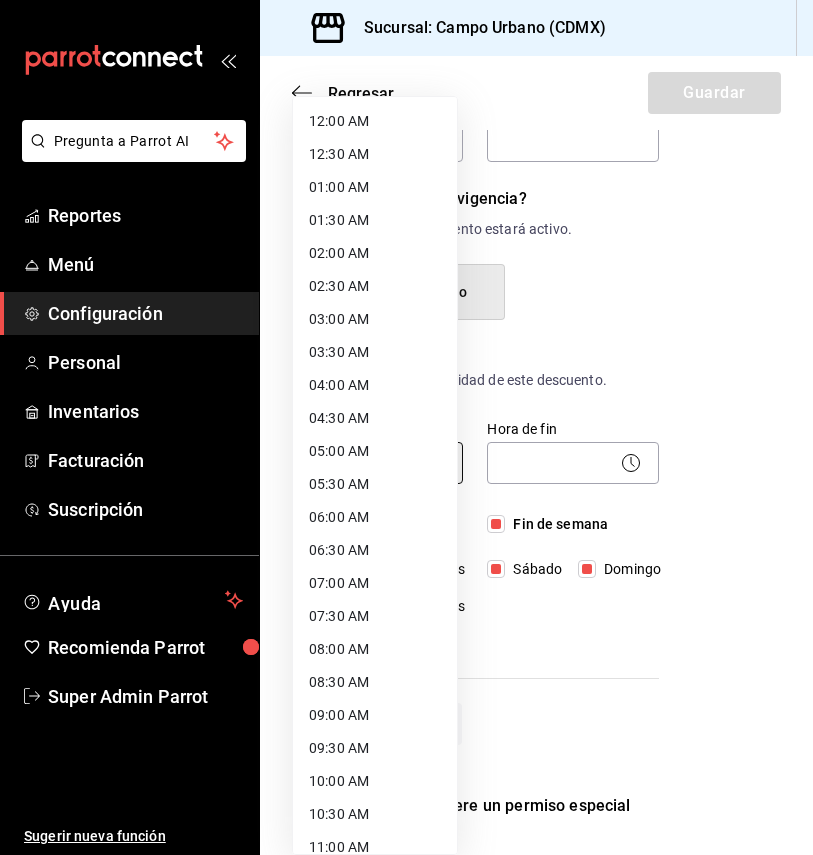 type on "00:00" 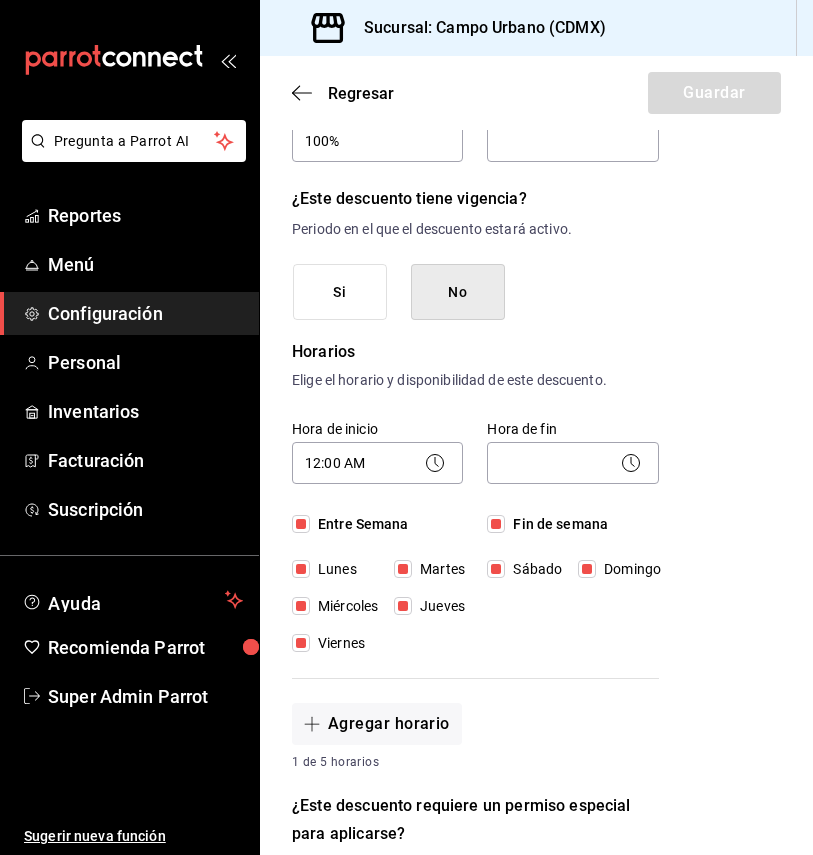 click 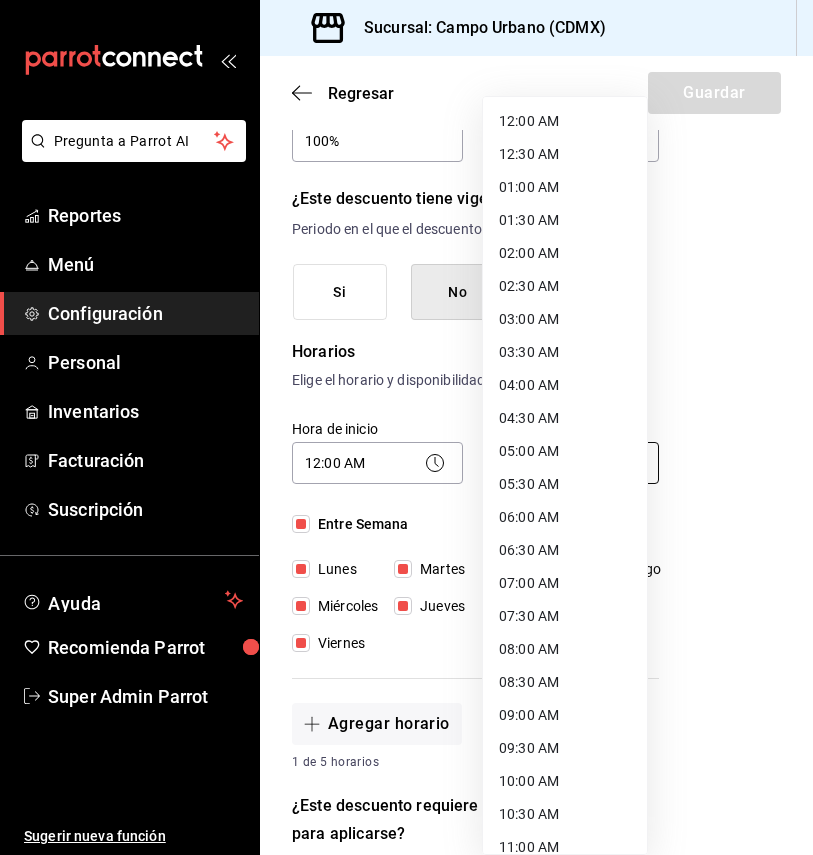 click on "Pregunta a Parrot AI Reportes   Menú   Configuración   Personal   Inventarios   Facturación   Suscripción   Ayuda Recomienda Parrot   Super Admin Parrot   Sugerir nueva función   Sucursal: Campo Urbano (CDMX) Regresar Guardar Nuevo descuento ¿Dónde se aplicará el descuento? Artículo en orden ORDER_ITEM ¿Cómo se va a llamar? 100% Ingresa una descripción (opcional) ¿Este descuento tiene vigencia? Periodo en el que el descuento estará activo. Si No Horarios Elige el horario y disponibilidad de este descuento. Hora de inicio 12:00 AM 00:00 Entre Semana Lunes Martes Miércoles Jueves Viernes Hora de fin ​ Fin de semana Sábado Domingo Agregar horario 1 de 5 horarios ¿Este descuento requiere un permiso especial para aplicarse? Solo los usuarios con el permiso de "Aplicar descuento" podrán usar este descuento en el Punto de Venta. Si No ¿Quieres que el usuario defina el valor del descuento en el Punto de Venta? Si No ¿Cómo se aplicará el descuento? Porcentaje Cantidad Porcentaje 0.00 % Reportes" at bounding box center [406, 427] 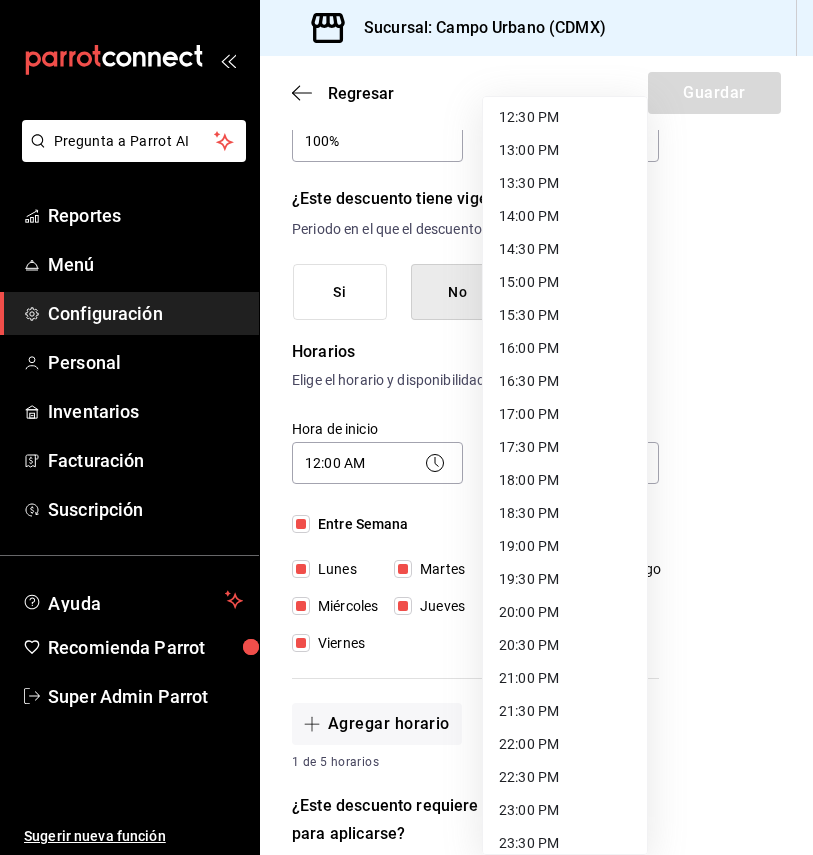 scroll, scrollTop: 876, scrollLeft: 0, axis: vertical 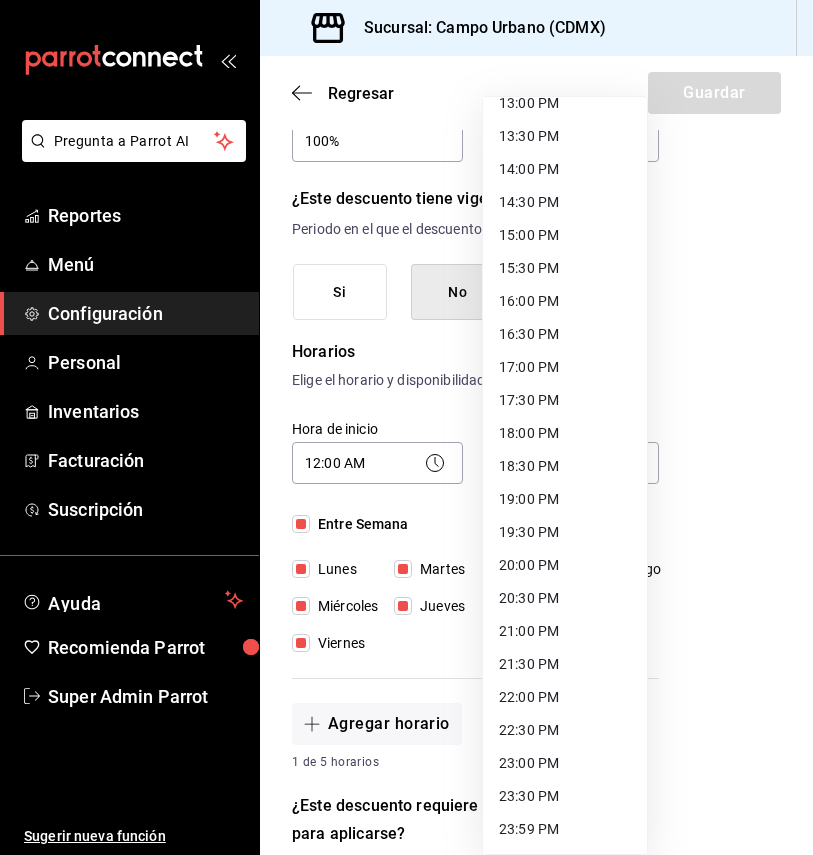 click on "23:59 PM" at bounding box center [565, 829] 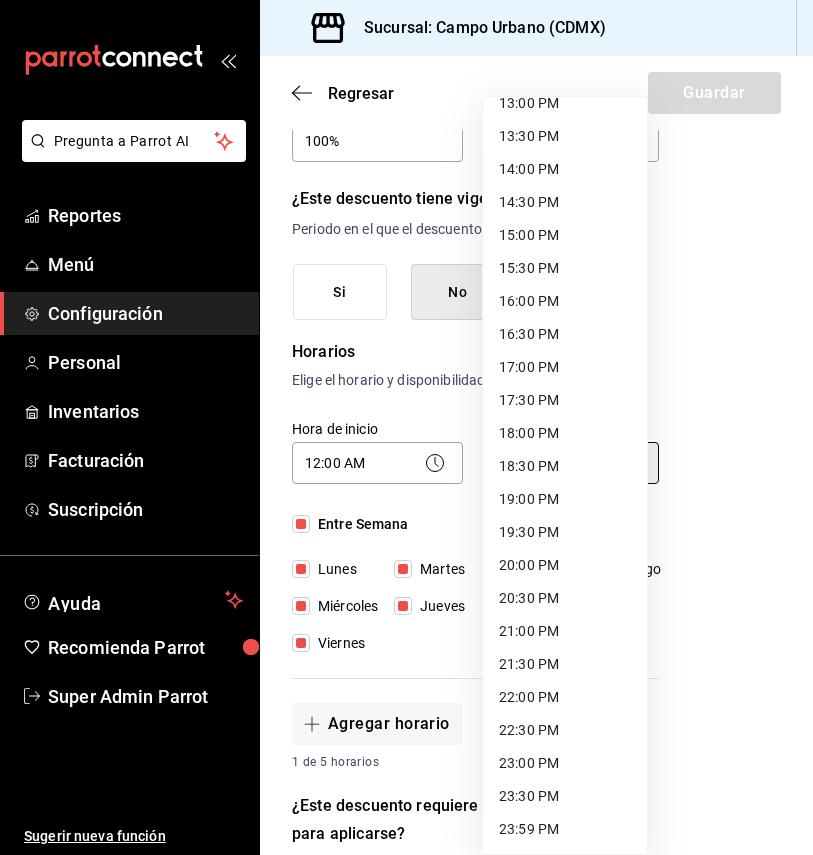 type on "23:59" 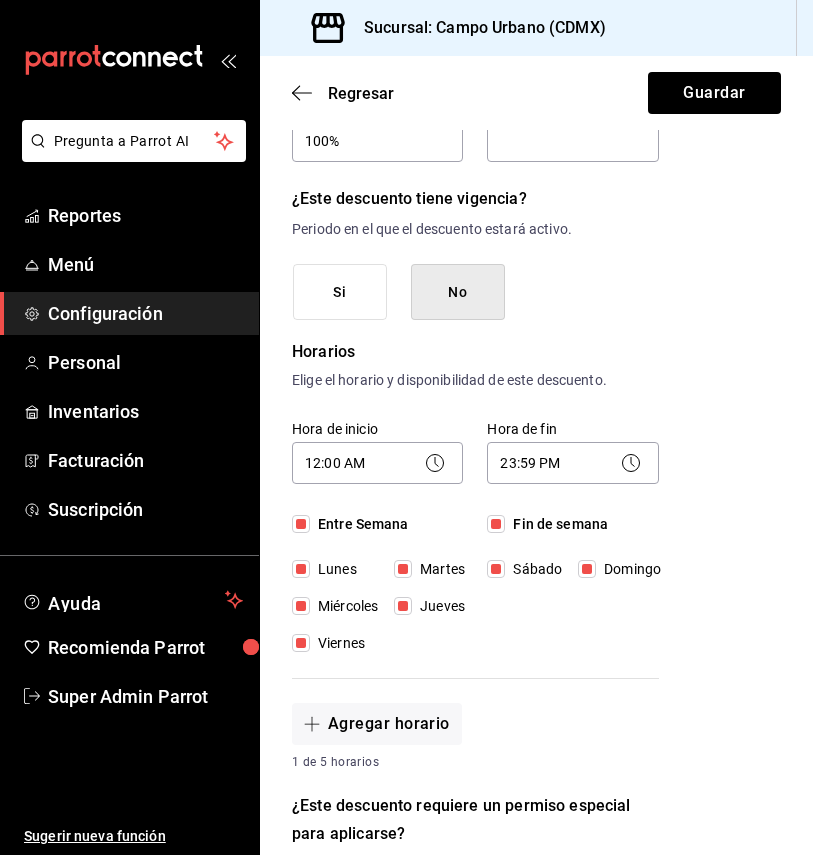 click on "Nuevo descuento ¿Dónde se aplicará el descuento? Artículo en orden ORDER_ITEM ¿Cómo se va a llamar? 100% Ingresa una descripción (opcional) ¿Este descuento tiene vigencia? Periodo en el que el descuento estará activo. Si No Horarios Elige el horario y disponibilidad de este descuento. Hora de inicio 12:00 AM 00:00 Entre Semana Lunes Martes Miércoles Jueves Viernes Hora de fin 23:59 PM 23:59 Fin de semana Sábado Domingo Agregar horario 1 de 5 horarios ¿Este descuento requiere un permiso especial para aplicarse? Solo los usuarios con el permiso de "Aplicar descuento" podrán usar este descuento en el Punto de Venta. Si No ¿Quieres que el usuario defina el valor del descuento en el Punto de Venta? Si eliges "Sí", el usuario podrá escribir la cantidad o porcentaje al aplicarlo. Si eliges "No", deberás definirlo desde aquí. Si No ¿Cómo se aplicará el descuento? Elige si el descuento será un porcentaje sobre el total o una cantidad fija. Porcentaje Cantidad Porcentaje 0.00 % Porcentaje" at bounding box center (536, 704) 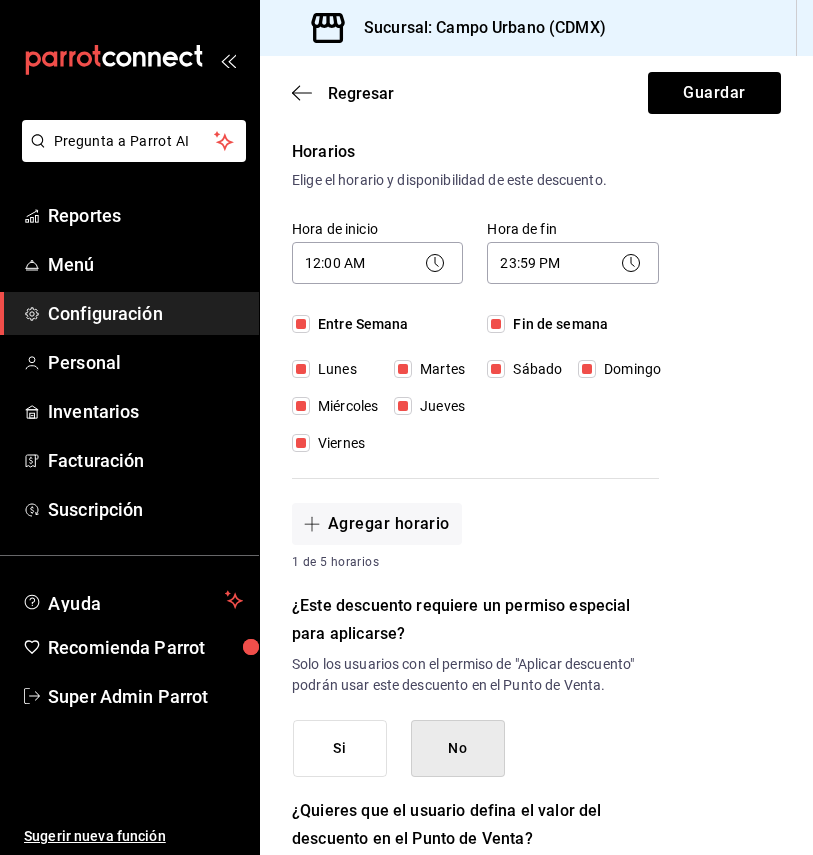 scroll, scrollTop: 500, scrollLeft: 0, axis: vertical 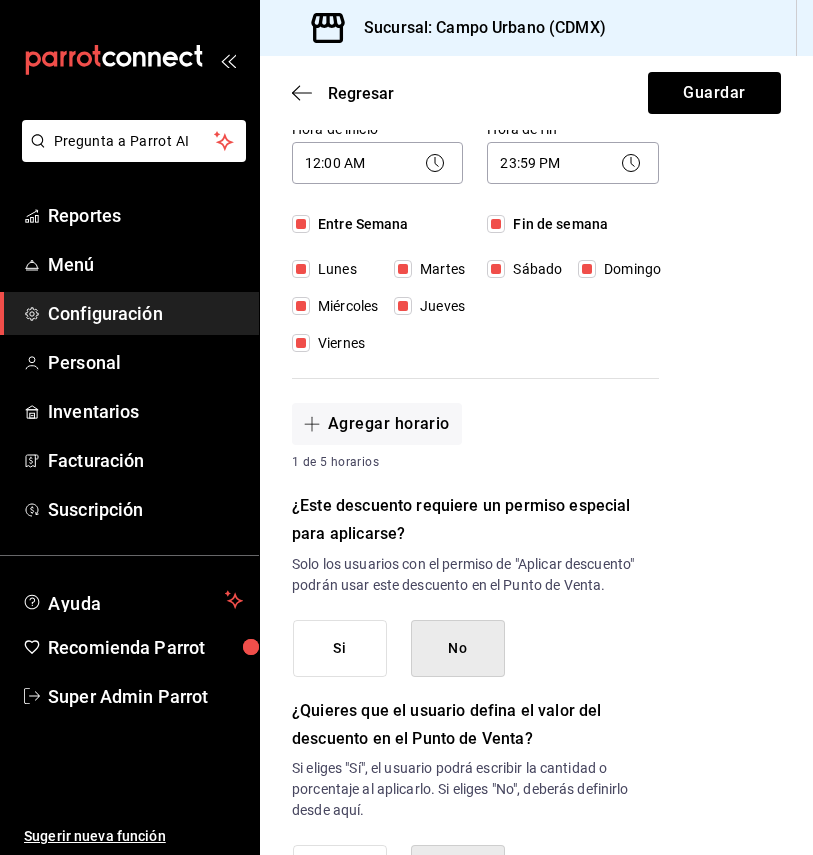 click on "No" at bounding box center (458, 648) 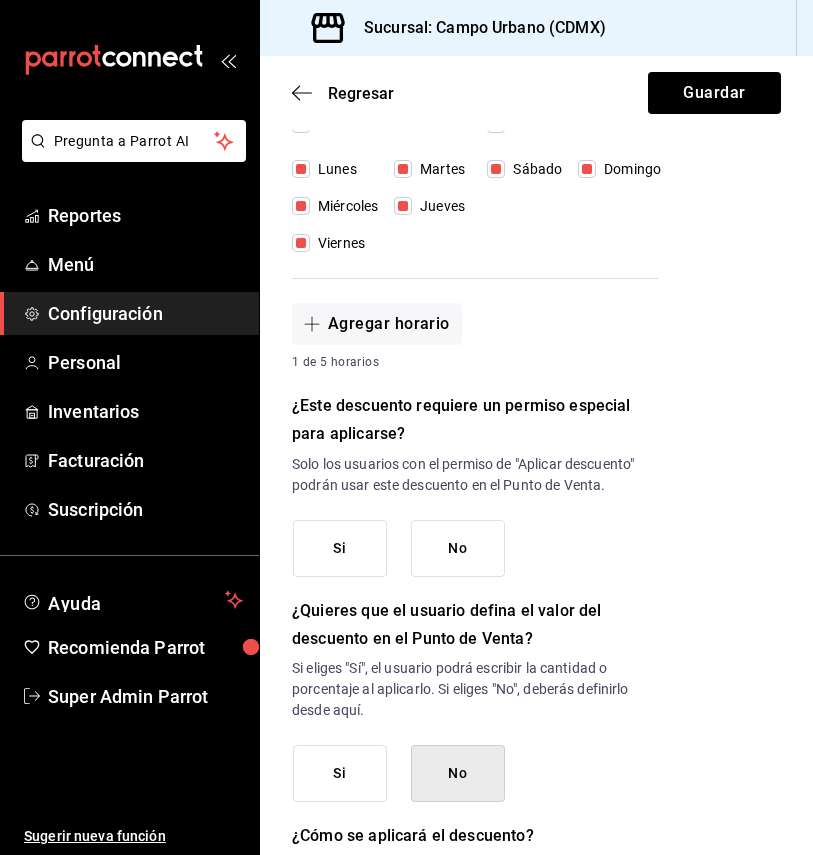 click on "No" at bounding box center [458, 548] 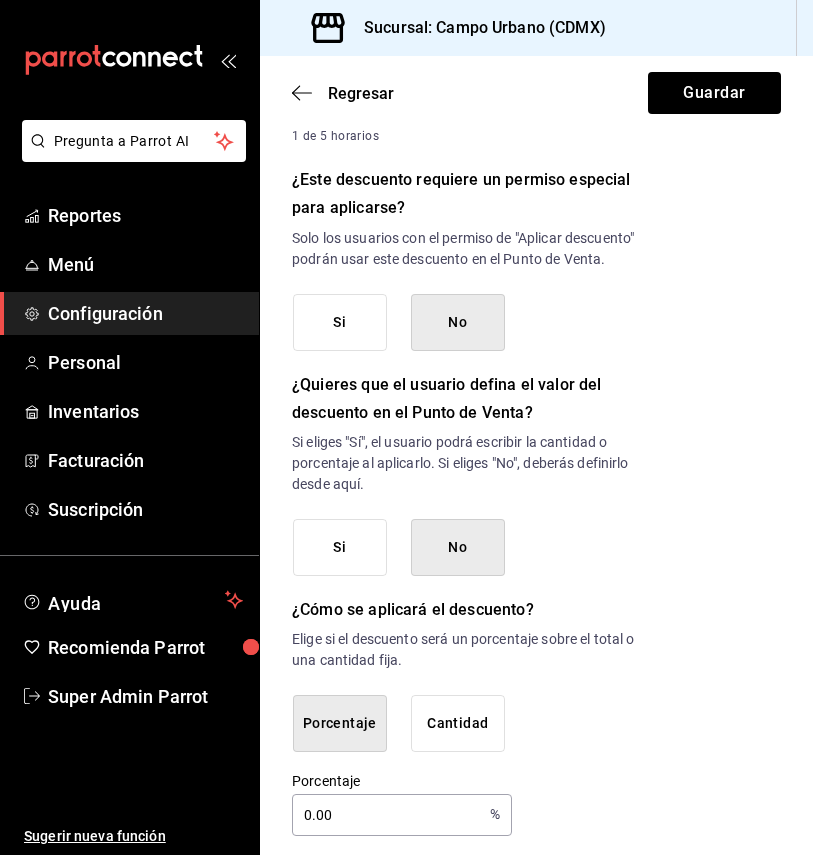 scroll, scrollTop: 839, scrollLeft: 0, axis: vertical 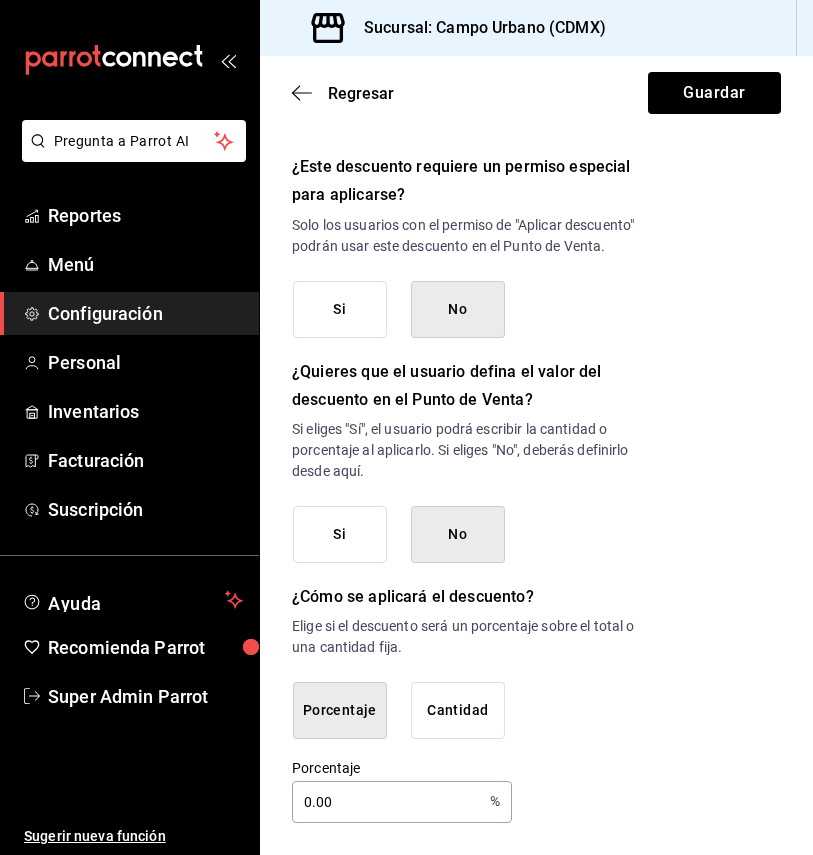 click on "0.00" at bounding box center (387, 802) 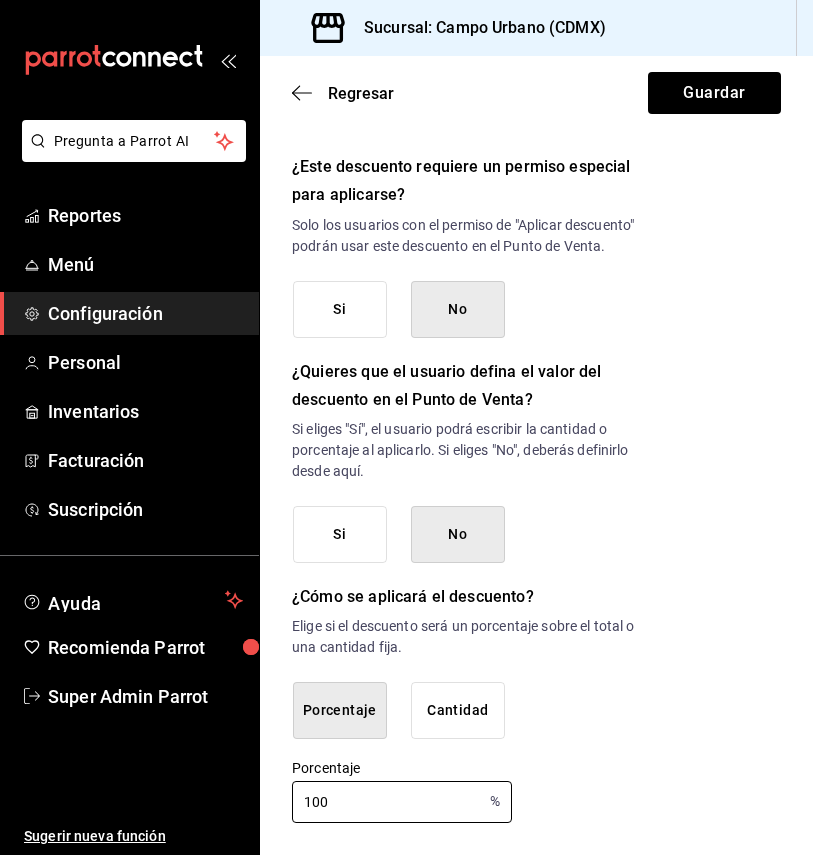 type on "100" 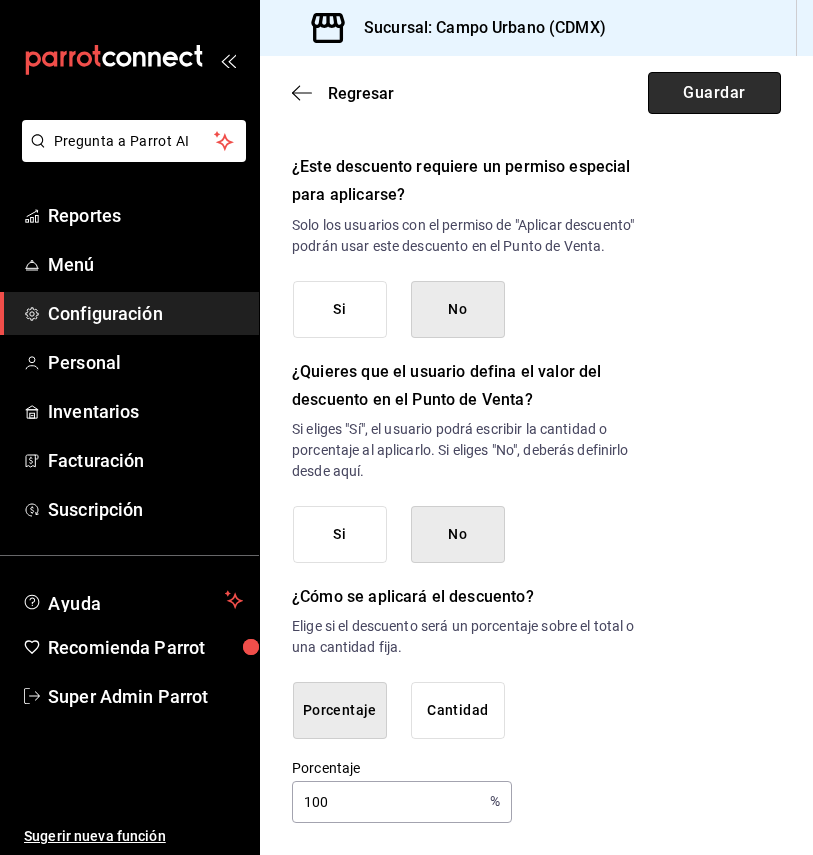 click on "Guardar" at bounding box center [714, 93] 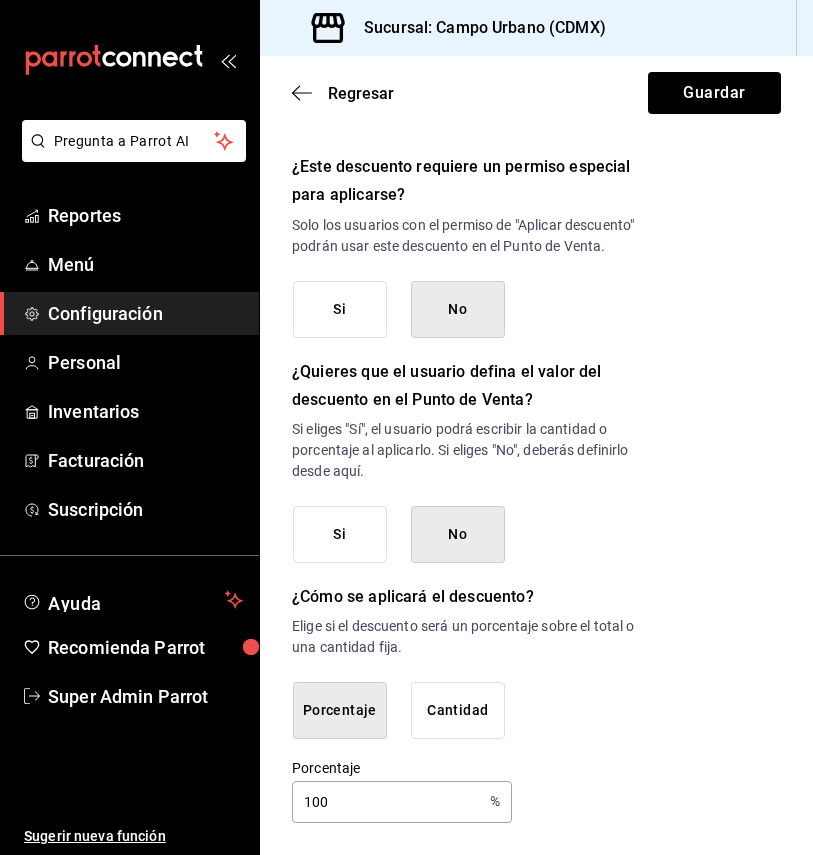 click on "100" at bounding box center [387, 802] 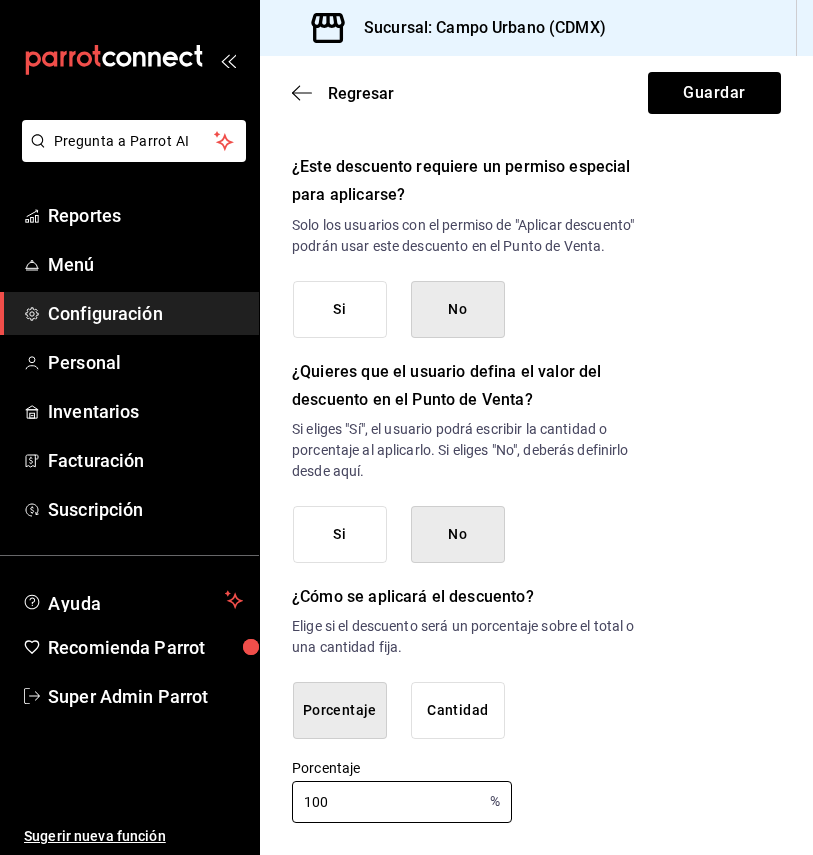 click on "Cantidad" at bounding box center (458, 710) 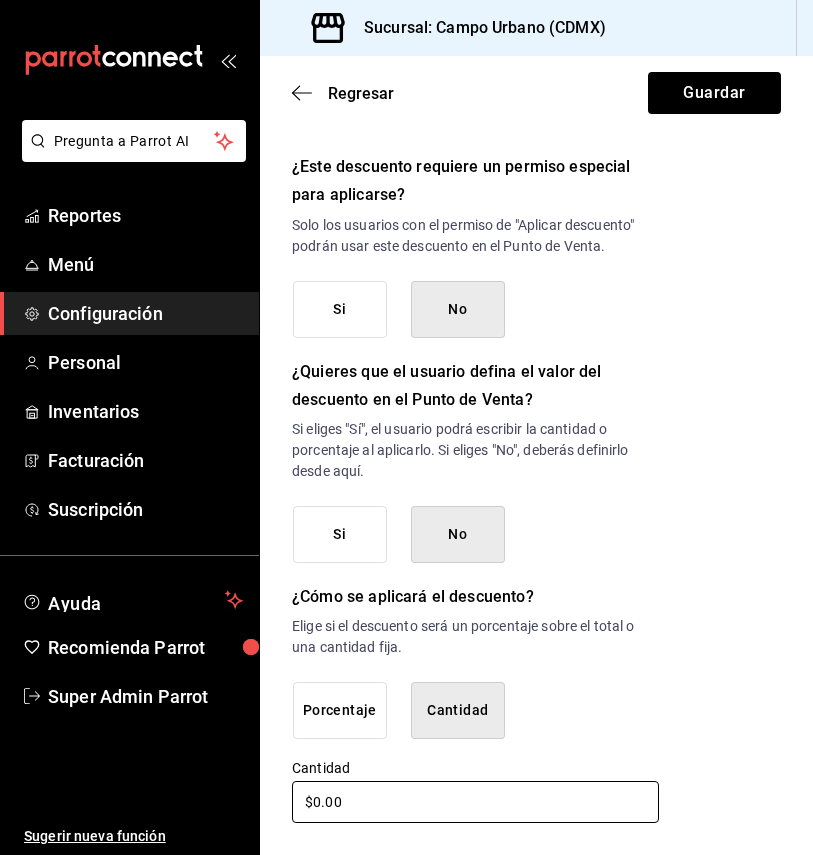 click on "$0.00" at bounding box center [475, 802] 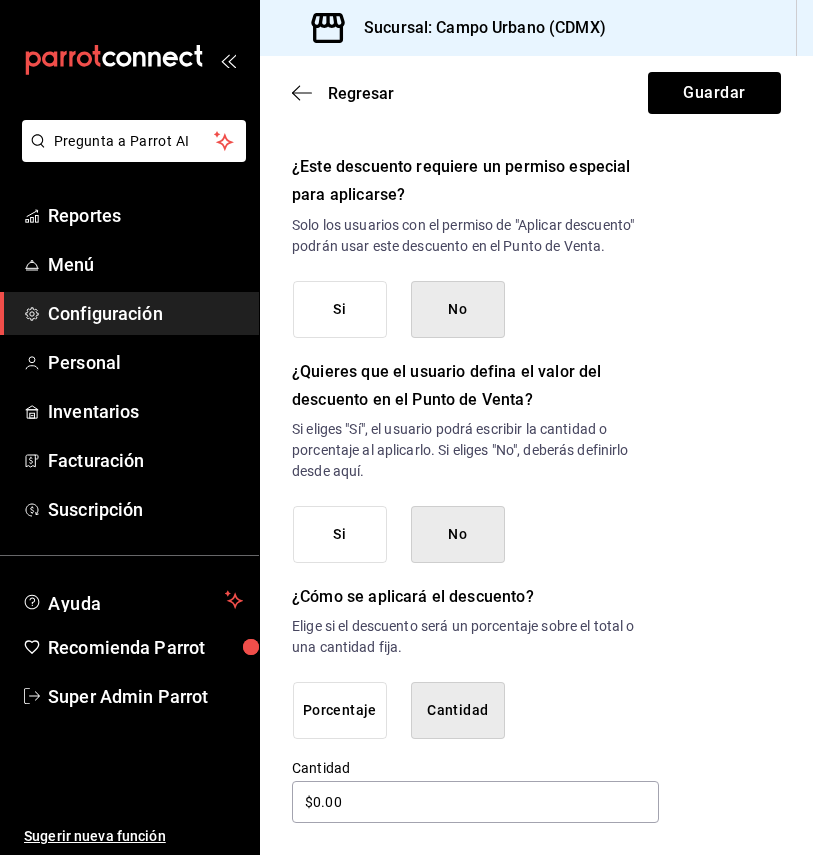 click on "Porcentaje" at bounding box center [340, 710] 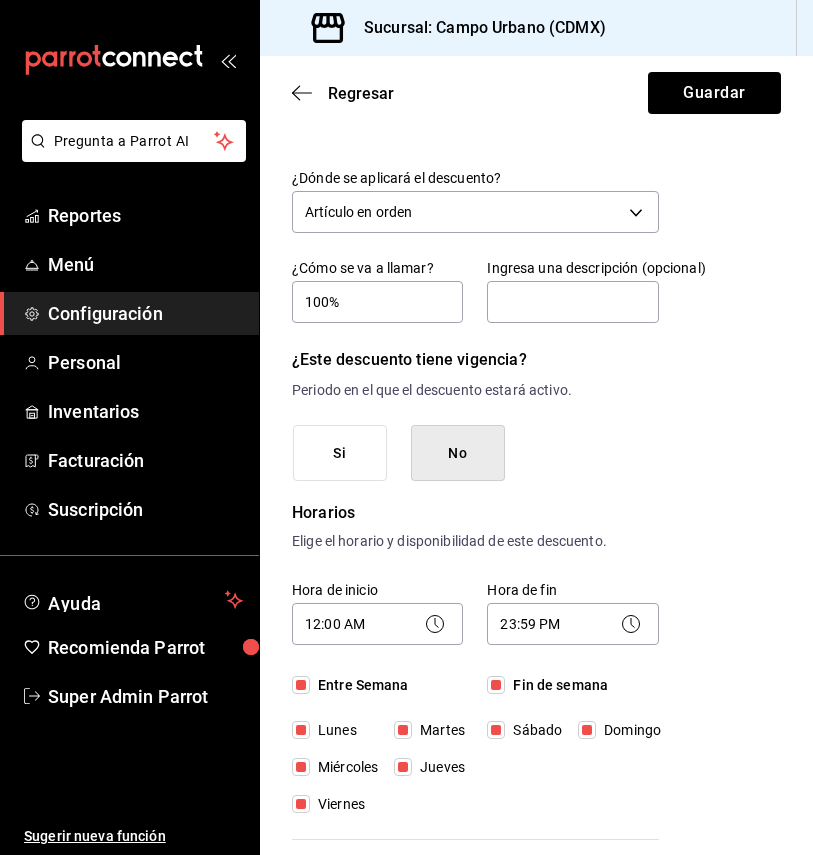 scroll, scrollTop: 0, scrollLeft: 0, axis: both 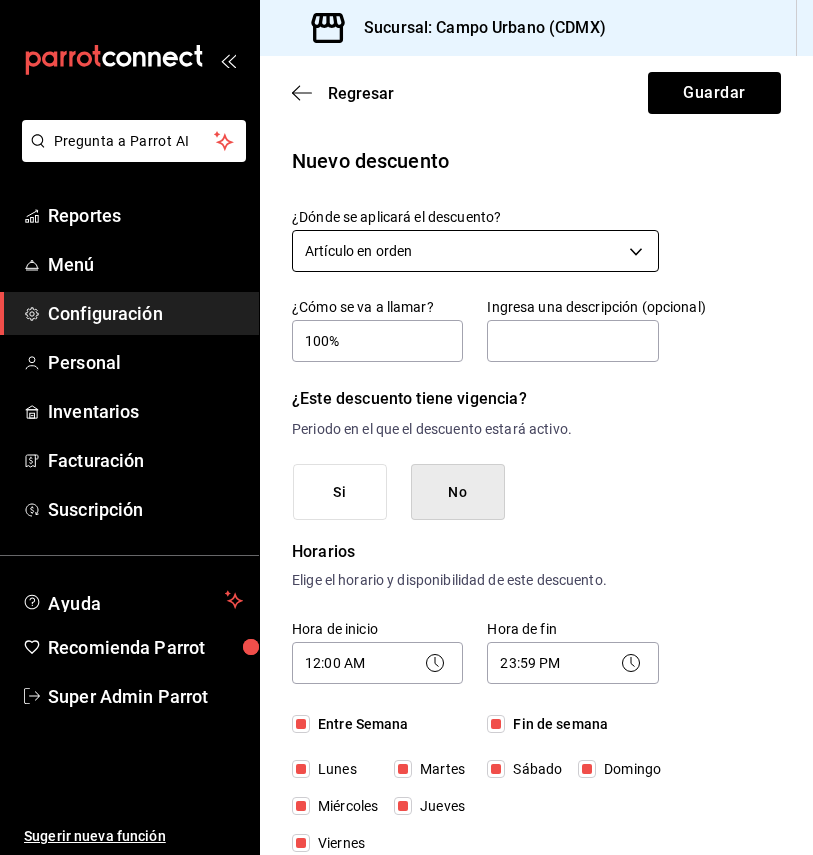 click on "Pregunta a Parrot AI Reportes   Menú   Configuración   Personal   Inventarios   Facturación   Suscripción   Ayuda Recomienda Parrot   Super Admin Parrot   Sugerir nueva función   Sucursal: Campo Urbano (CDMX) Regresar Guardar Nuevo descuento ¿Dónde se aplicará el descuento? Artículo en orden ORDER_ITEM ¿Cómo se va a llamar? 100% Ingresa una descripción (opcional) ¿Este descuento tiene vigencia? Periodo en el que el descuento estará activo. Si No Horarios Elige el horario y disponibilidad de este descuento. Hora de inicio 12:00 AM 00:00 Entre Semana Lunes Martes Miércoles Jueves Viernes Hora de fin 23:59 PM 23:59 Fin de semana Sábado Domingo Agregar horario 1 de 5 horarios ¿Este descuento requiere un permiso especial para aplicarse? Solo los usuarios con el permiso de "Aplicar descuento" podrán usar este descuento en el Punto de Venta. Si No ¿Quieres que el usuario defina el valor del descuento en el Punto de Venta? Si No ¿Cómo se aplicará el descuento? Porcentaje Cantidad Porcentaje 0.00" at bounding box center (406, 427) 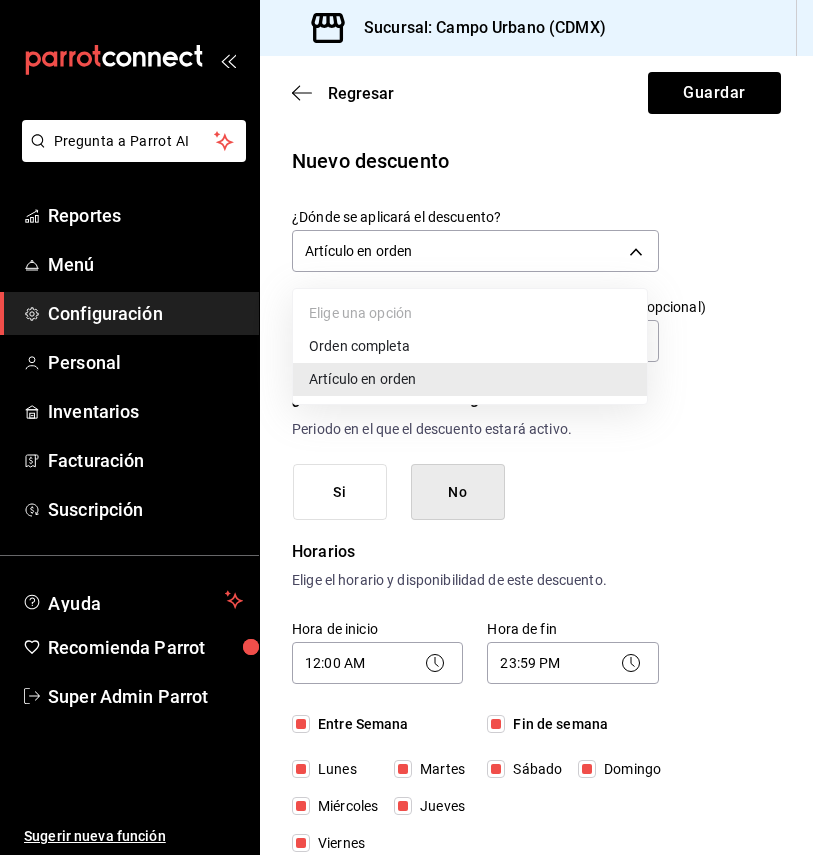 click on "Orden completa" at bounding box center (470, 346) 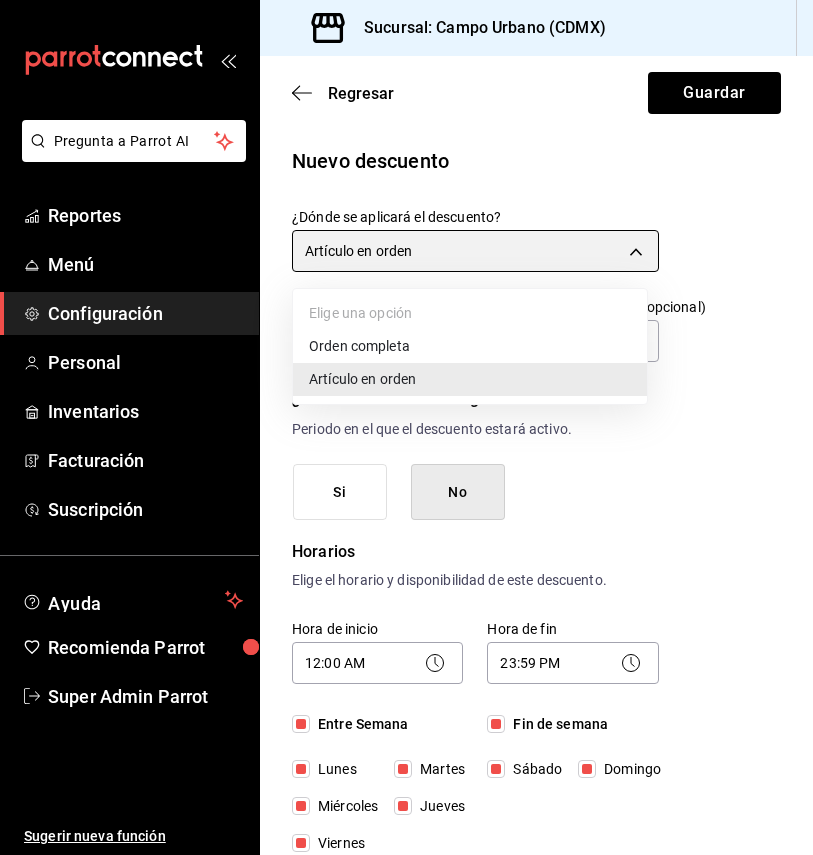 type on "ORDER" 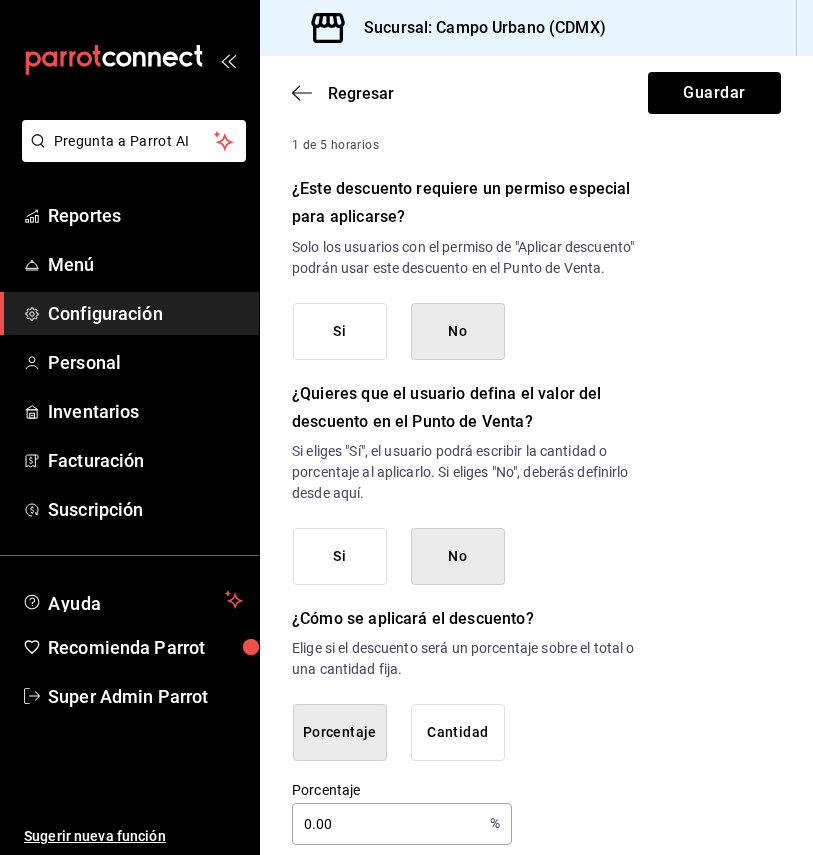 scroll, scrollTop: 839, scrollLeft: 0, axis: vertical 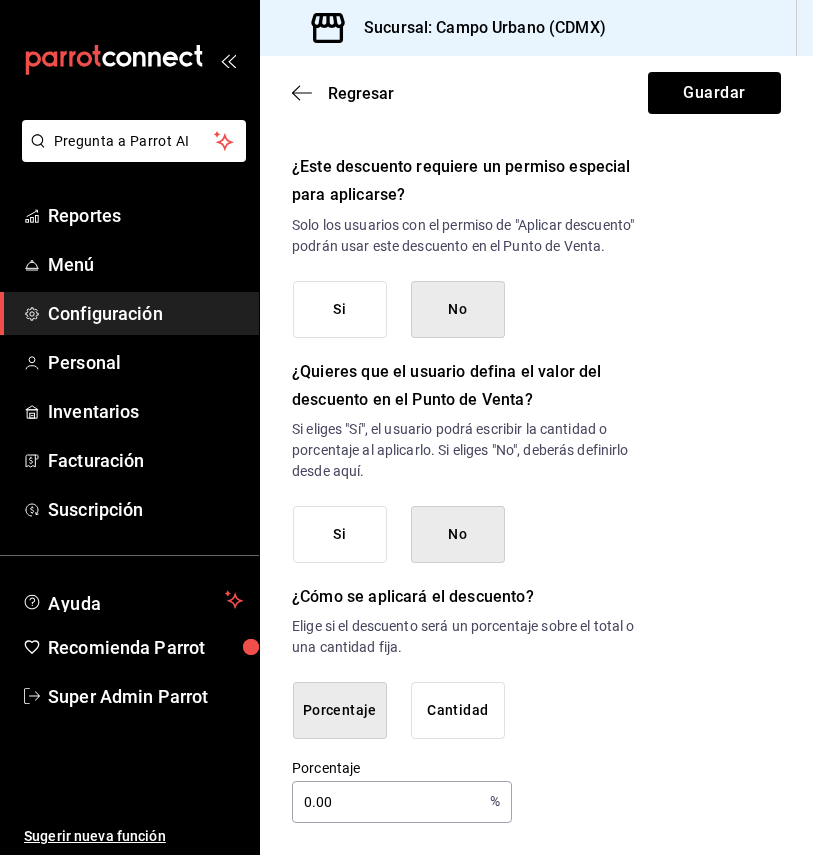 click on "0.00" at bounding box center [387, 802] 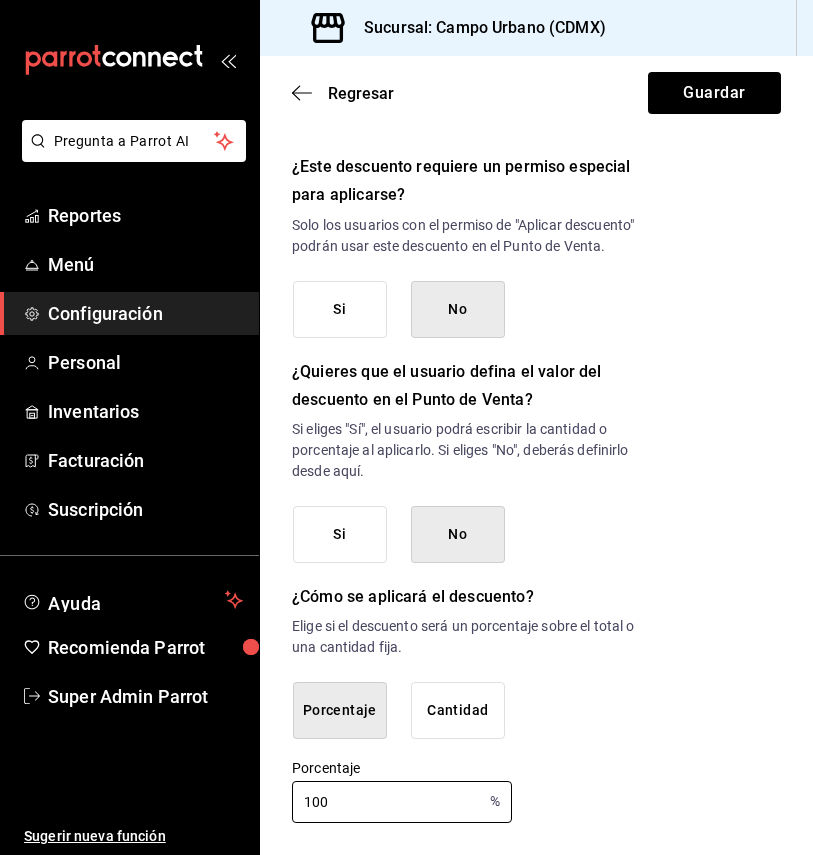 type on "100" 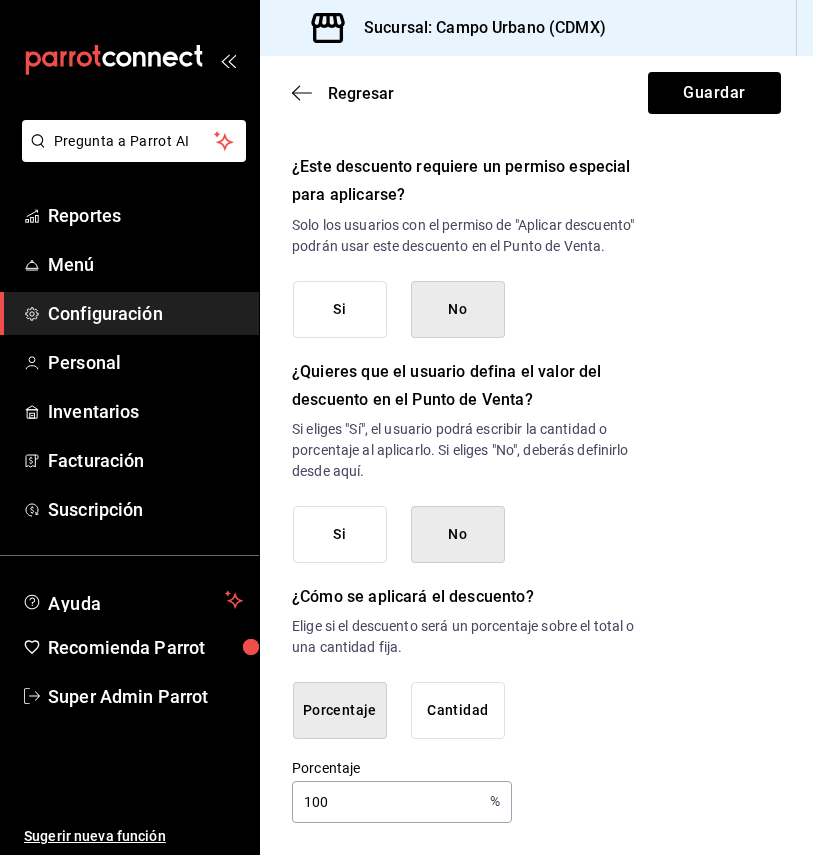 click on "¿Cómo se aplicará el descuento? Elige si el descuento será un porcentaje sobre el total o una cantidad fija. Porcentaje Cantidad" at bounding box center [475, 661] 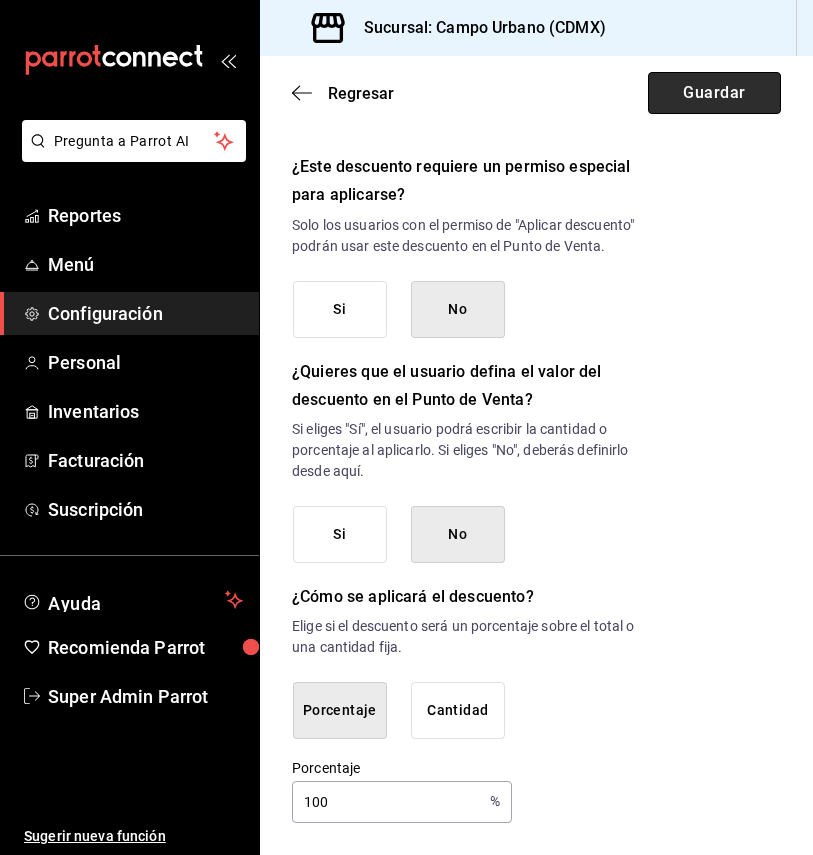 click on "Guardar" at bounding box center [714, 93] 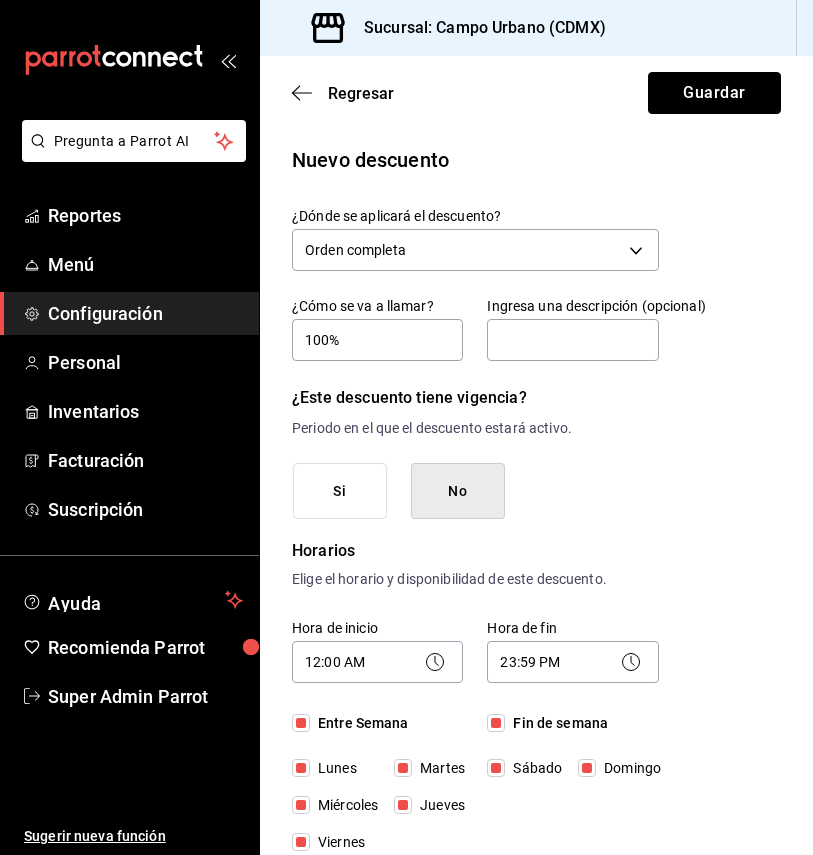 scroll, scrollTop: 0, scrollLeft: 0, axis: both 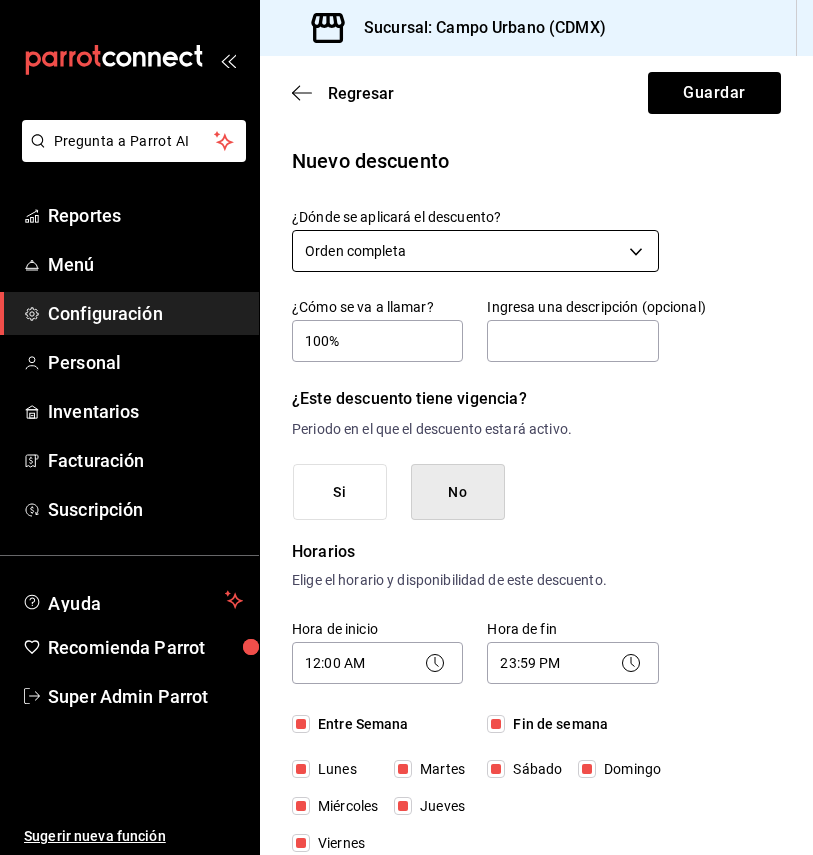click on "Pregunta a Parrot AI Reportes   Menú   Configuración   Personal   Inventarios   Facturación   Suscripción   Ayuda Recomienda Parrot   Super Admin Parrot   Sugerir nueva función   Sucursal: Campo Urbano (CDMX) Regresar Guardar Nuevo descuento ¿Dónde se aplicará el descuento? Orden completa ORDER ¿Cómo se va a llamar? 100% Ingresa una descripción (opcional) ¿Este descuento tiene vigencia? Periodo en el que el descuento estará activo. Si No Horarios Elige el horario y disponibilidad de este descuento. Hora de inicio 12:00 AM 00:00 Entre Semana Lunes Martes Miércoles Jueves Viernes Hora de fin 23:59 PM 23:59 Fin de semana Sábado Domingo Agregar horario 1 de 5 horarios ¿Este descuento requiere un permiso especial para aplicarse? Solo los usuarios con el permiso de "Aplicar descuento" podrán usar este descuento en el Punto de Venta. Si No ¿Quieres que el usuario defina el valor del descuento en el Punto de Venta? Si No ¿Cómo se aplicará el descuento? Porcentaje Cantidad Porcentaje 100 %   Menú" at bounding box center (406, 427) 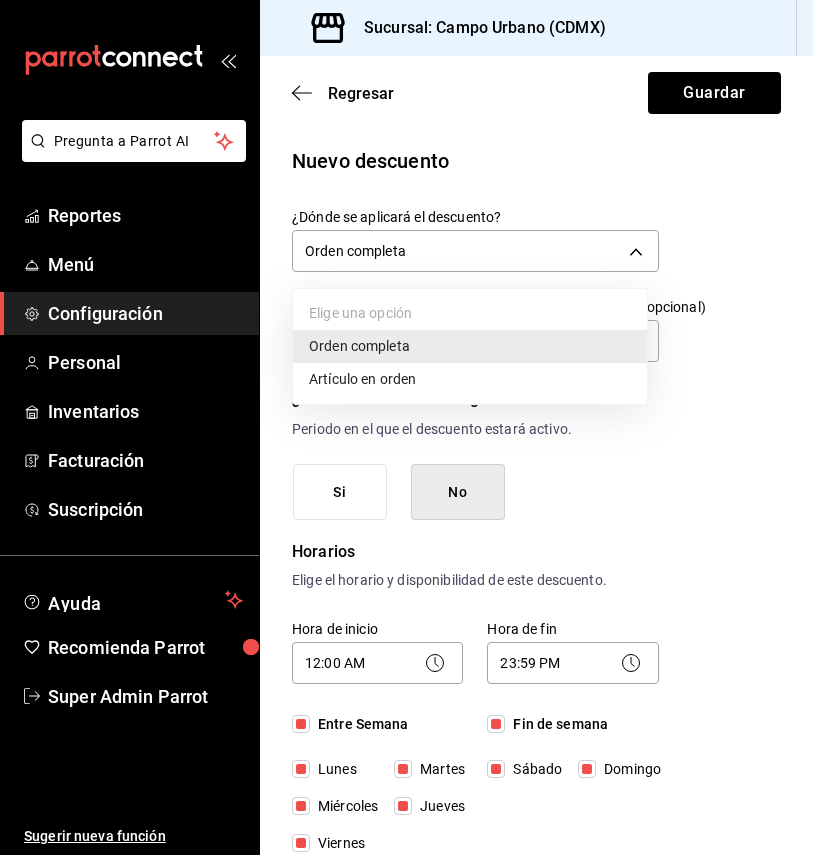 drag, startPoint x: 412, startPoint y: 362, endPoint x: 426, endPoint y: 384, distance: 26.076809 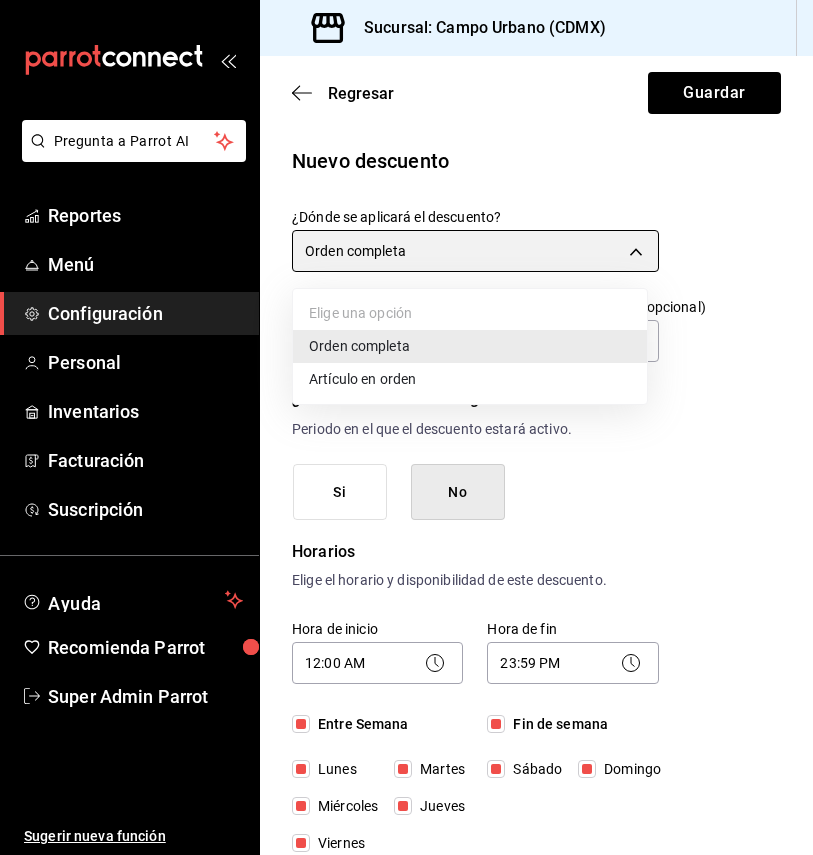 type on "ORDER_ITEM" 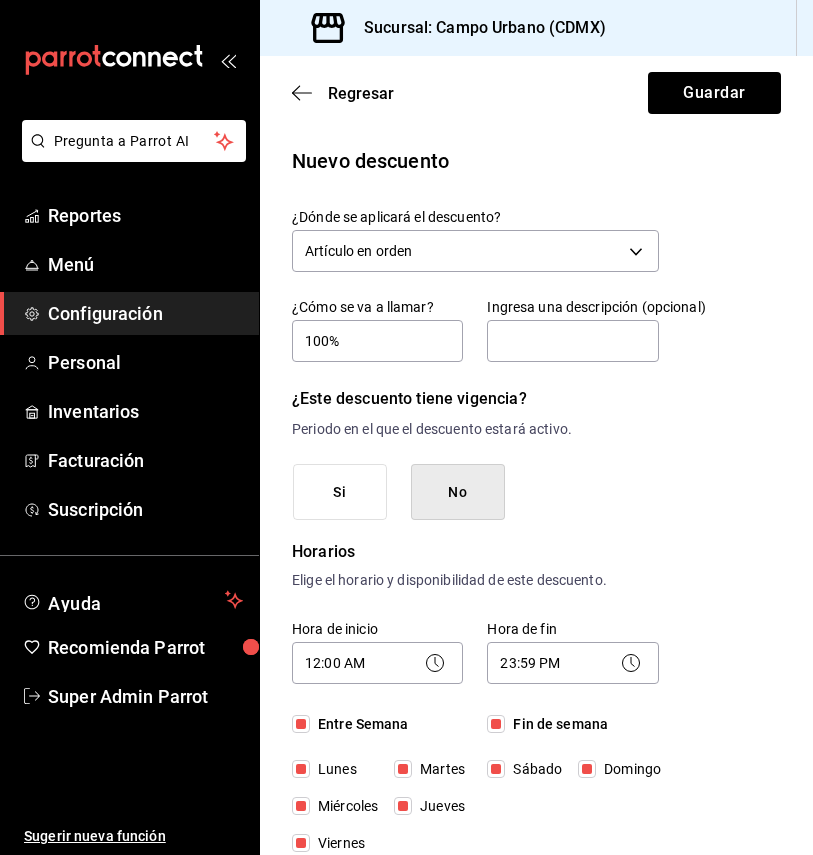 click on "Si No" at bounding box center (476, 492) 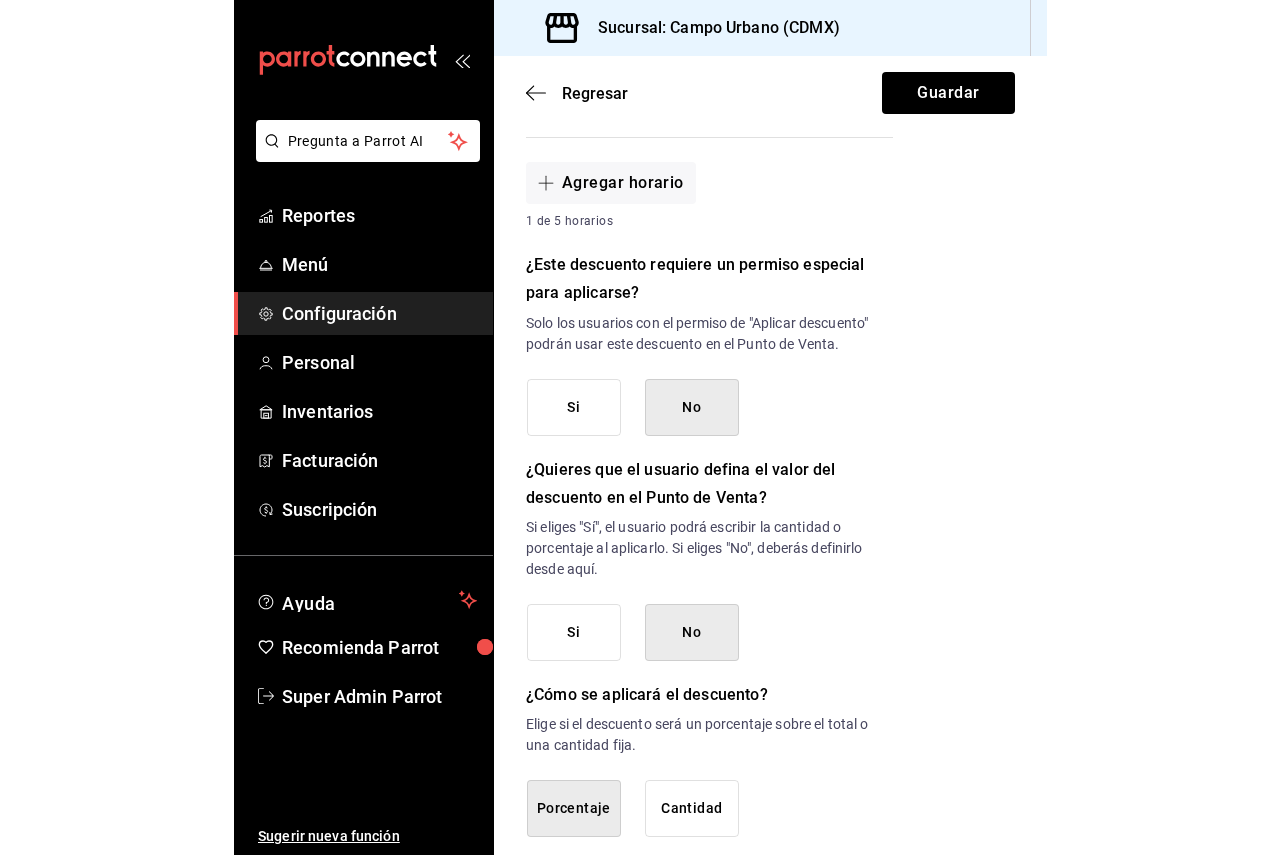 scroll, scrollTop: 839, scrollLeft: 0, axis: vertical 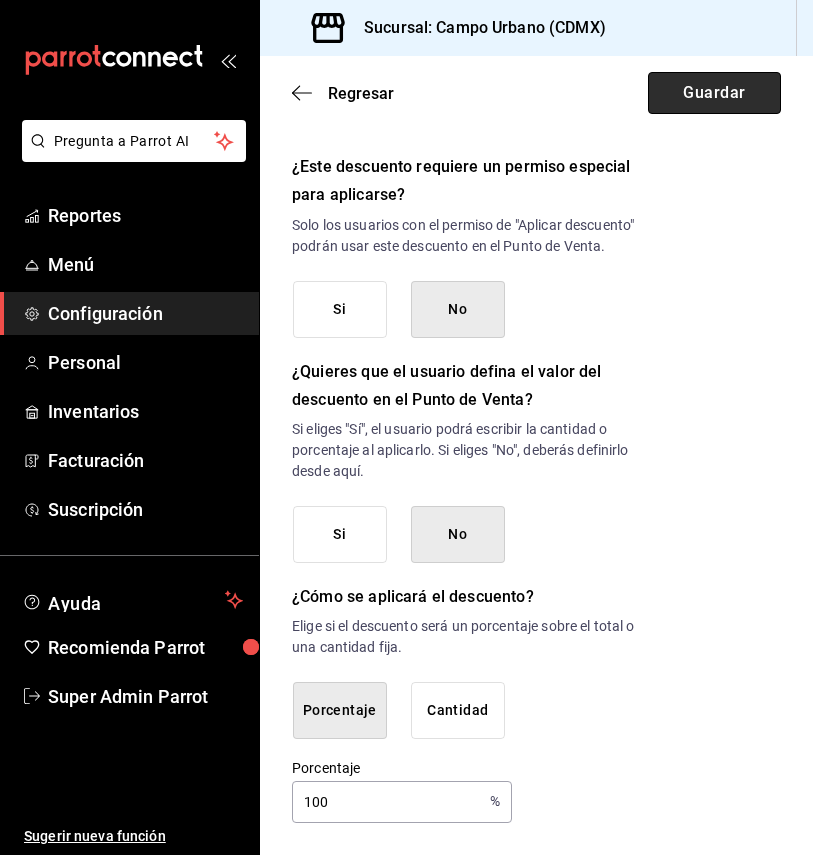 click on "Guardar" at bounding box center [714, 93] 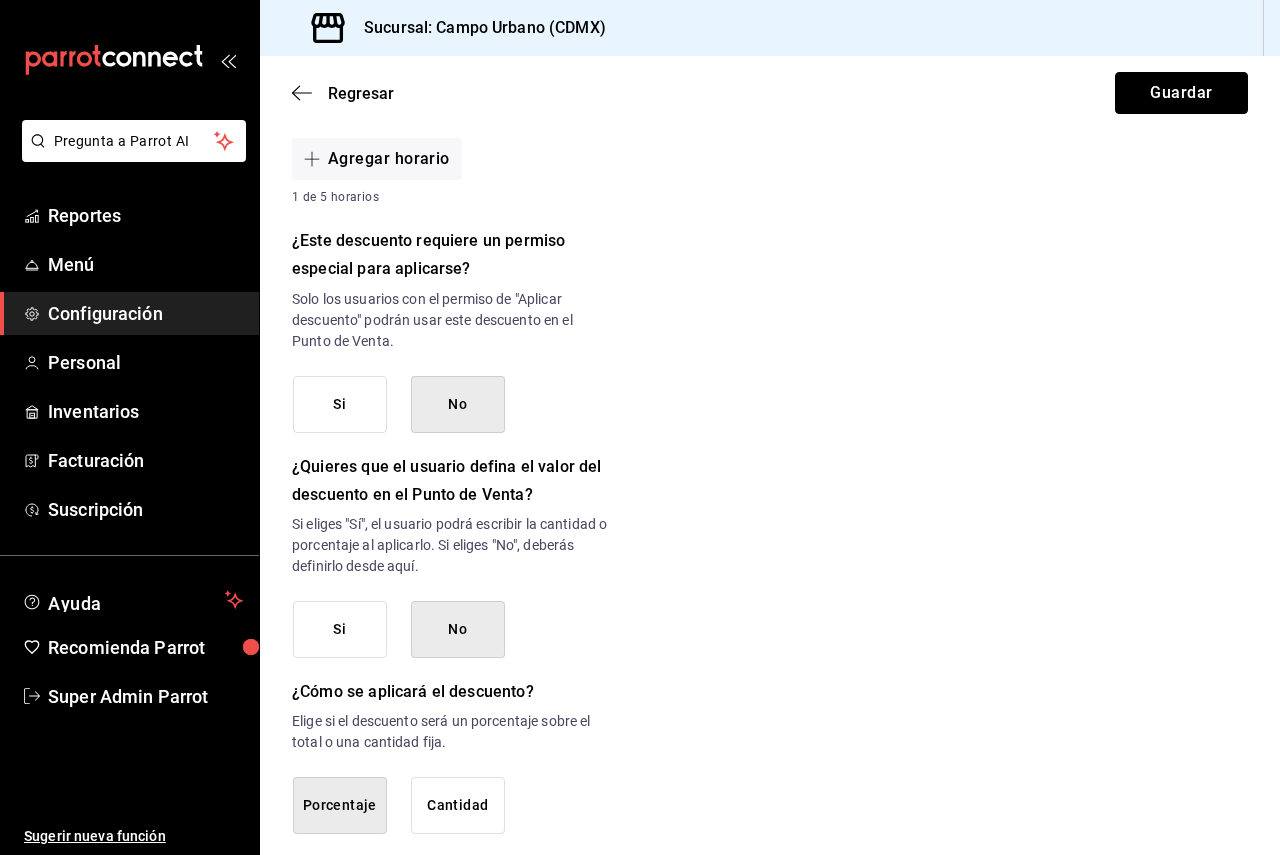 scroll, scrollTop: 800, scrollLeft: 0, axis: vertical 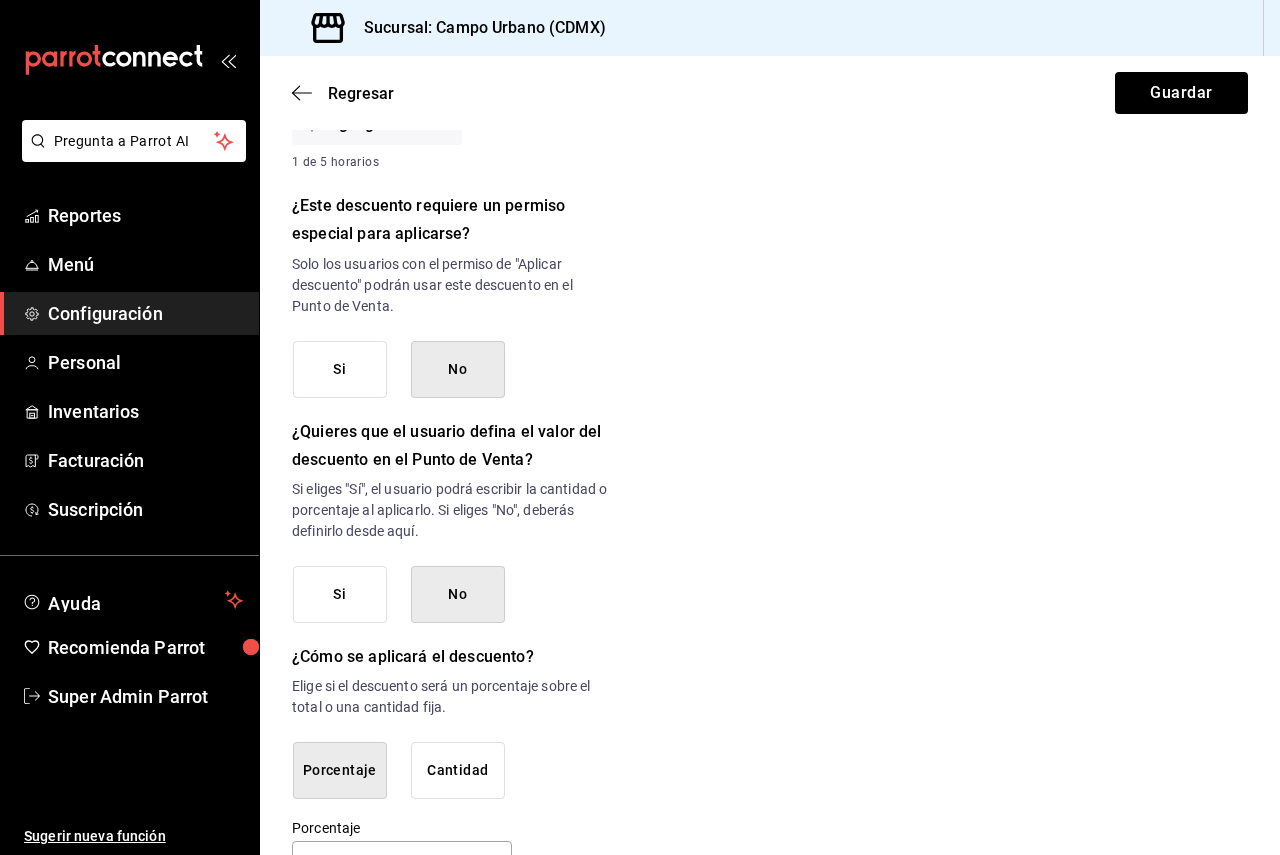 click on "Si" at bounding box center (340, 369) 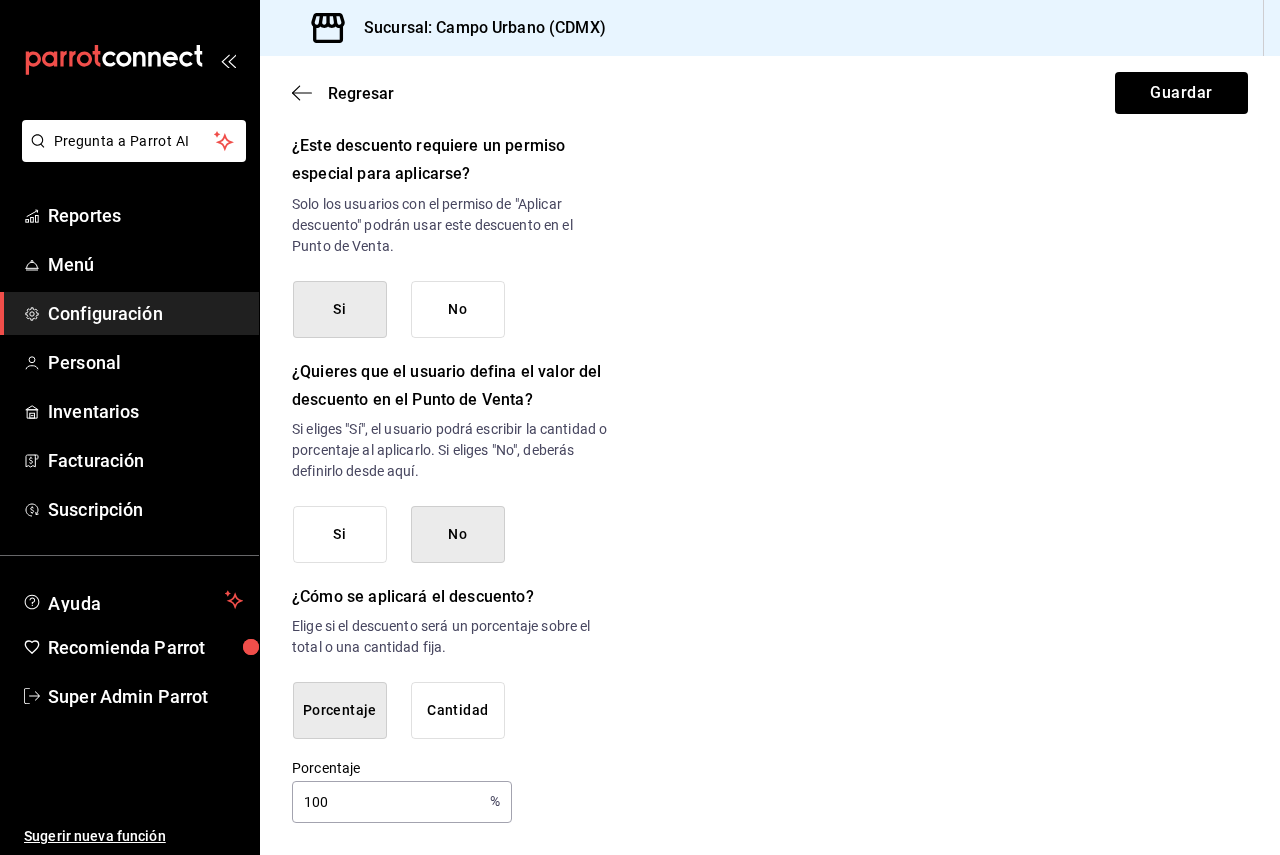 scroll, scrollTop: 881, scrollLeft: 0, axis: vertical 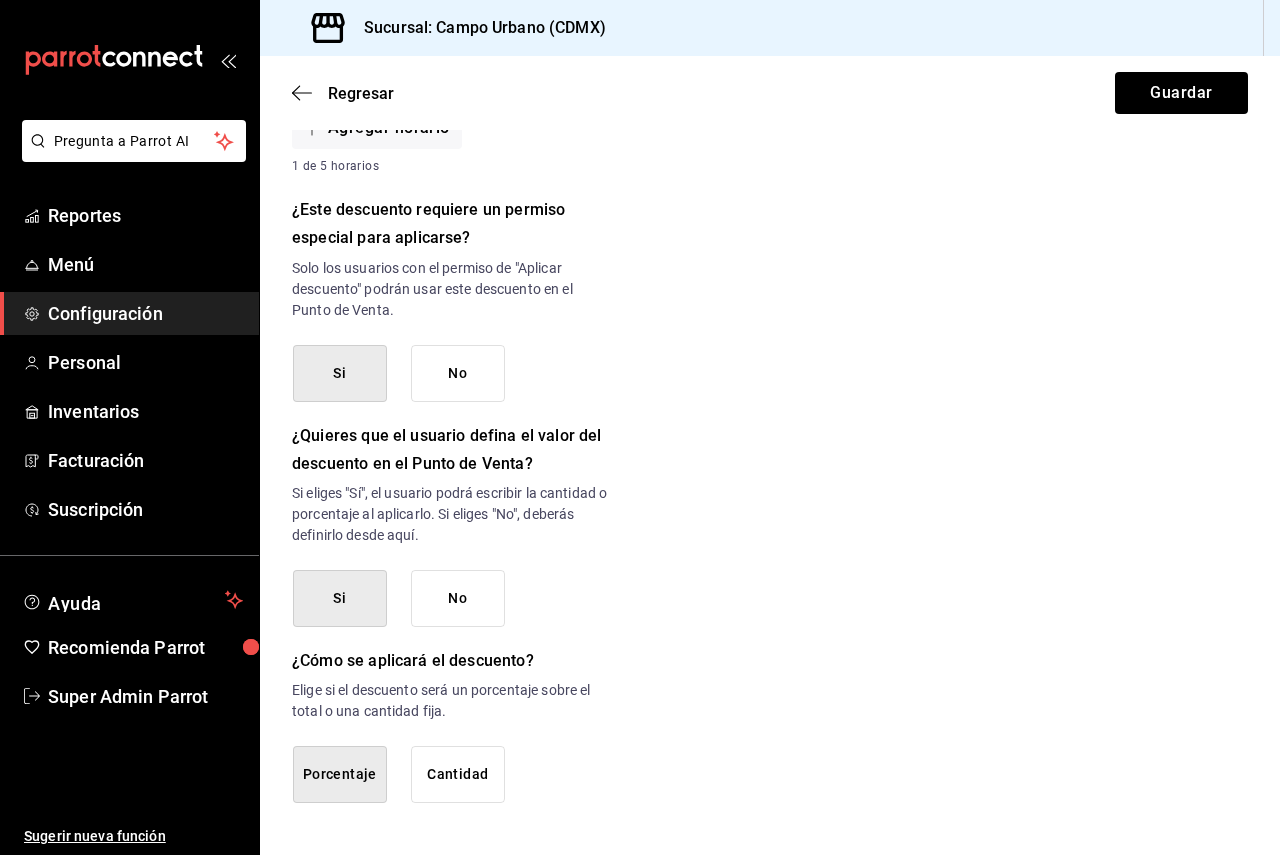 click on "No" at bounding box center (458, 598) 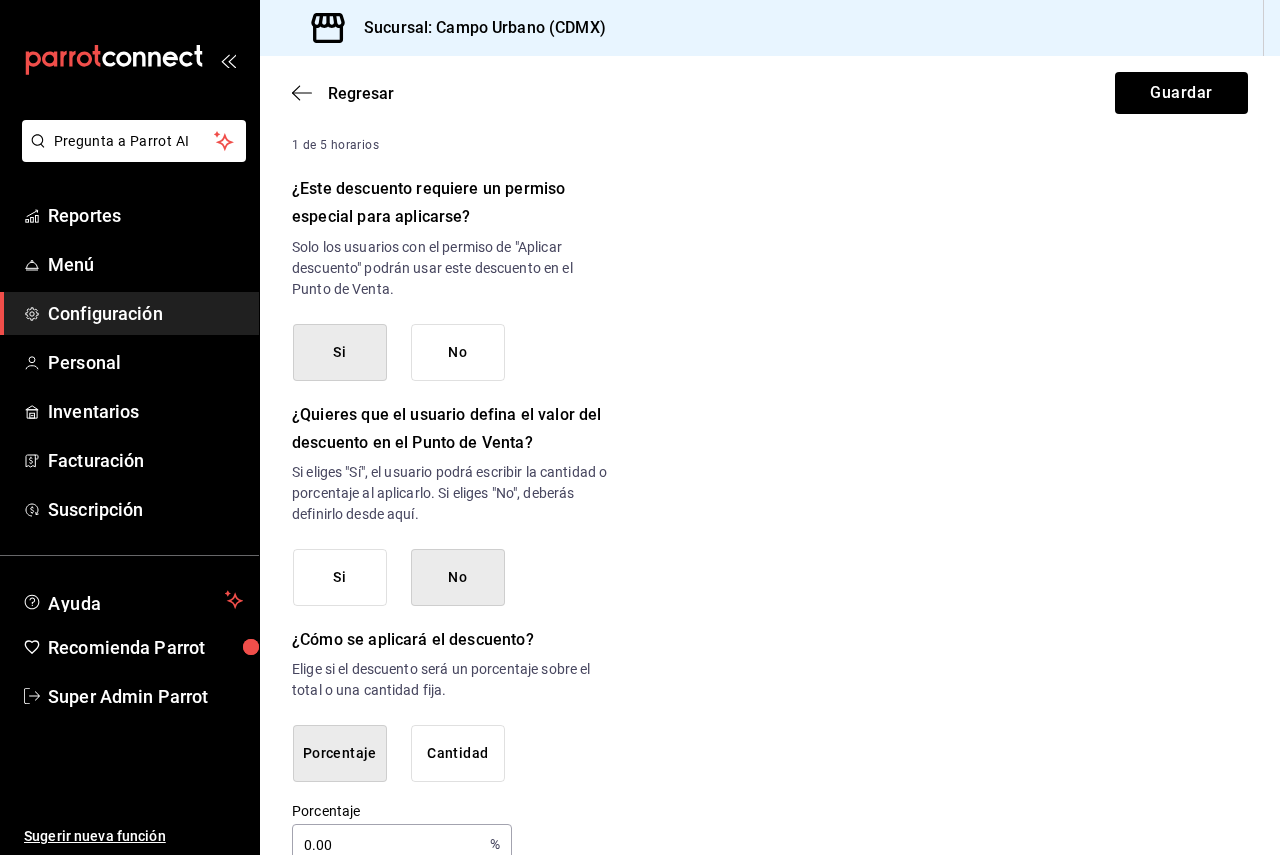 scroll, scrollTop: 881, scrollLeft: 0, axis: vertical 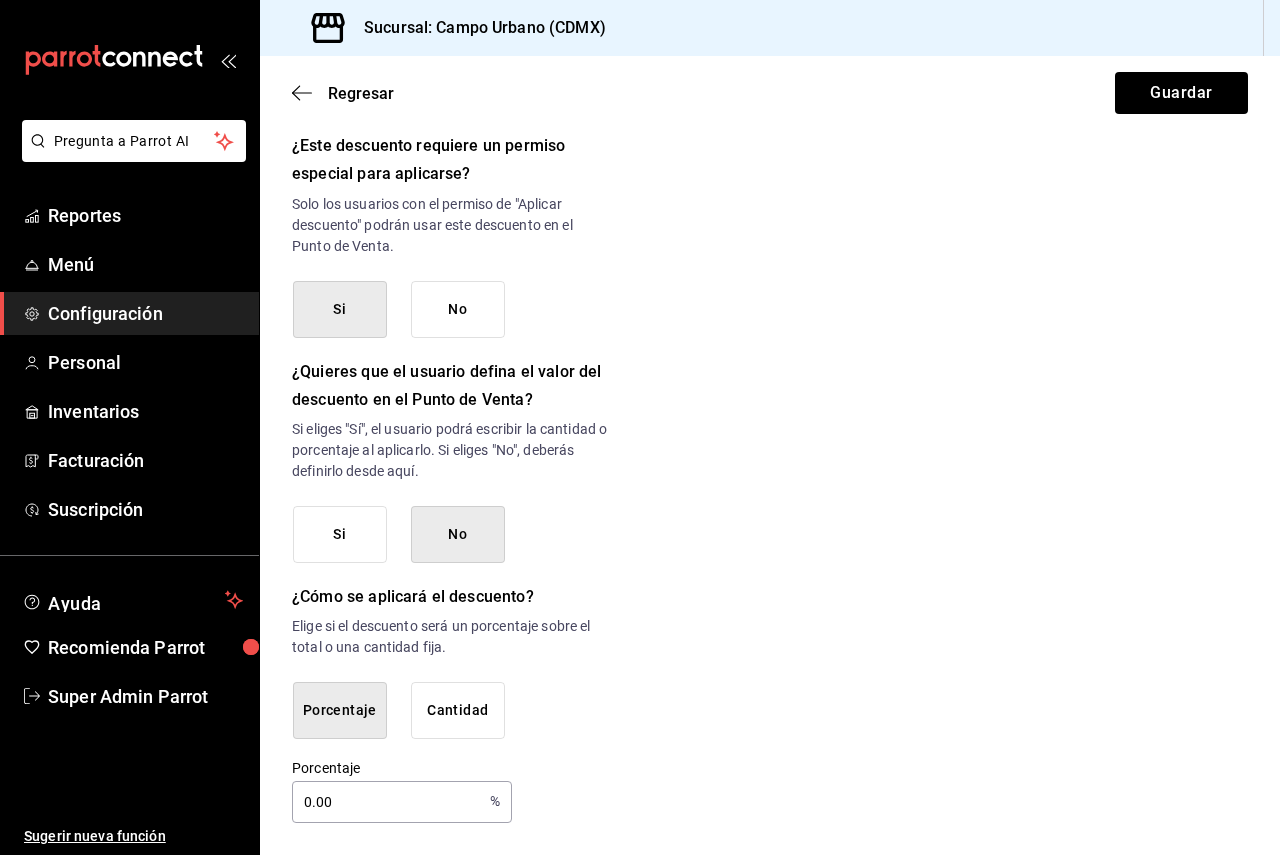 click on "0.00" at bounding box center (387, 802) 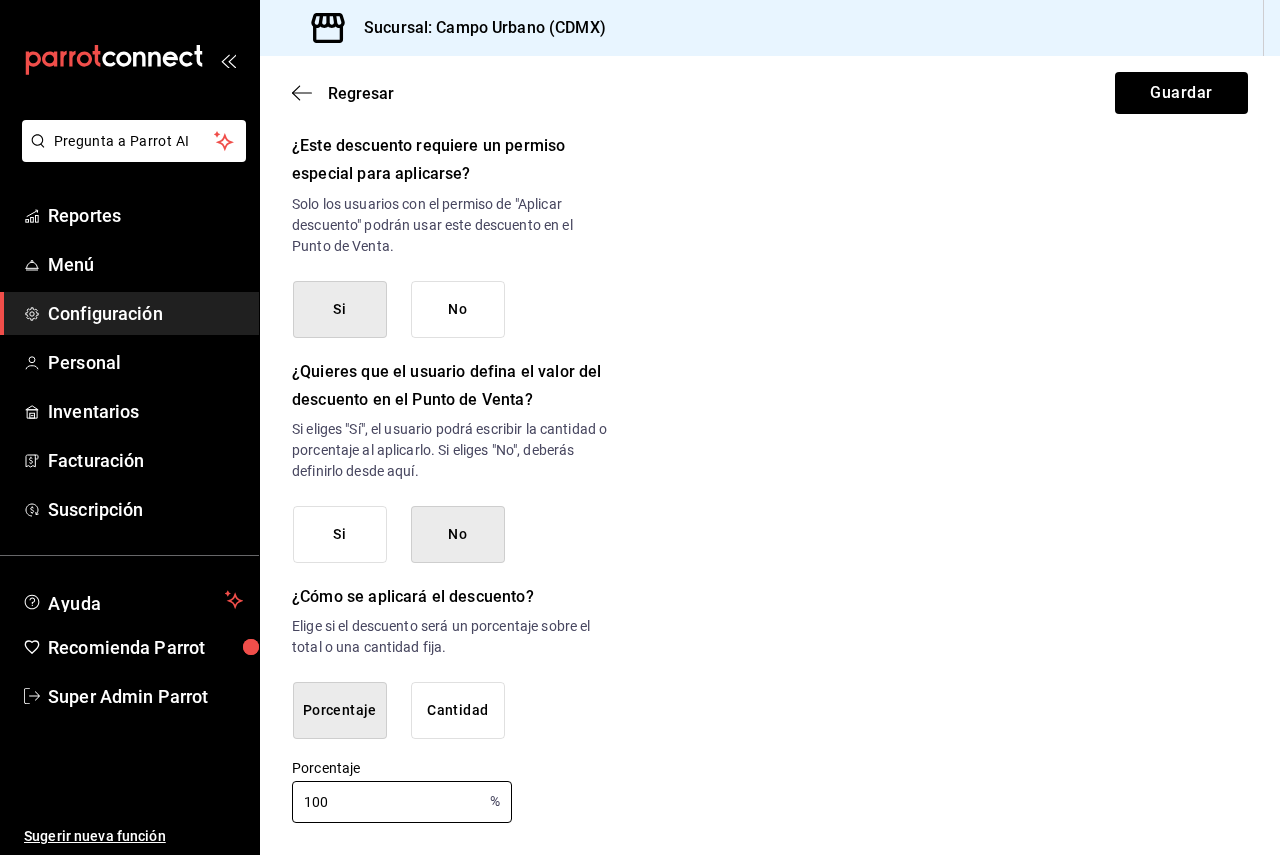 type on "100" 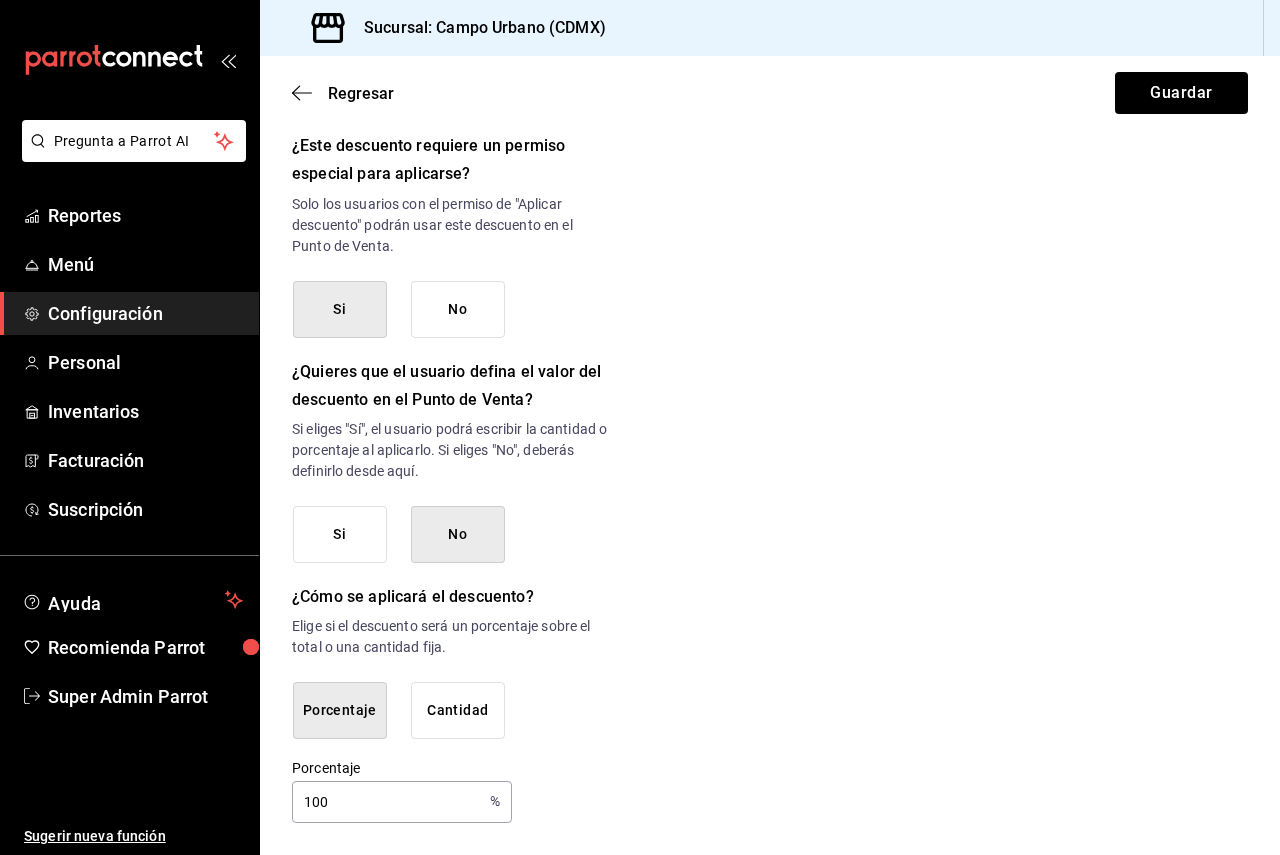 click on "Nuevo descuento ¿Dónde se aplicará el descuento? Artículo en orden ORDER_ITEM ¿Cómo se va a llamar? 100% Ingresa una descripción (opcional) ¿Este descuento tiene vigencia? Periodo en el que el descuento estará activo. Si No Horarios Elige el horario y disponibilidad de este descuento. Hora de inicio 12:00 AM 00:00 Entre Semana Lunes Martes Miércoles Jueves Viernes Hora de fin 23:59 PM 23:59 Fin de semana Sábado Domingo Agregar horario 1 de 5 horarios ¿Este descuento requiere un permiso especial para aplicarse? Solo los usuarios con el permiso de "Aplicar descuento" podrán usar este descuento en el Punto de Venta. Si No ¿Quieres que el usuario defina el valor del descuento en el Punto de Venta? Si eliges "Sí", el usuario podrá escribir la cantidad o porcentaje al aplicarlo. Si eliges "No", deberás definirlo desde aquí. Si No ¿Cómo se aplicará el descuento? Elige si el descuento será un porcentaje sobre el total o una cantidad fija. Porcentaje Cantidad Porcentaje 100 % Porcentaje" at bounding box center [770, 54] 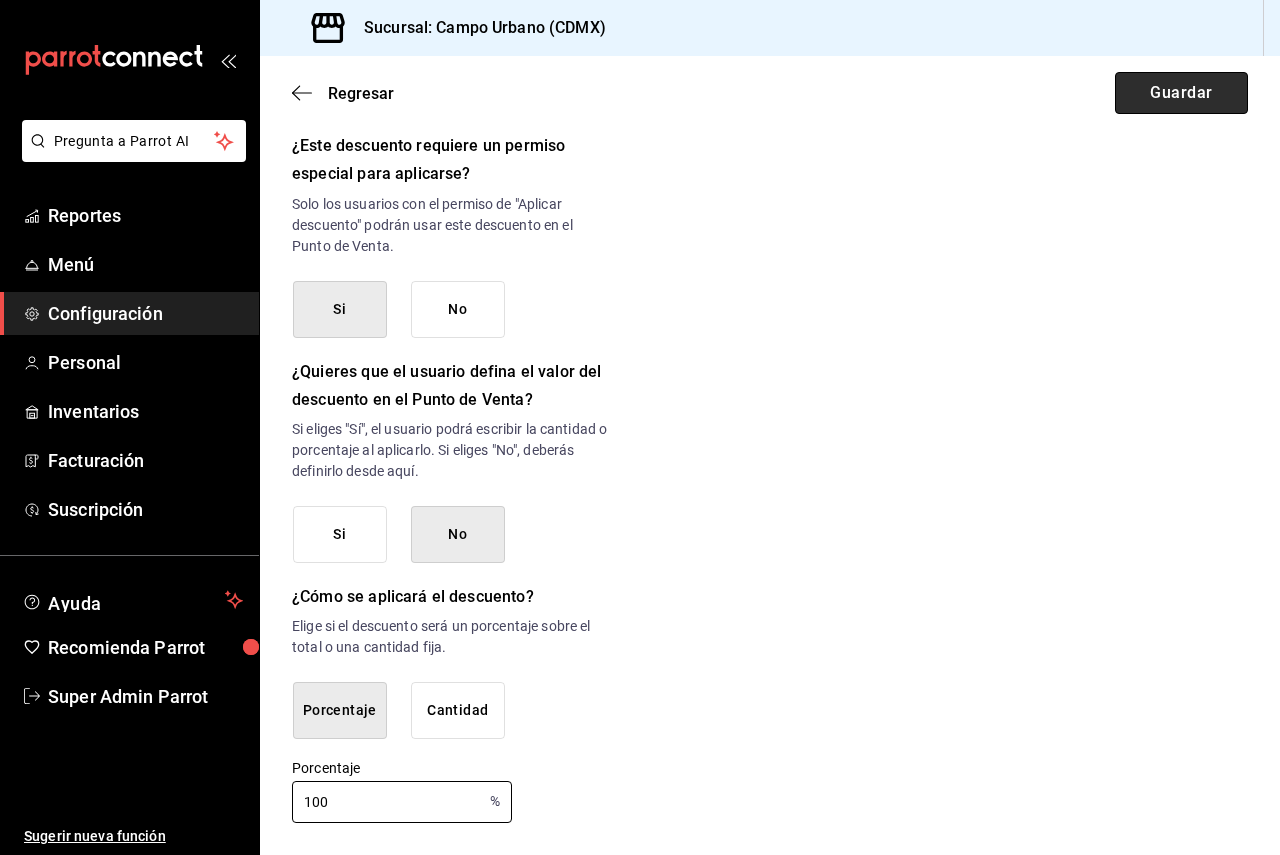click on "Guardar" at bounding box center (1181, 93) 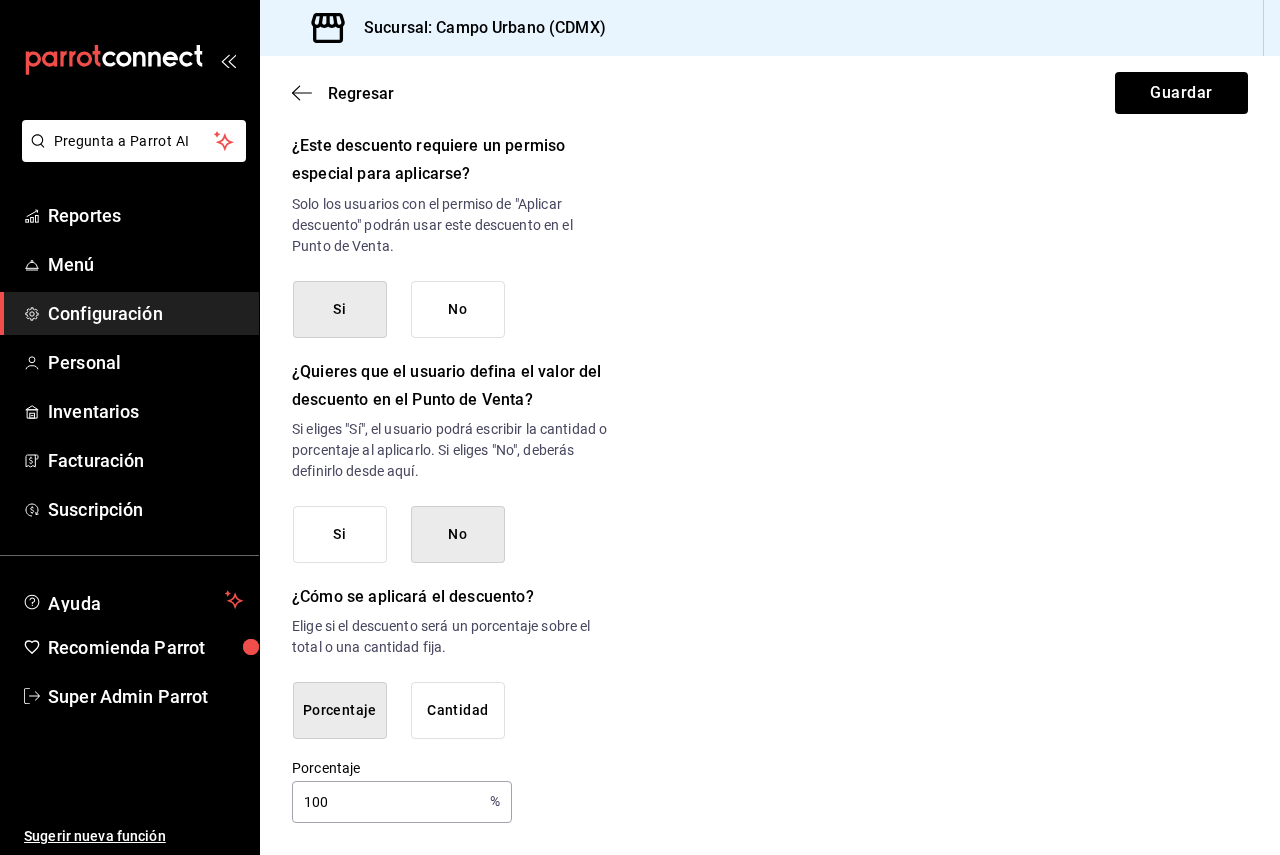 click on "No" at bounding box center [458, 309] 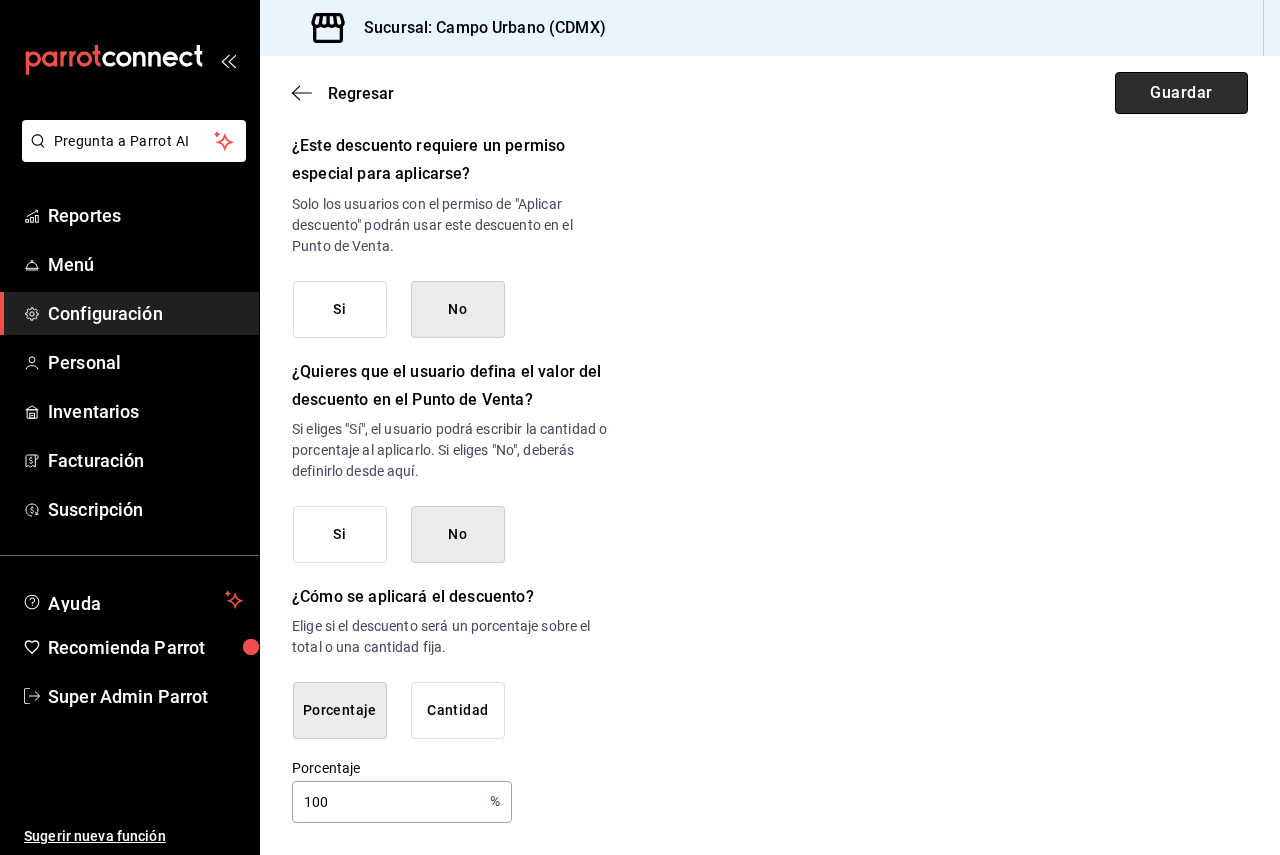 click on "Guardar" at bounding box center [1181, 93] 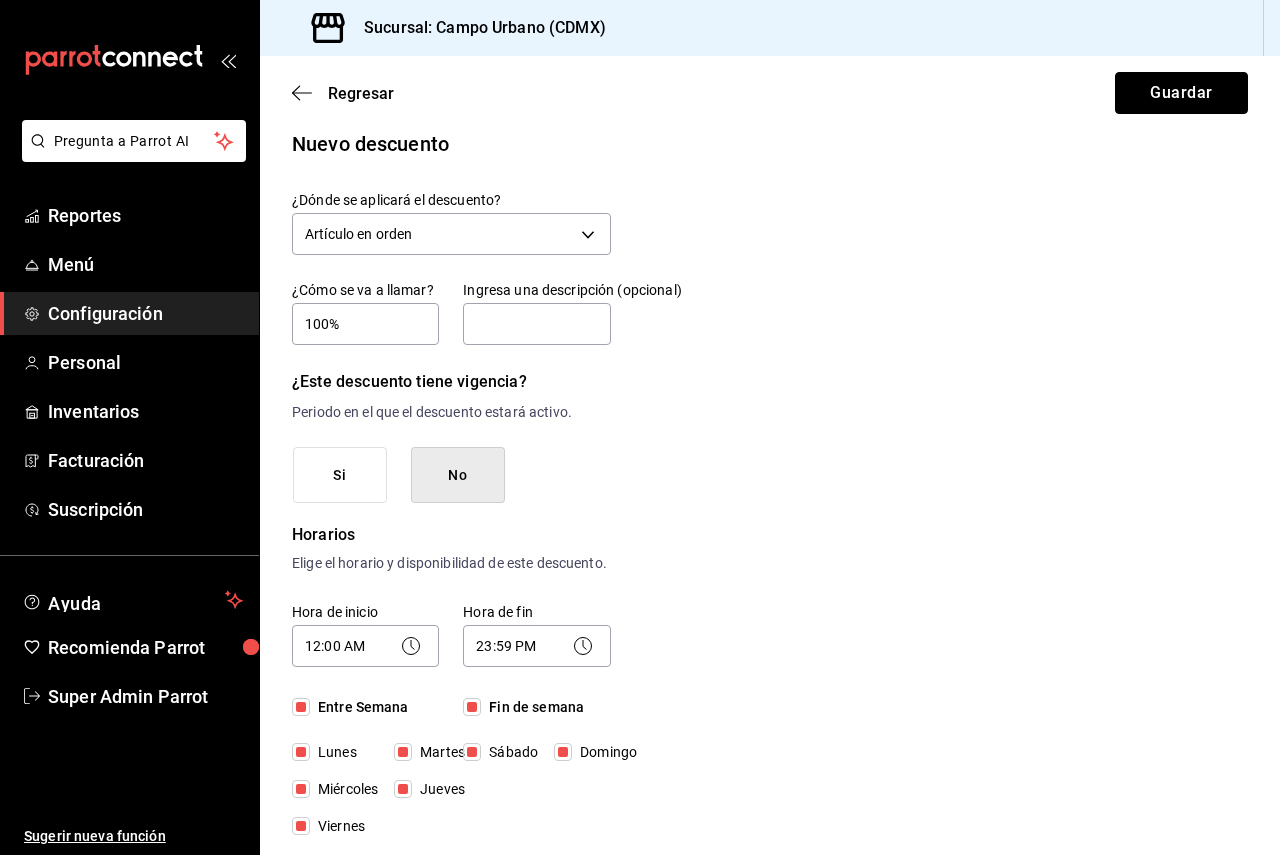 scroll, scrollTop: 0, scrollLeft: 0, axis: both 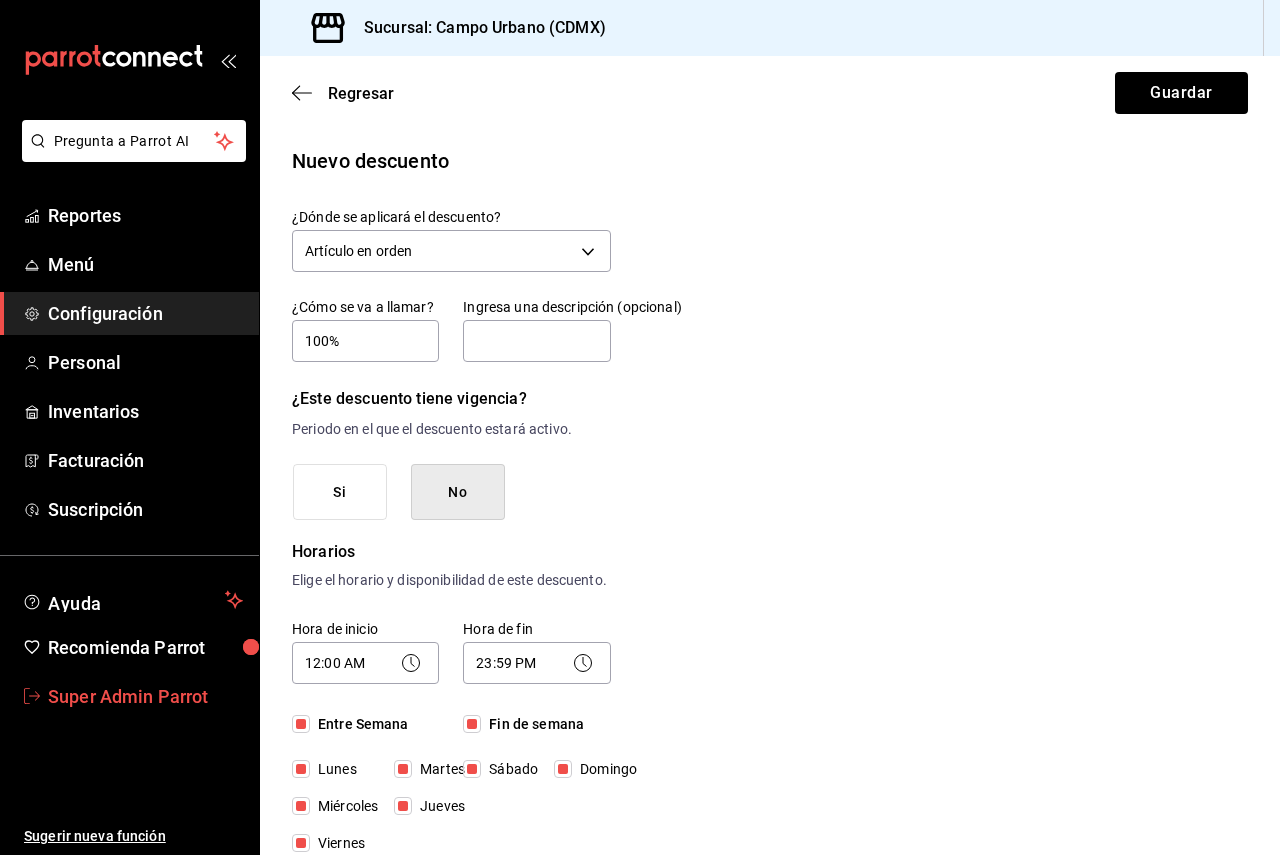 click on "Super Admin Parrot" at bounding box center (145, 696) 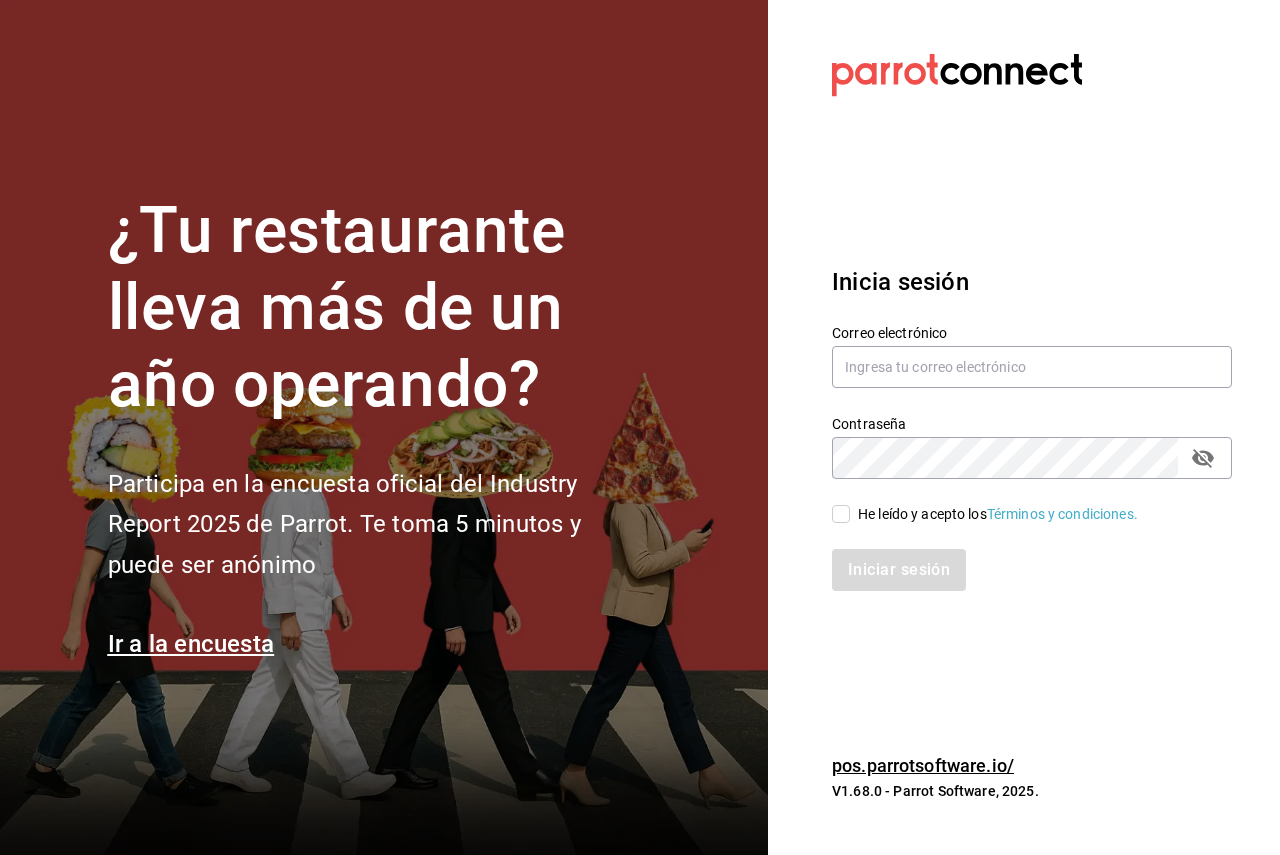 click on "Datos incorrectos. Verifica que tu Correo o Contraseña estén bien escritos. Inicia sesión Correo electrónico Contraseña Contraseña He leído y acepto los  Términos y condiciones. Iniciar sesión pos.parrotsoftware.io/ V1.68.0 - Parrot Software, 2025." at bounding box center [1024, 427] 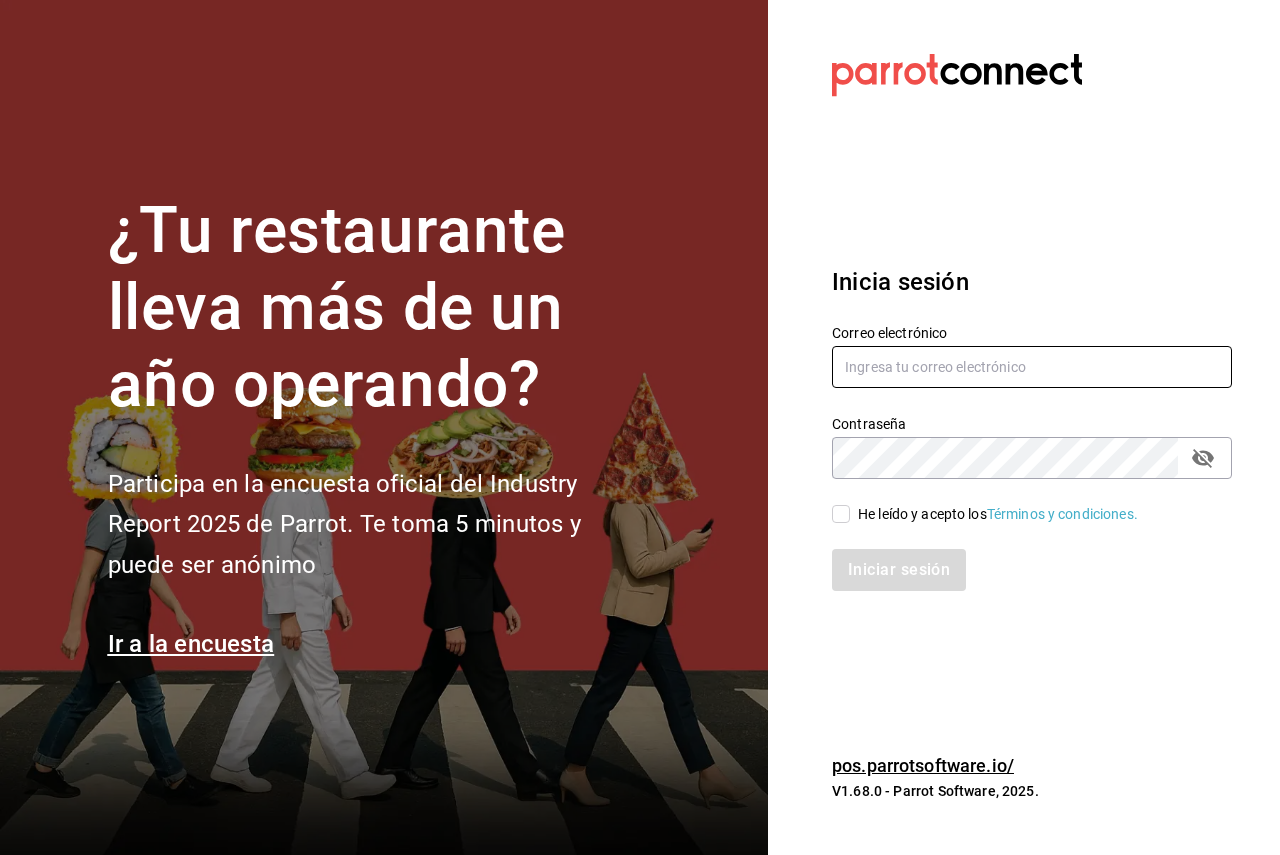 click at bounding box center (1032, 367) 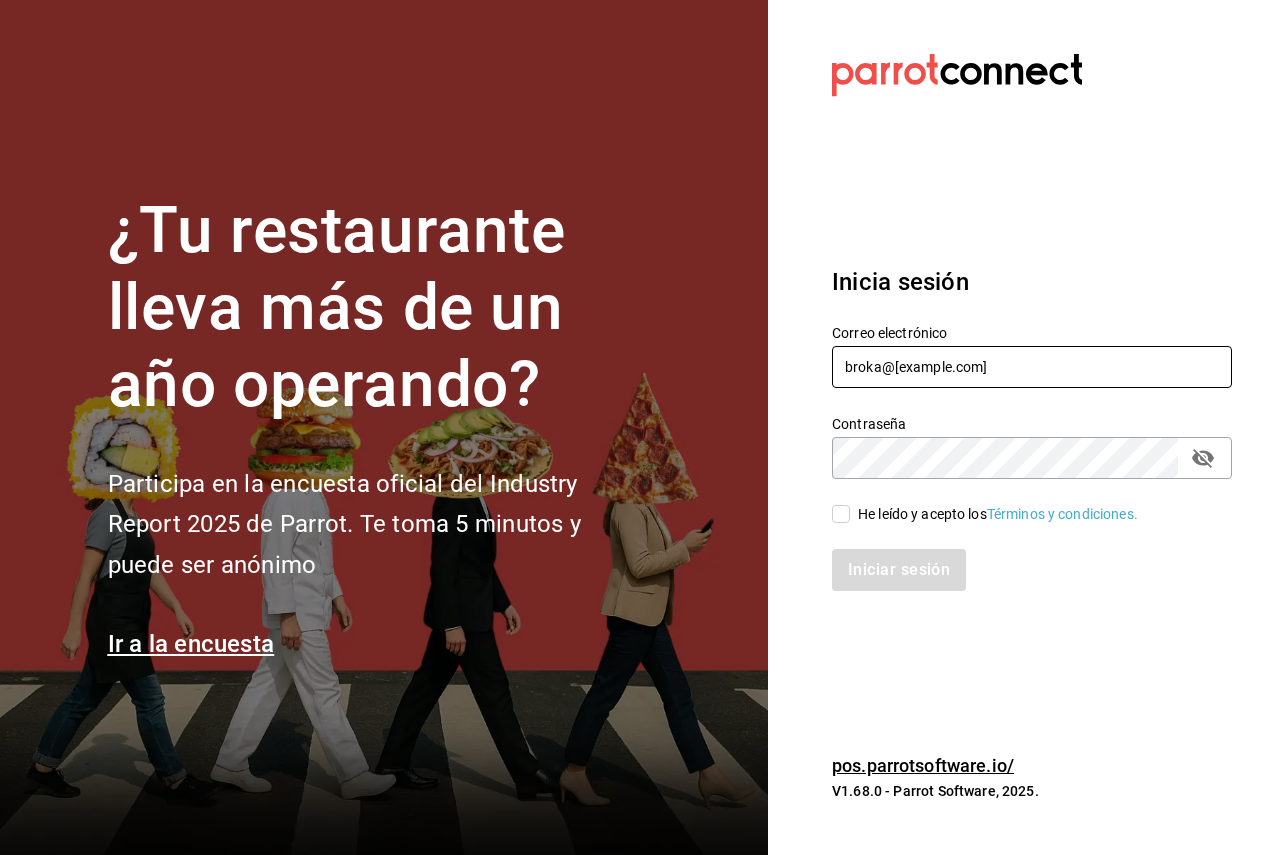 type on "broka@cdmx.com" 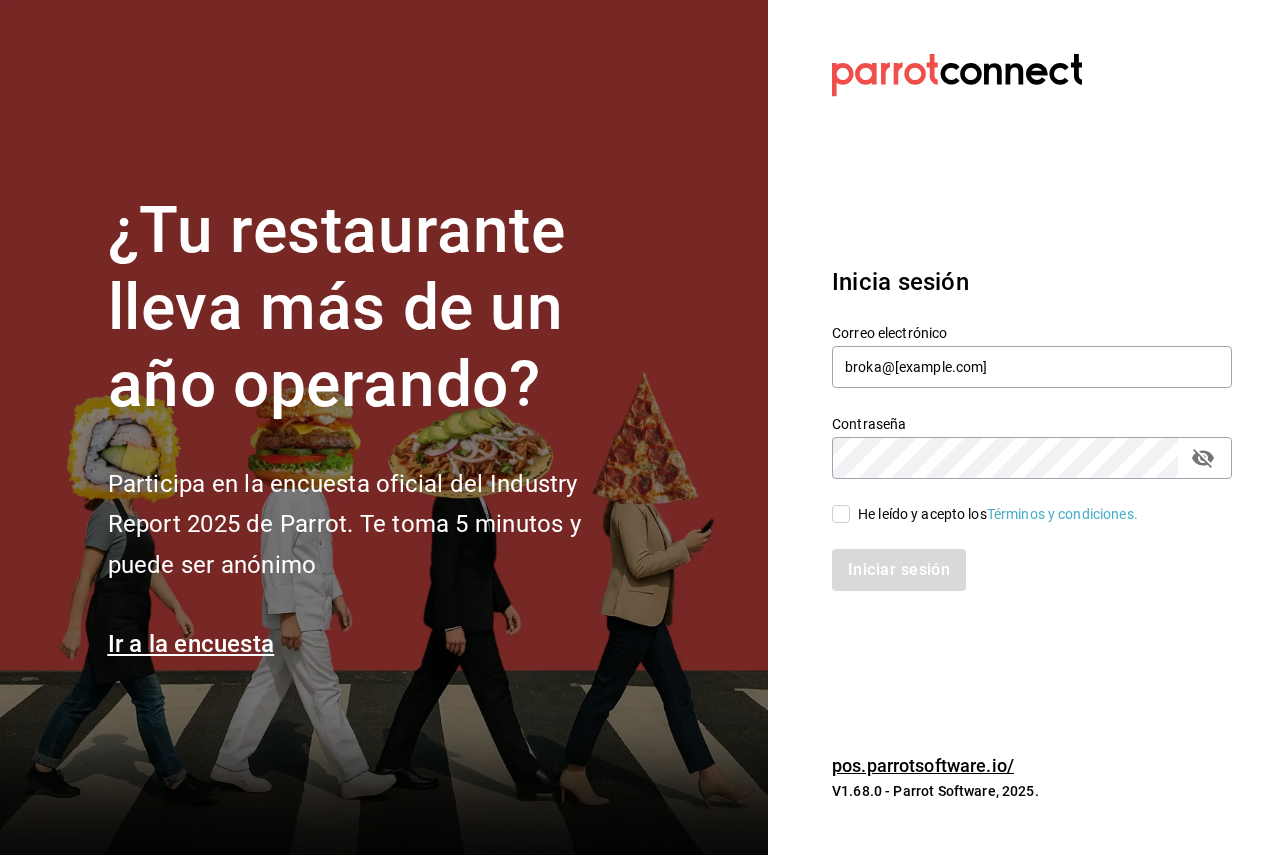 click on "Iniciar sesión" at bounding box center (1020, 558) 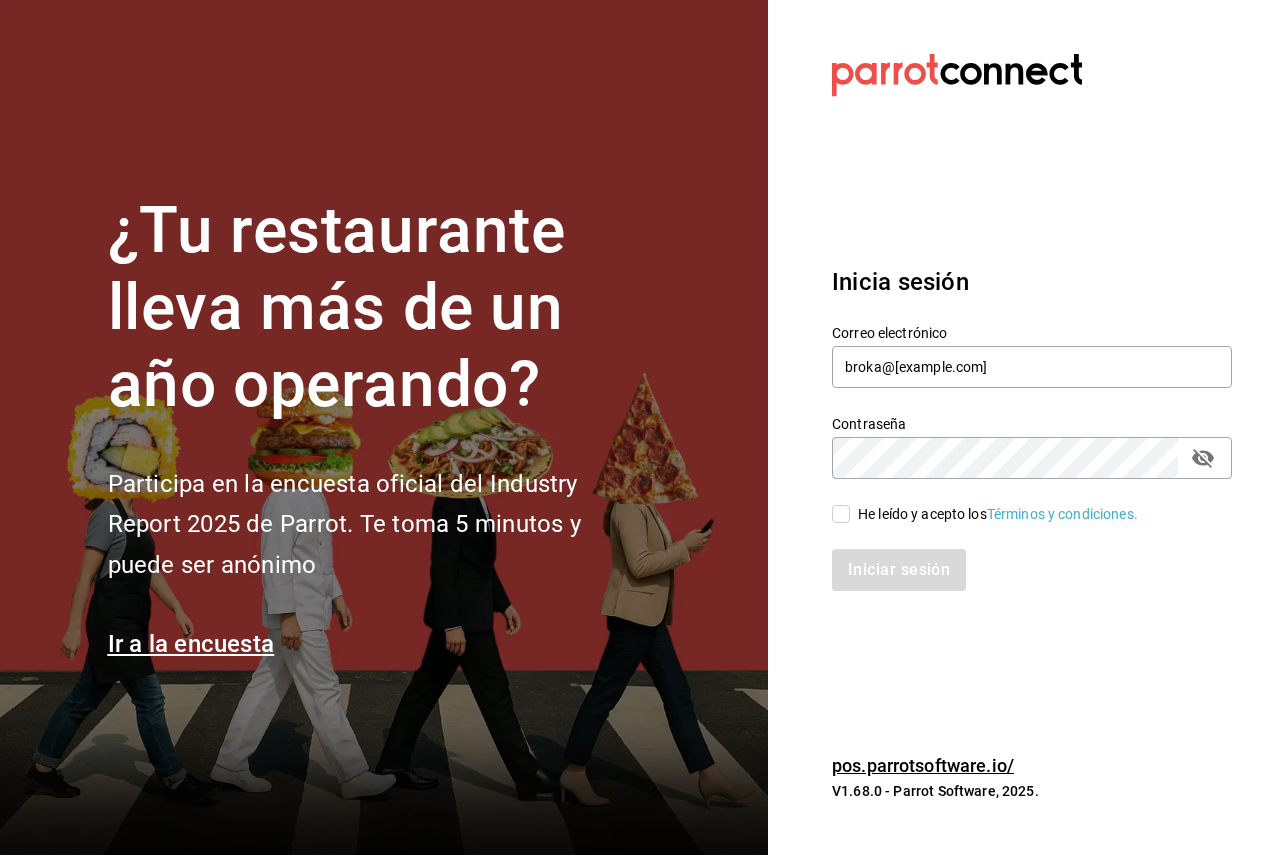 checkbox on "true" 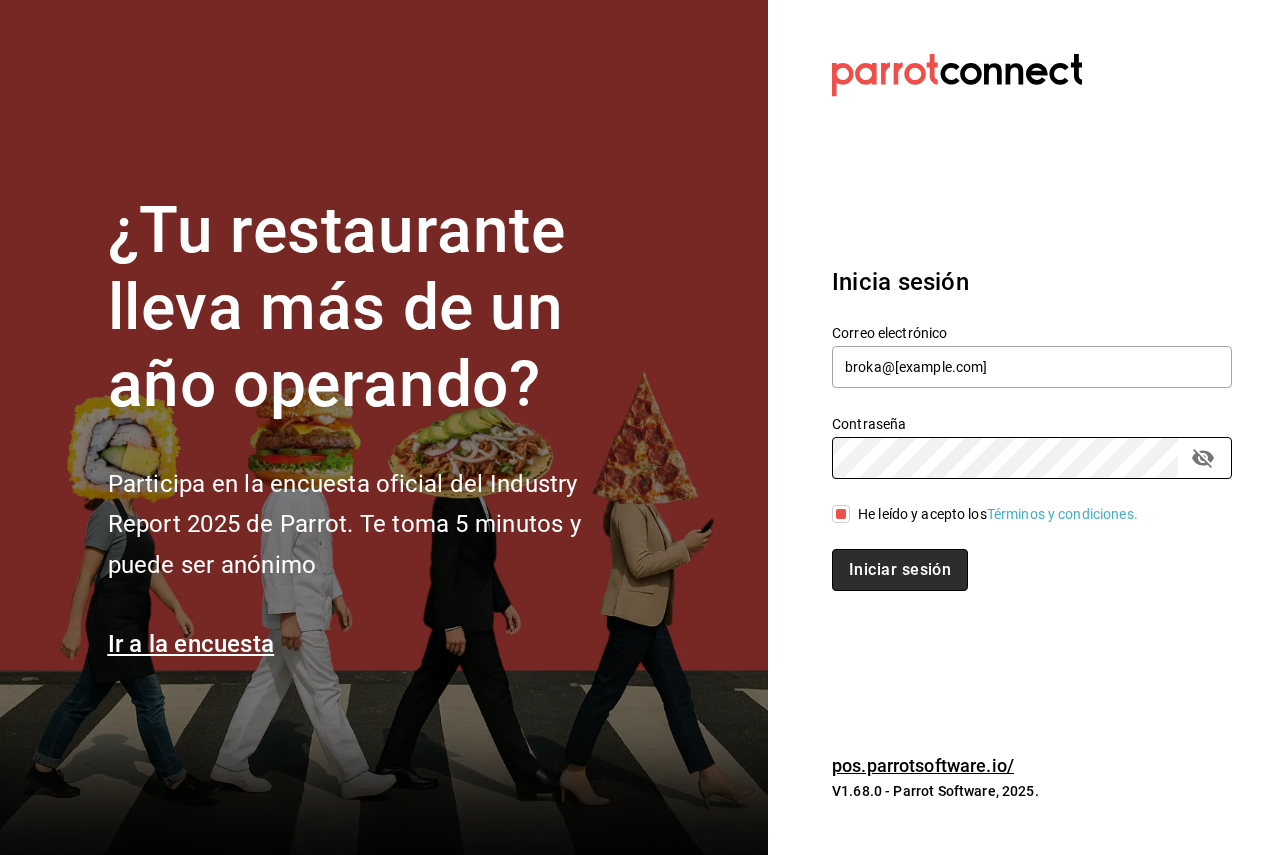 click on "Iniciar sesión" at bounding box center (900, 570) 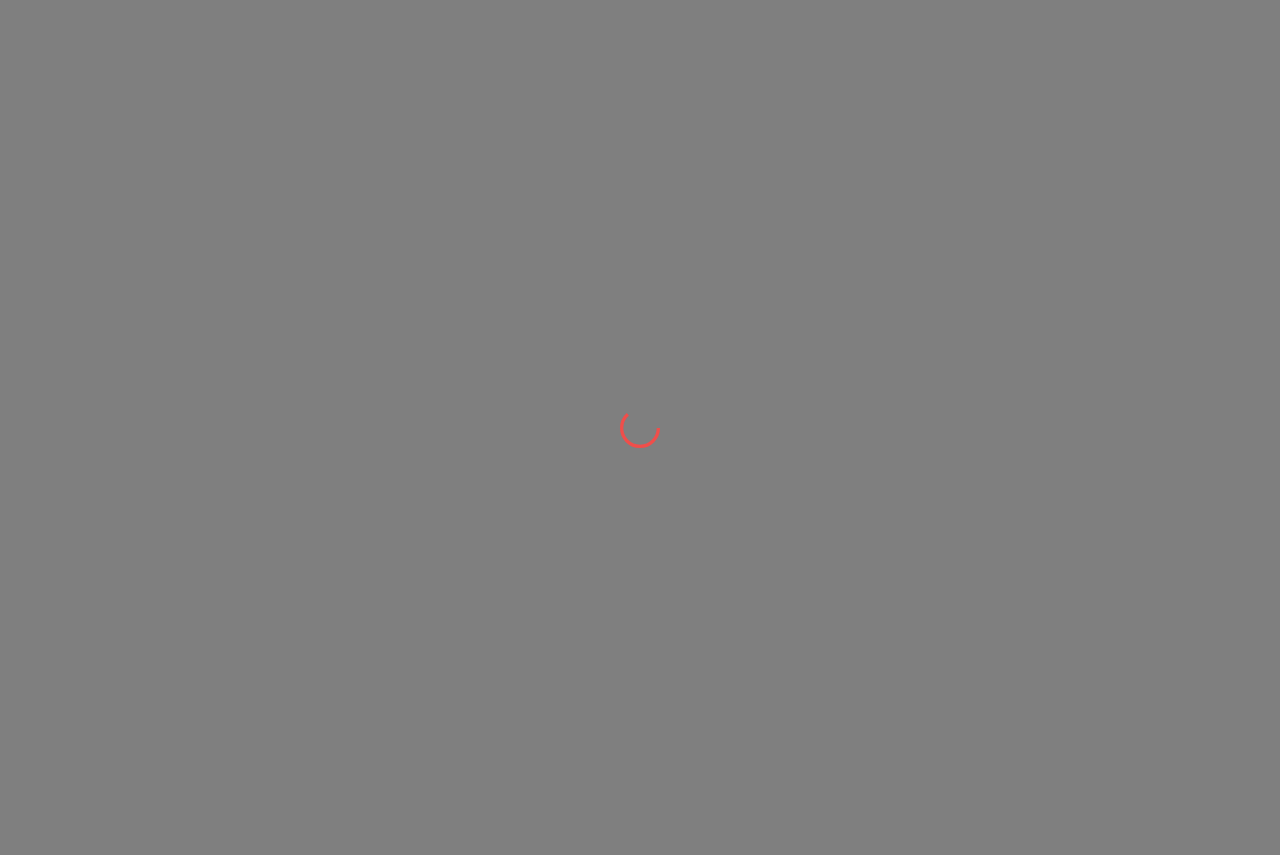 scroll, scrollTop: 0, scrollLeft: 0, axis: both 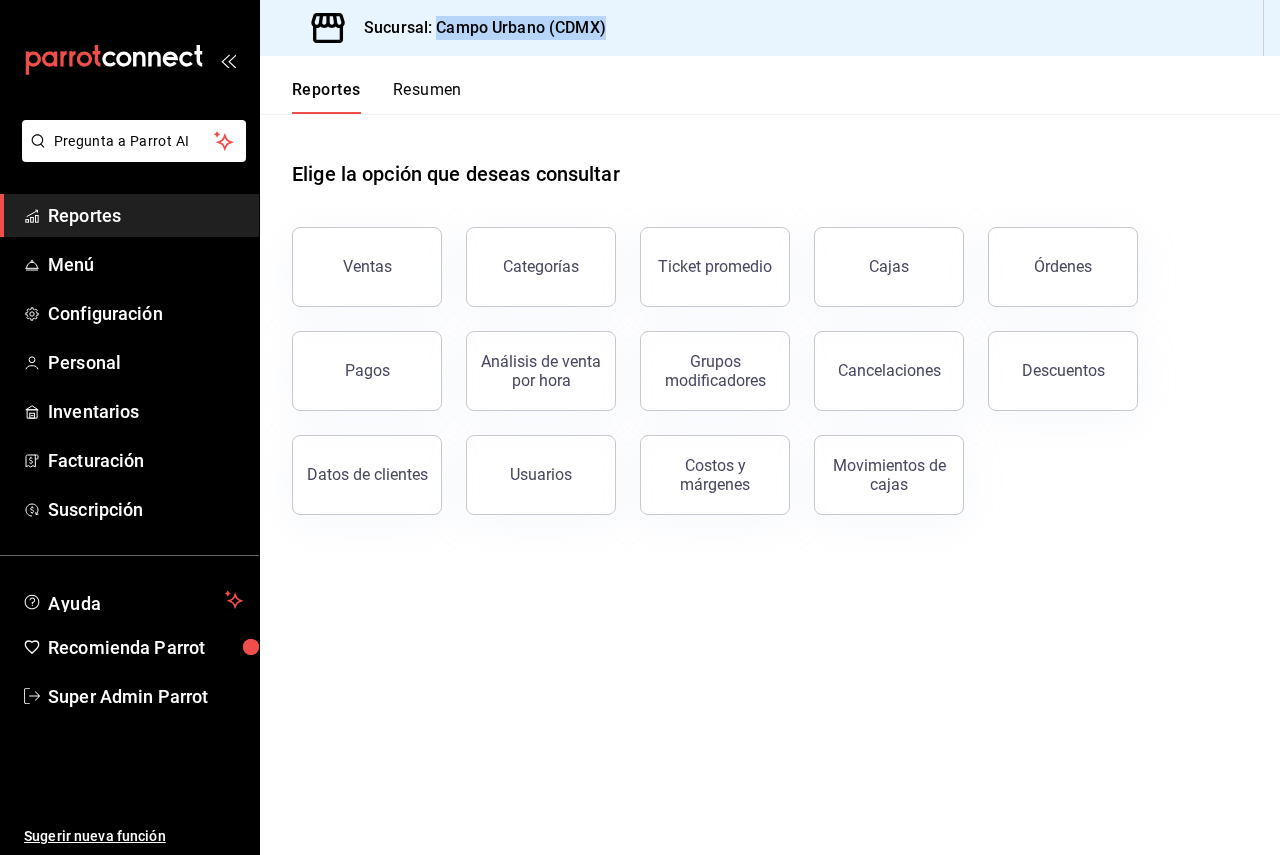 drag, startPoint x: 439, startPoint y: 28, endPoint x: 606, endPoint y: 23, distance: 167.07483 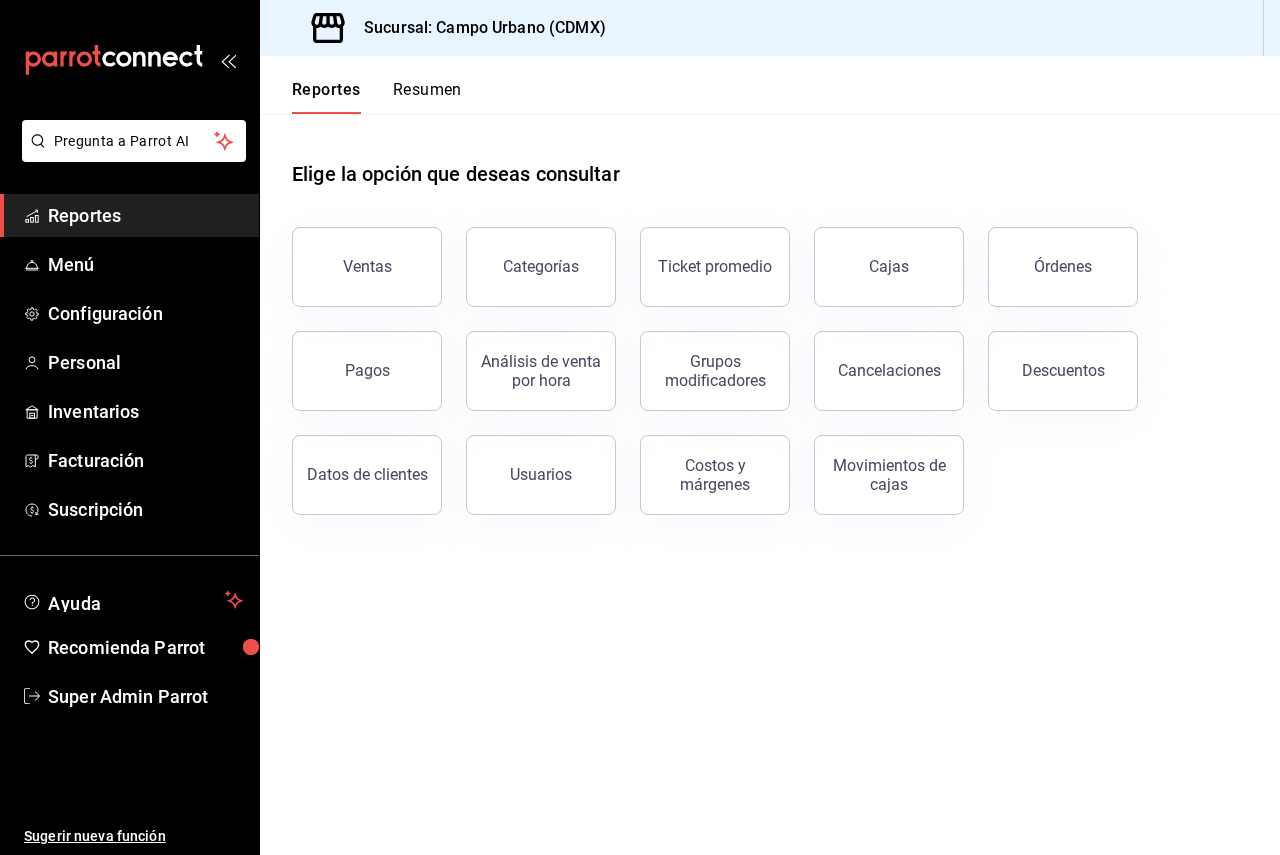 click on "Elige la opción que deseas consultar" at bounding box center (770, 158) 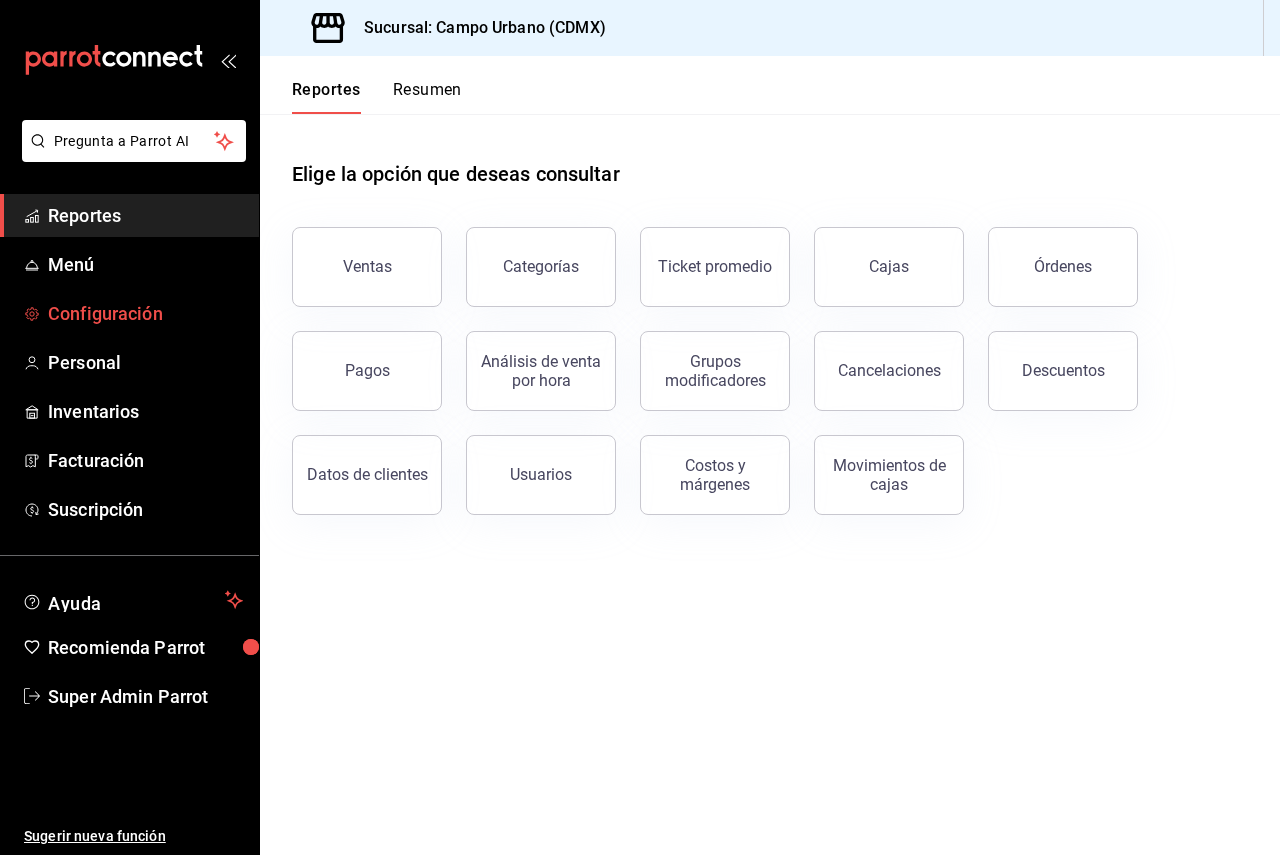 click on "Configuración" at bounding box center (145, 313) 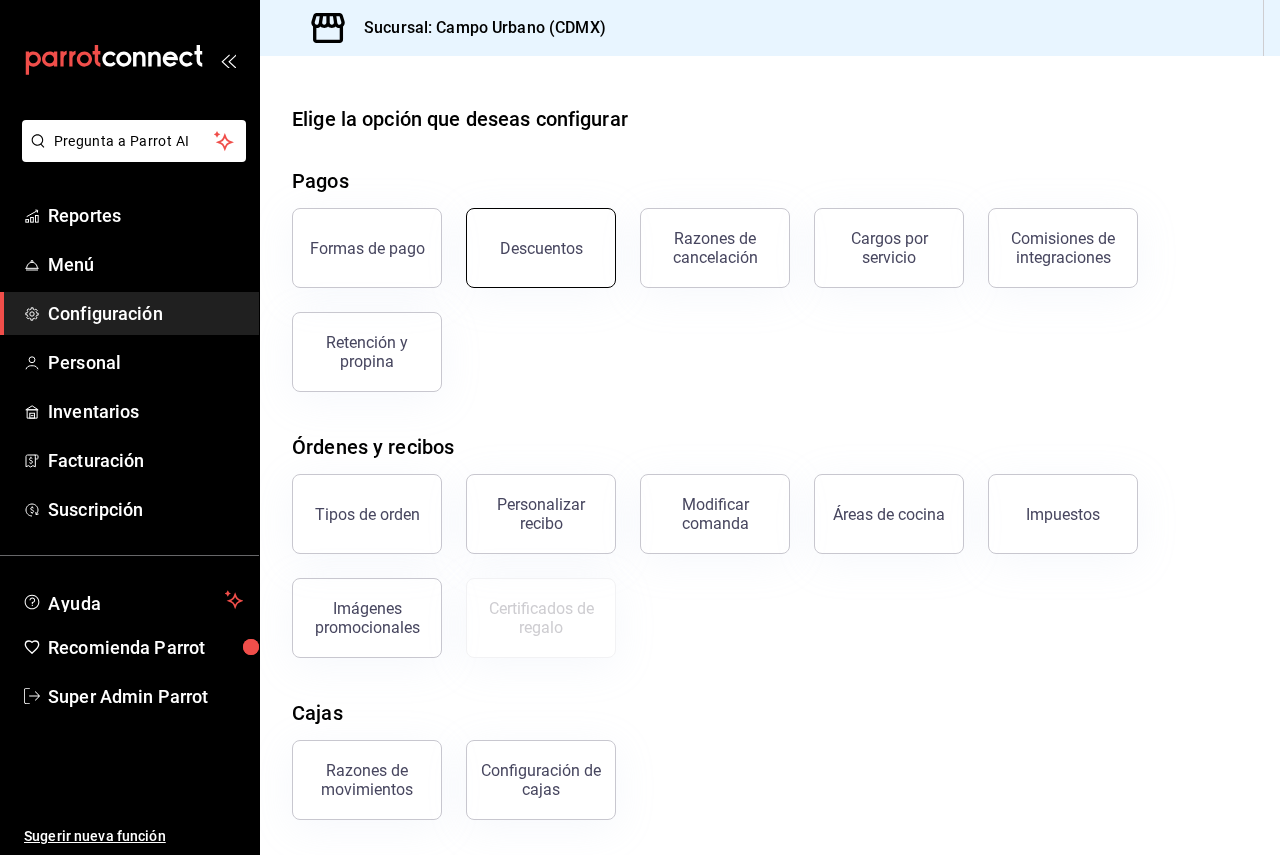 click on "Descuentos" at bounding box center [541, 248] 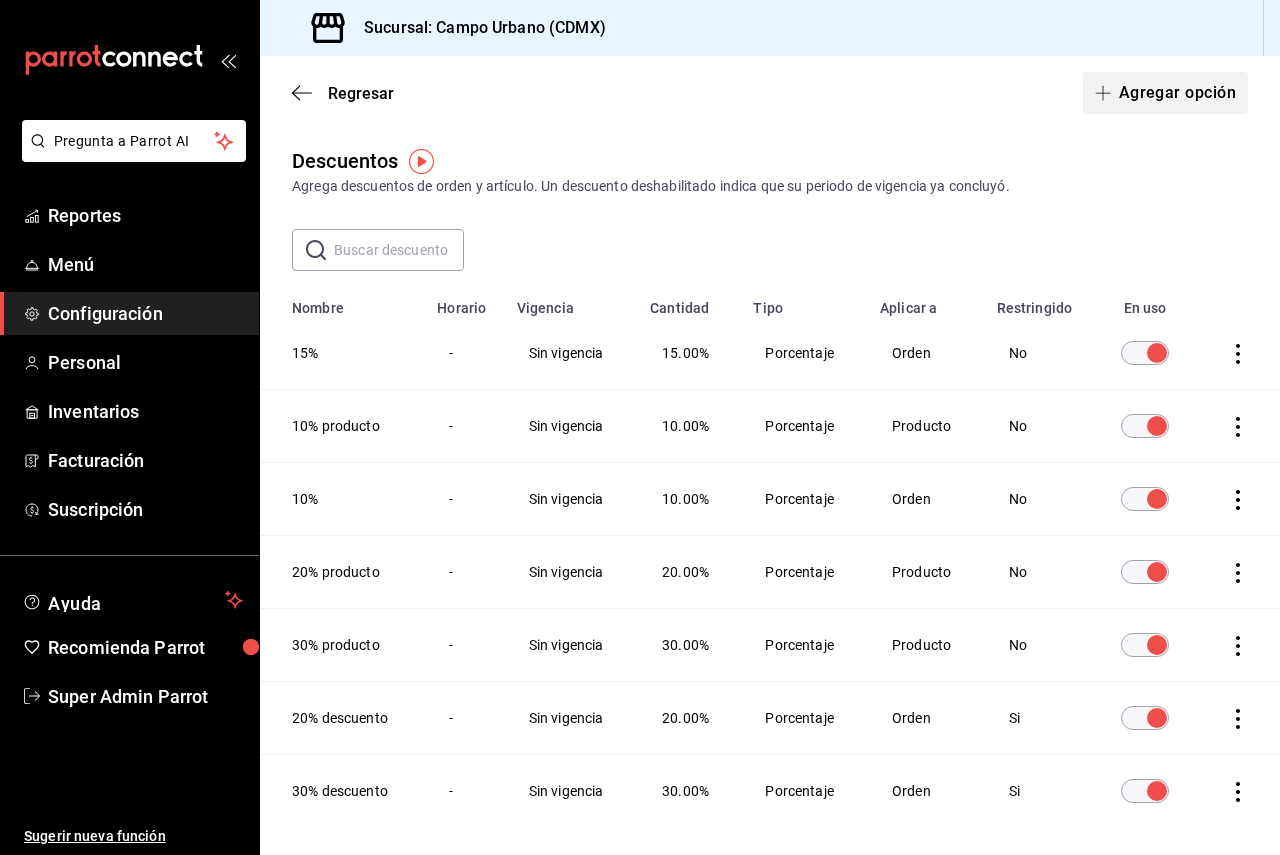 click on "Agregar opción" at bounding box center [1165, 93] 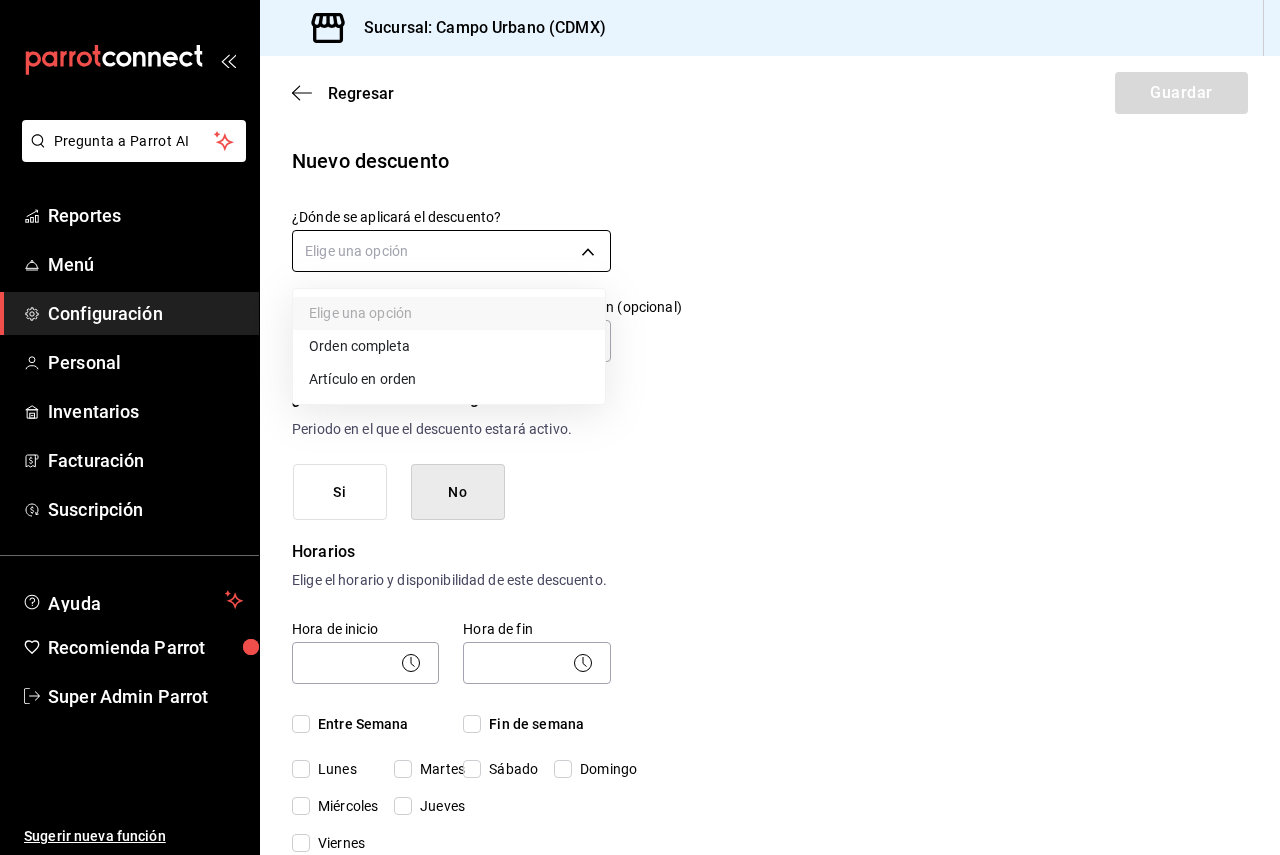 click on "Pregunta a Parrot AI Reportes   Menú   Configuración   Personal   Inventarios   Facturación   Suscripción   Ayuda Recomienda Parrot   Super Admin Parrot   Sugerir nueva función   Sucursal: [LOCATION] Regresar Guardar Nuevo descuento ¿Dónde se aplicará el descuento? Elige una opción ¿Cómo se va a llamar? Ingresa una descripción (opcional) ¿Este descuento tiene vigencia? Periodo en el que el descuento estará activo. Si No Horarios Elige el horario y disponibilidad de este descuento. Hora de inicio ​ Entre Semana Lunes Martes Miércoles Jueves Viernes Hora de fin ​ Fin de semana Sábado Domingo Agregar horario 1 de 5 horarios ¿Este descuento requiere un permiso especial para aplicarse? Solo los usuarios con el permiso de "Aplicar descuento" podrán usar este descuento en el Punto de Venta. Si No ¿Quieres que el usuario defina el valor del descuento en el Punto de Venta? Si No ¿Cómo se aplicará el descuento? Porcentaje Cantidad Porcentaje 0.00 % Porcentaje Pregunta a Parrot AI" at bounding box center [640, 427] 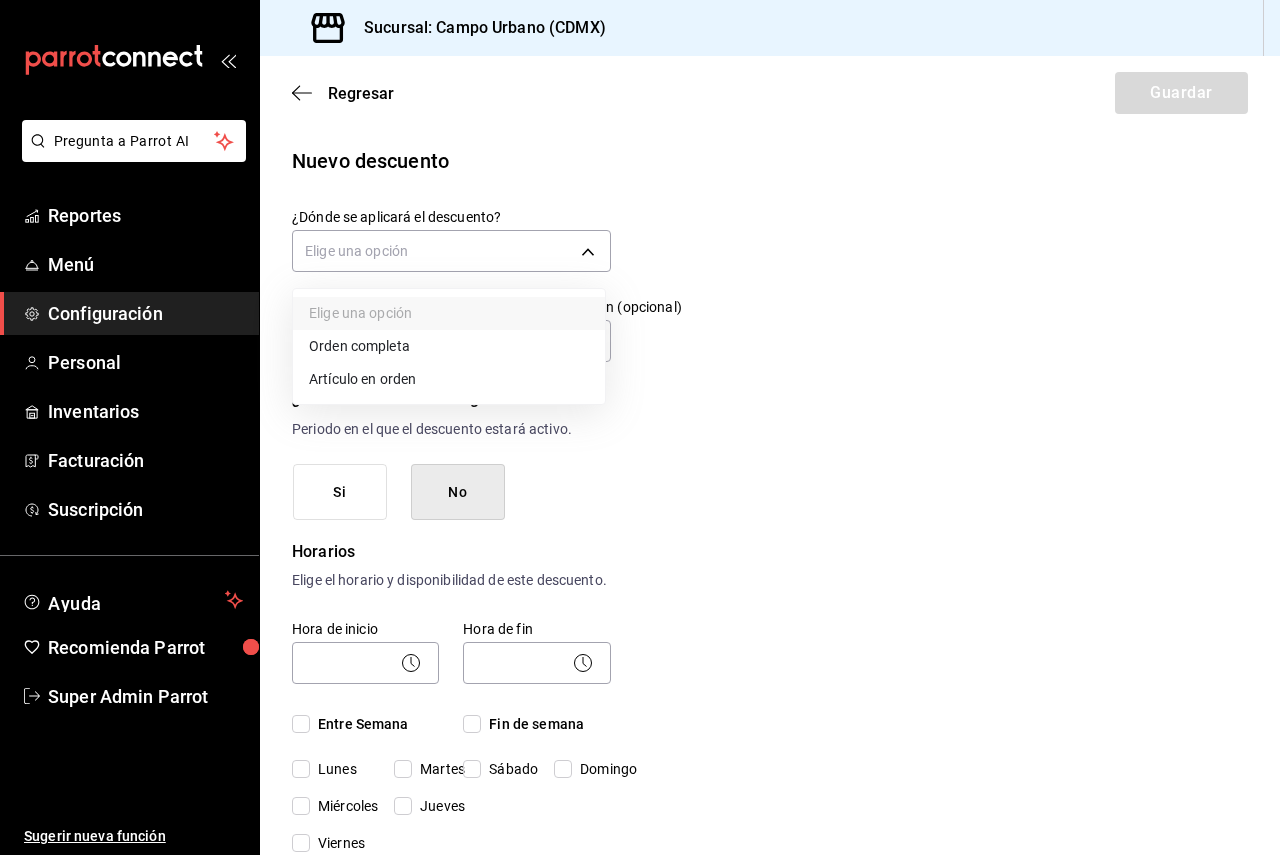 click at bounding box center (640, 427) 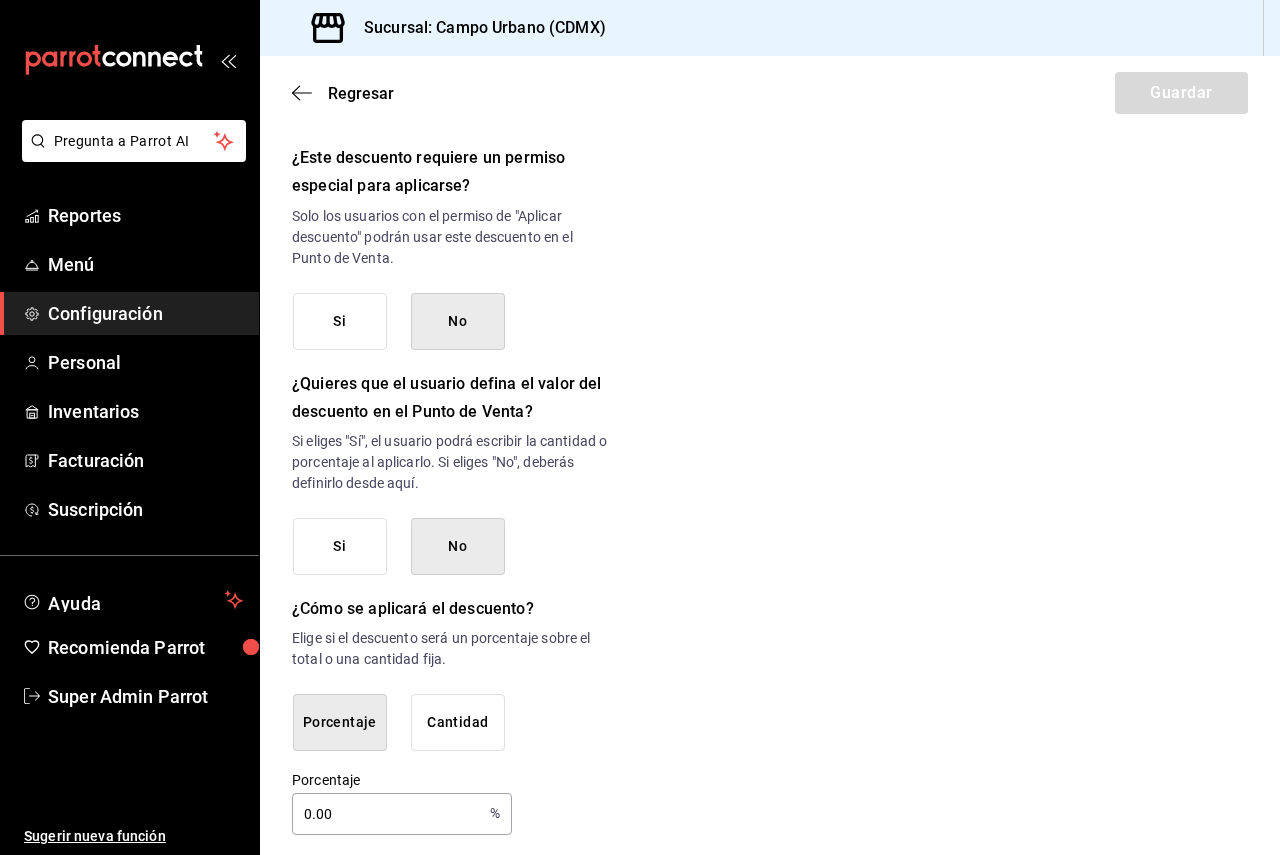scroll, scrollTop: 881, scrollLeft: 0, axis: vertical 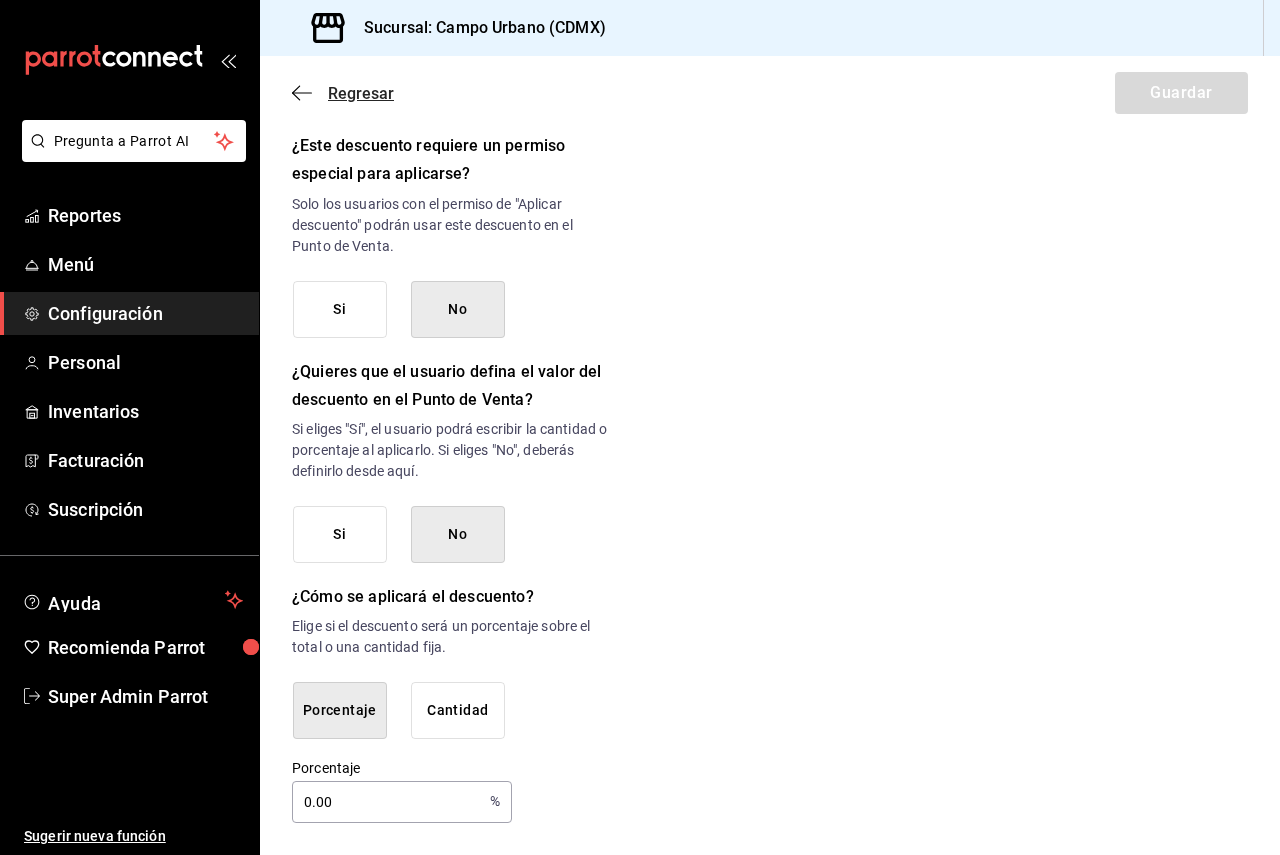 click on "Regresar" at bounding box center [361, 93] 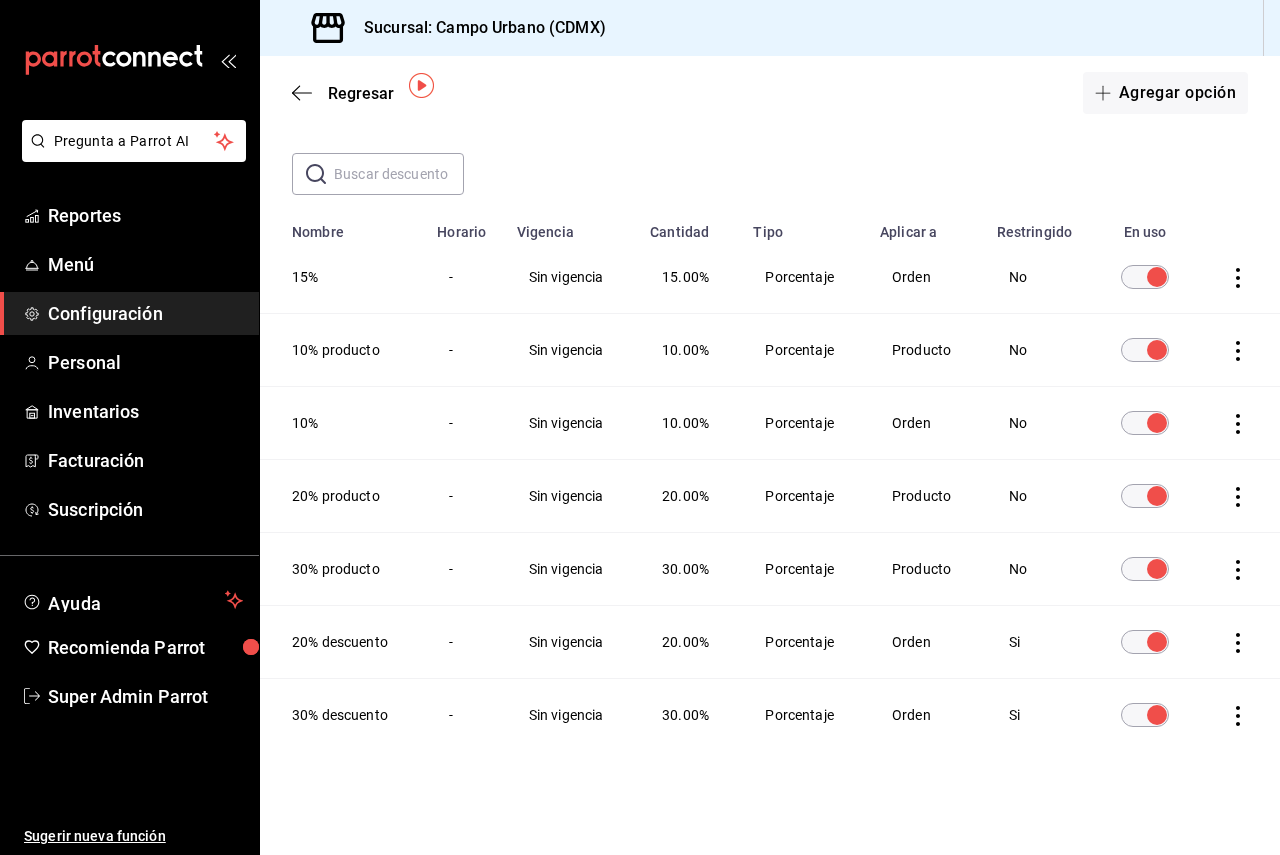 scroll, scrollTop: 76, scrollLeft: 0, axis: vertical 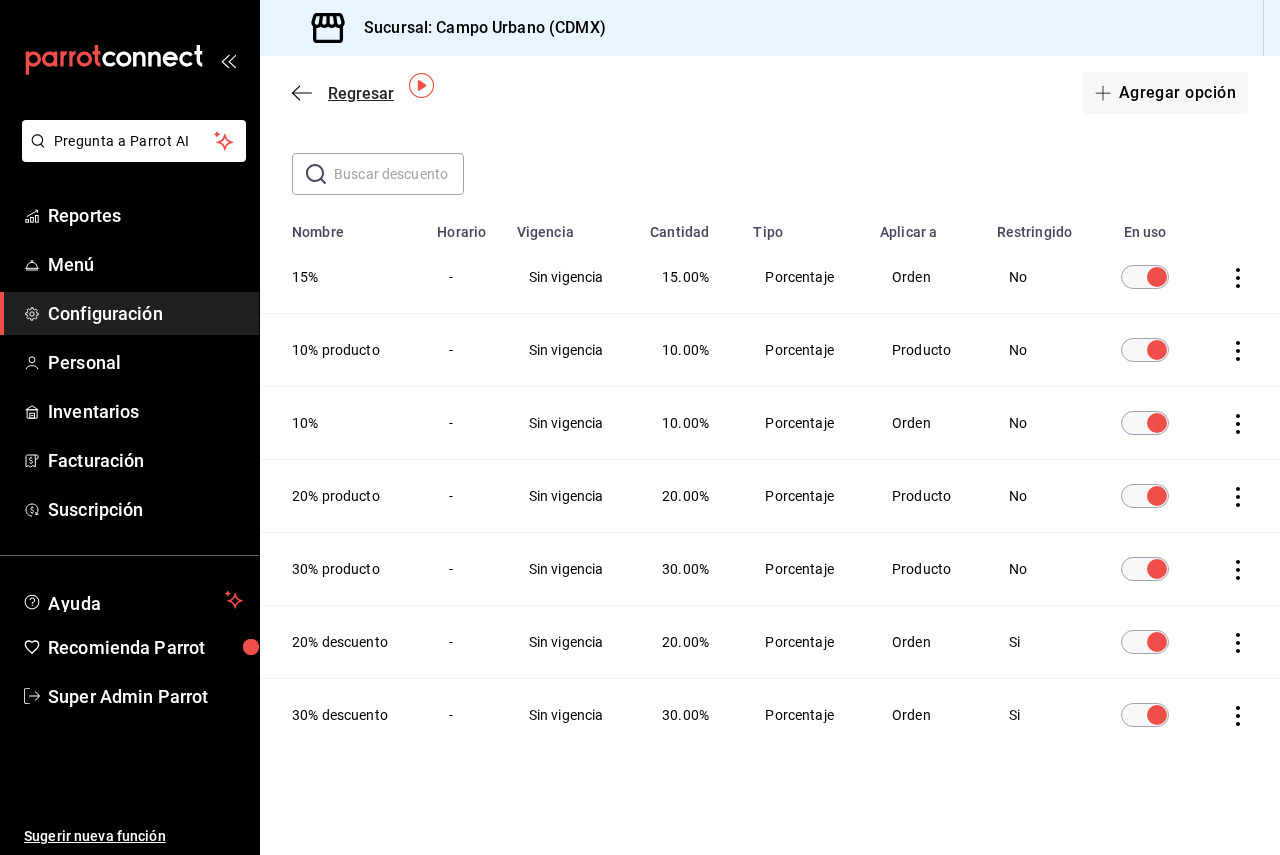 click on "Regresar" at bounding box center [361, 93] 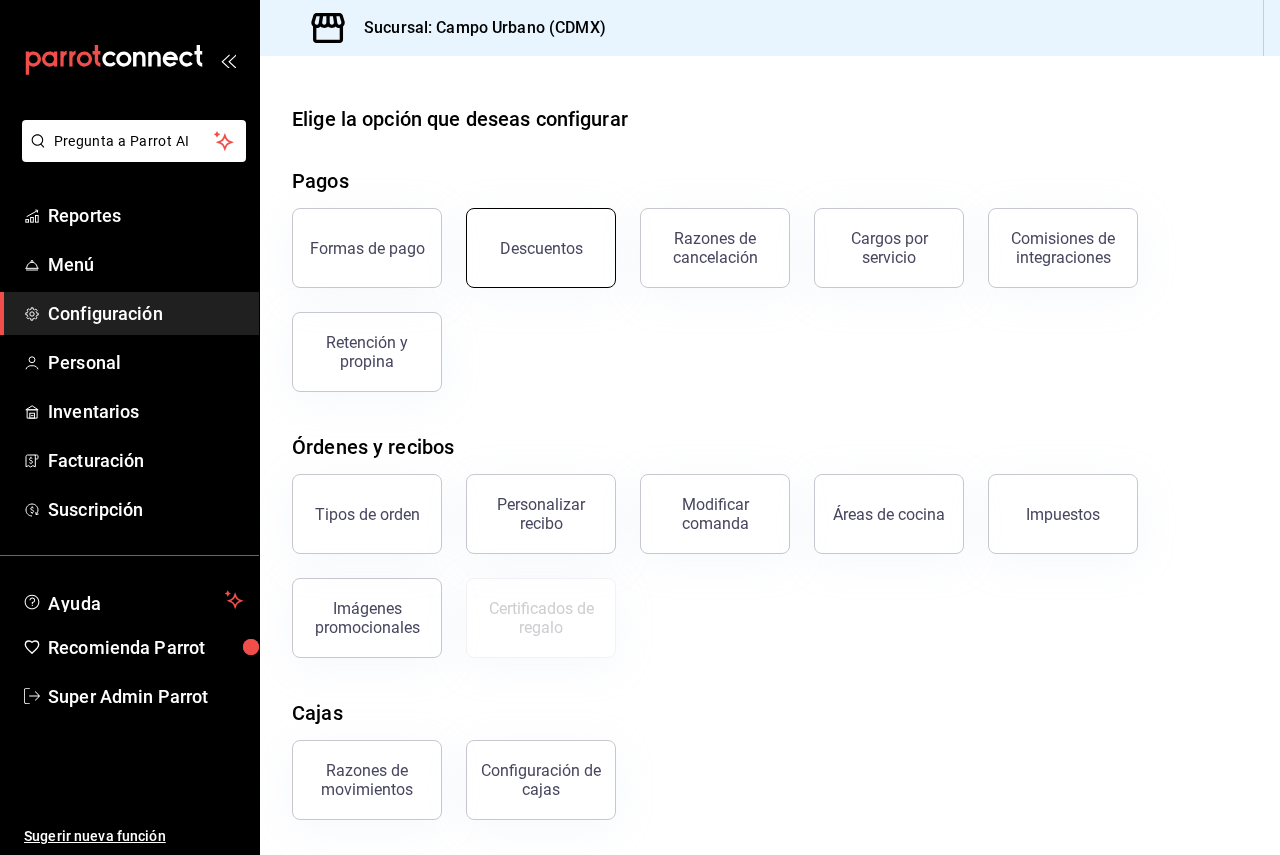 click on "Descuentos" at bounding box center [541, 248] 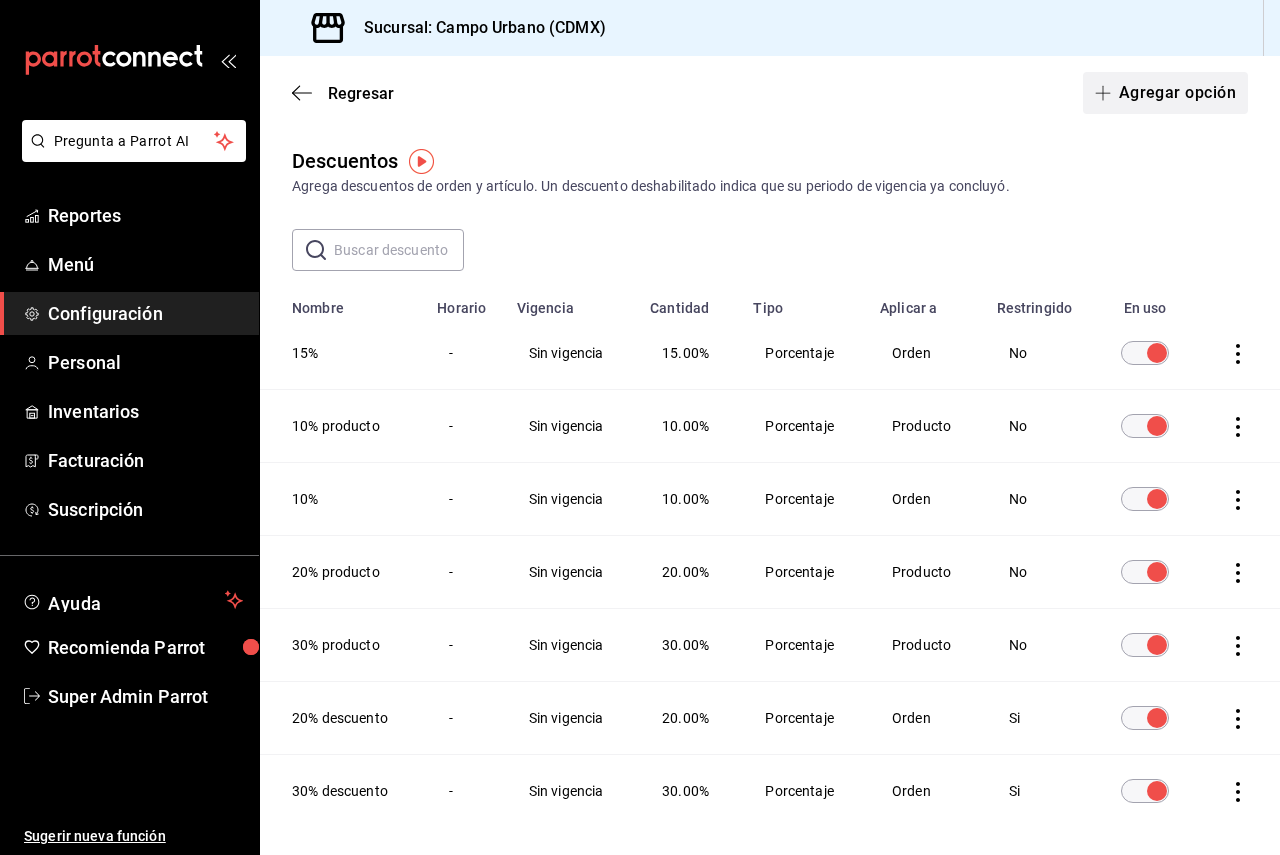 click on "Agregar opción" at bounding box center [1165, 93] 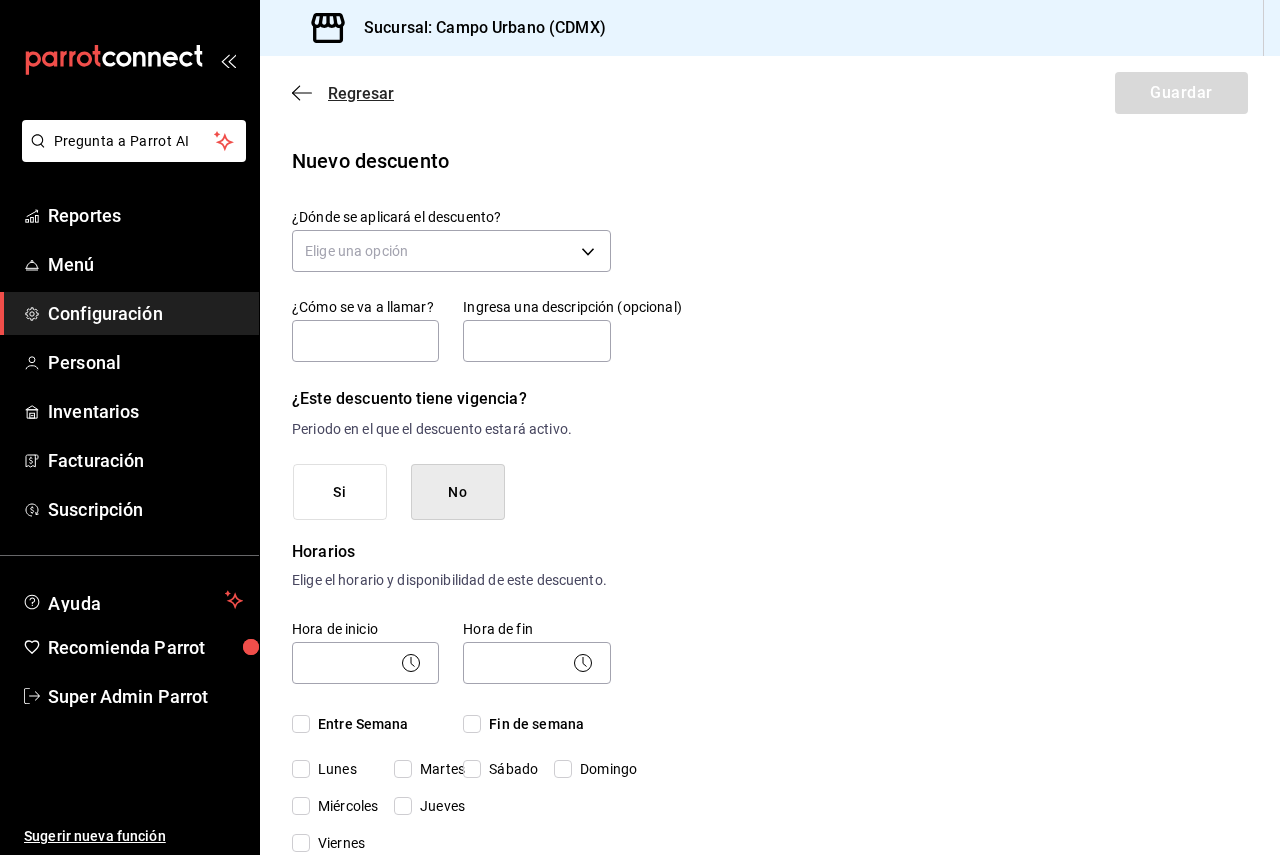 click on "Regresar" at bounding box center [361, 93] 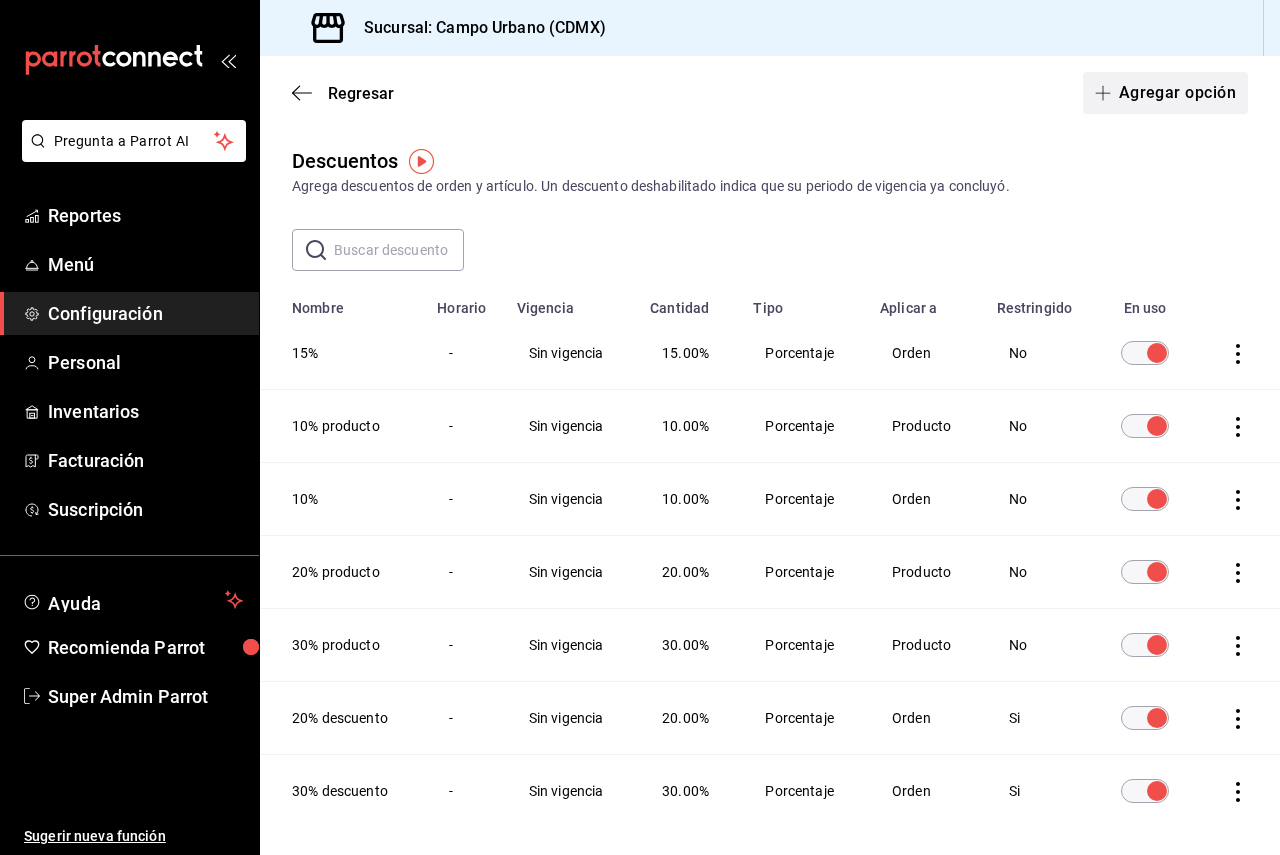 click on "Agregar opción" at bounding box center (1165, 93) 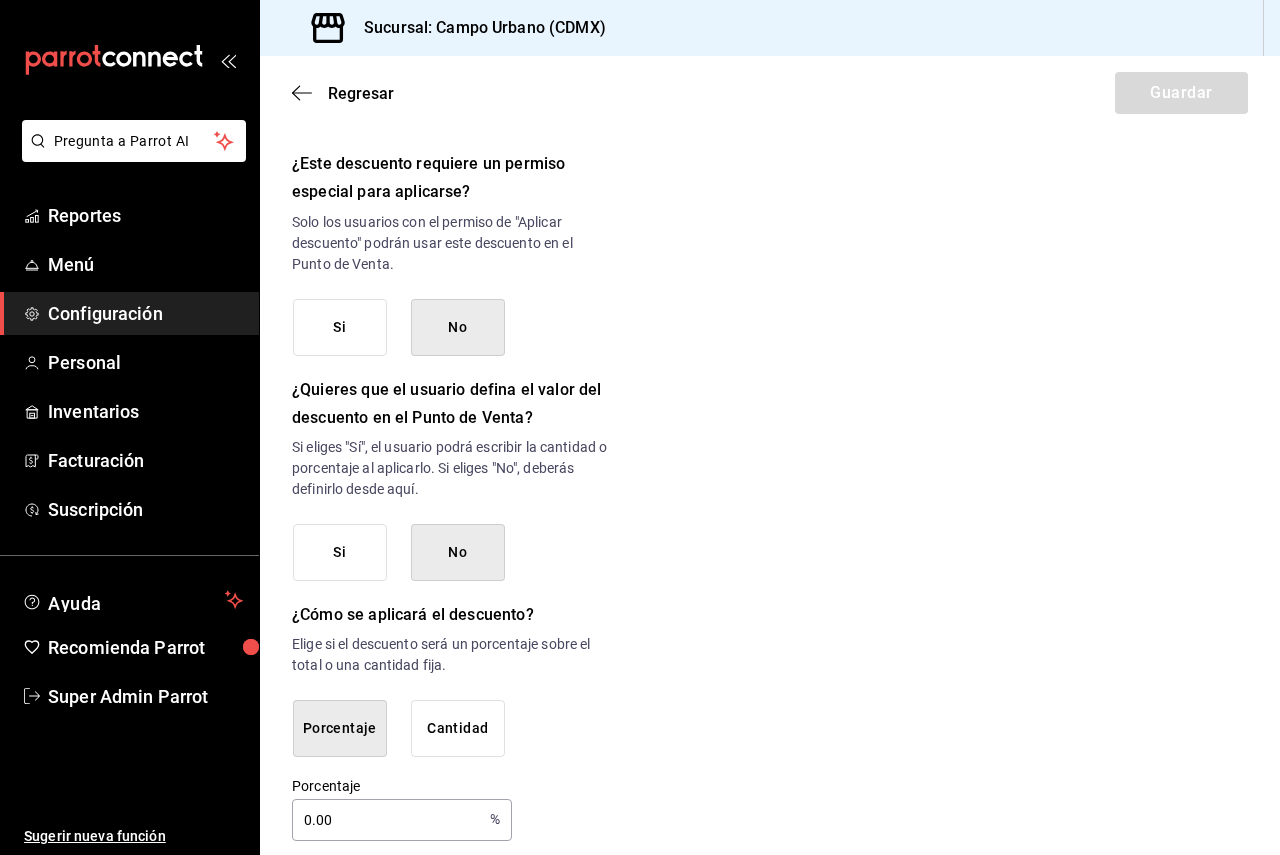 scroll, scrollTop: 881, scrollLeft: 0, axis: vertical 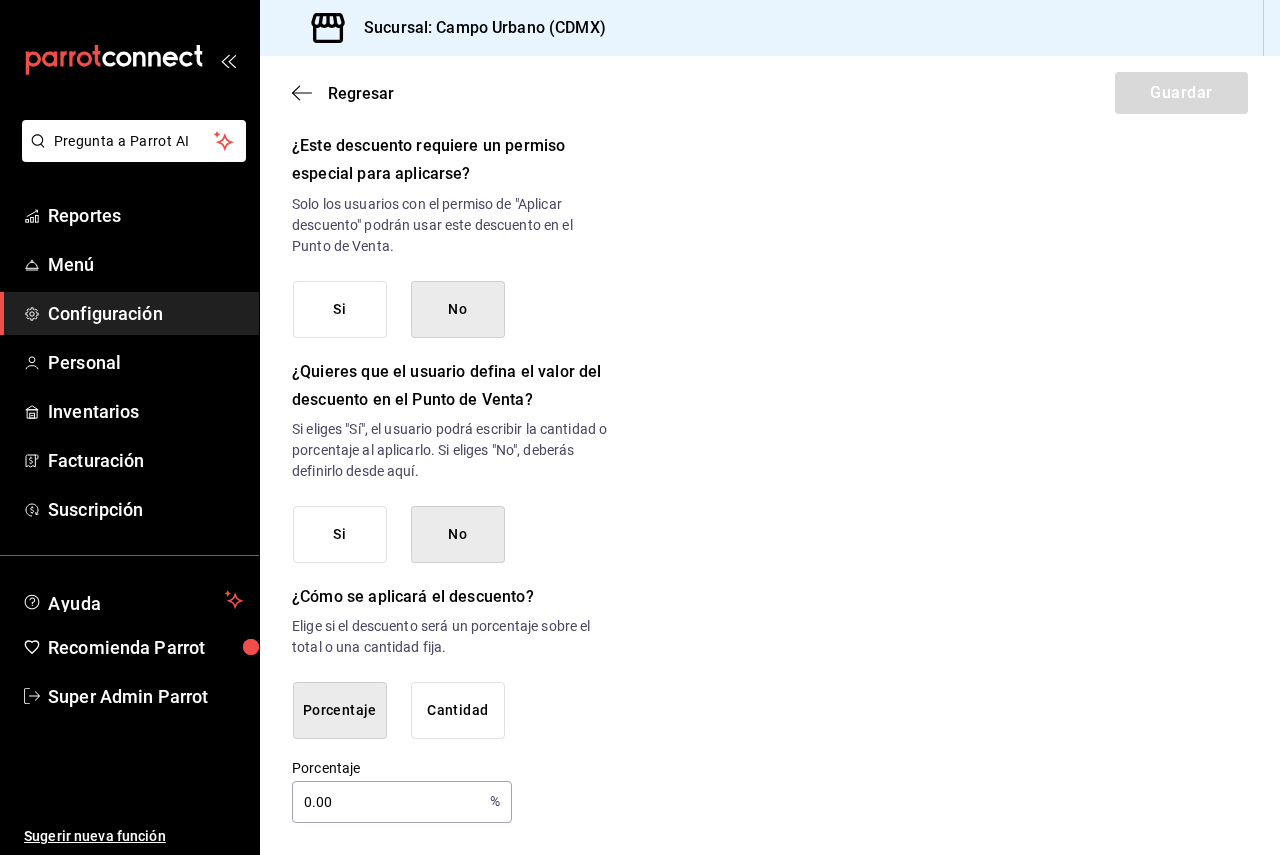 click on "0.00" at bounding box center [387, 802] 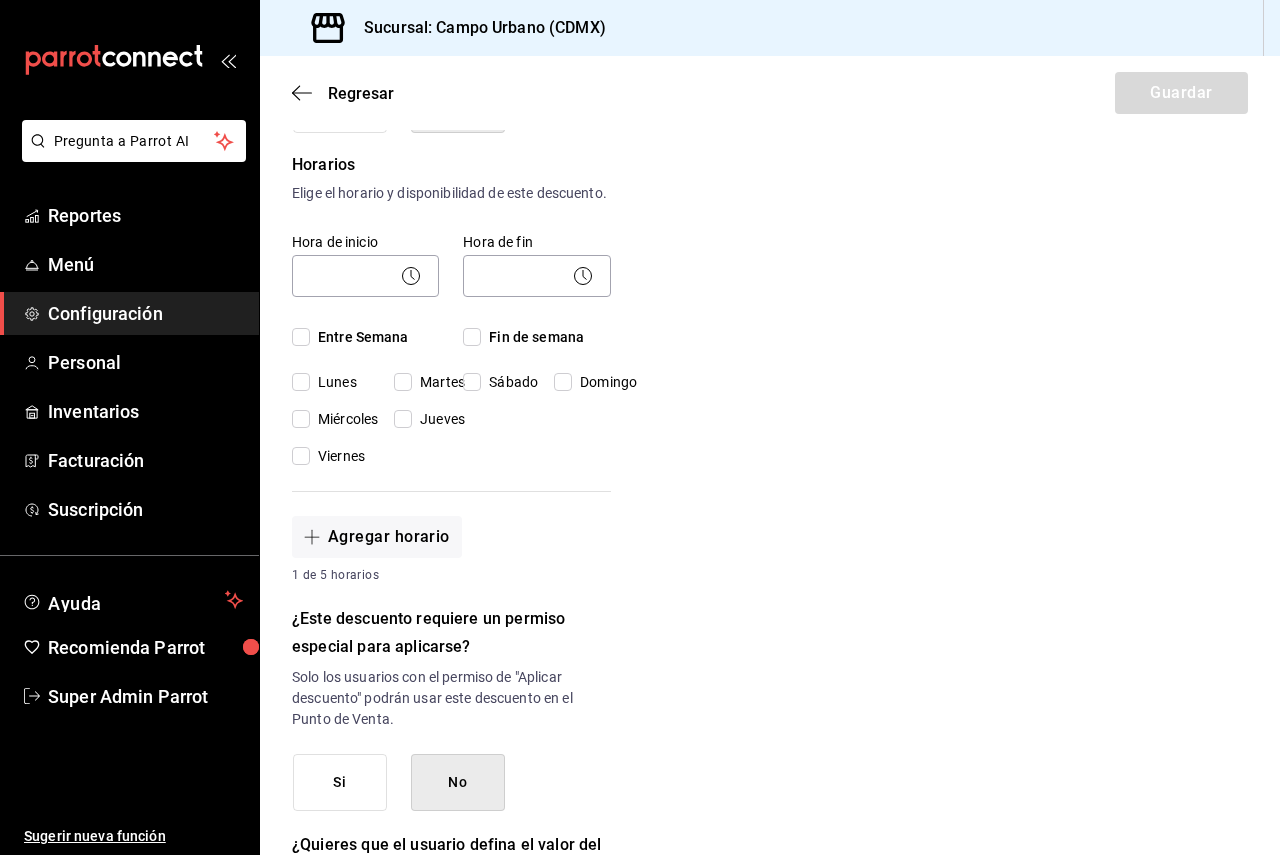 scroll, scrollTop: 381, scrollLeft: 0, axis: vertical 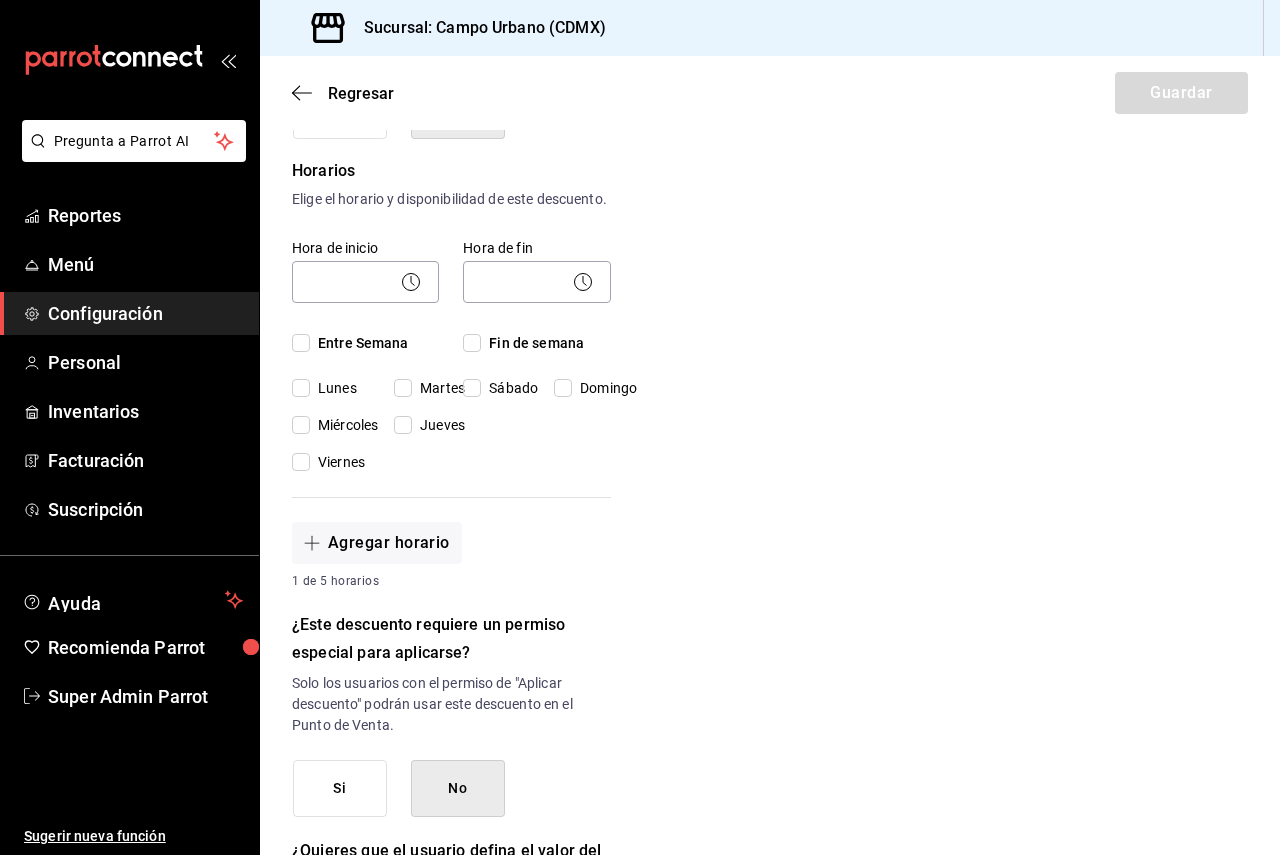 type on "99" 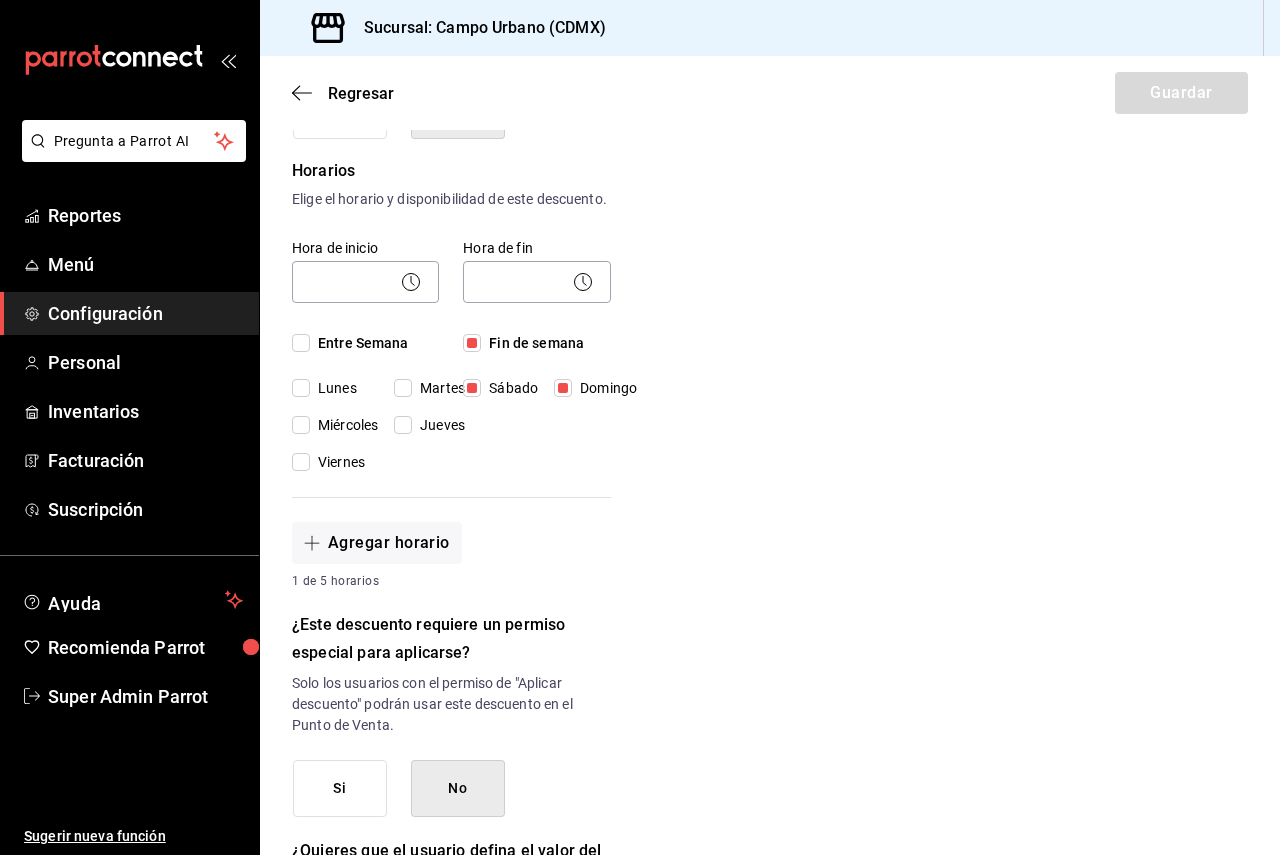 click on "Entre Semana" at bounding box center [359, 343] 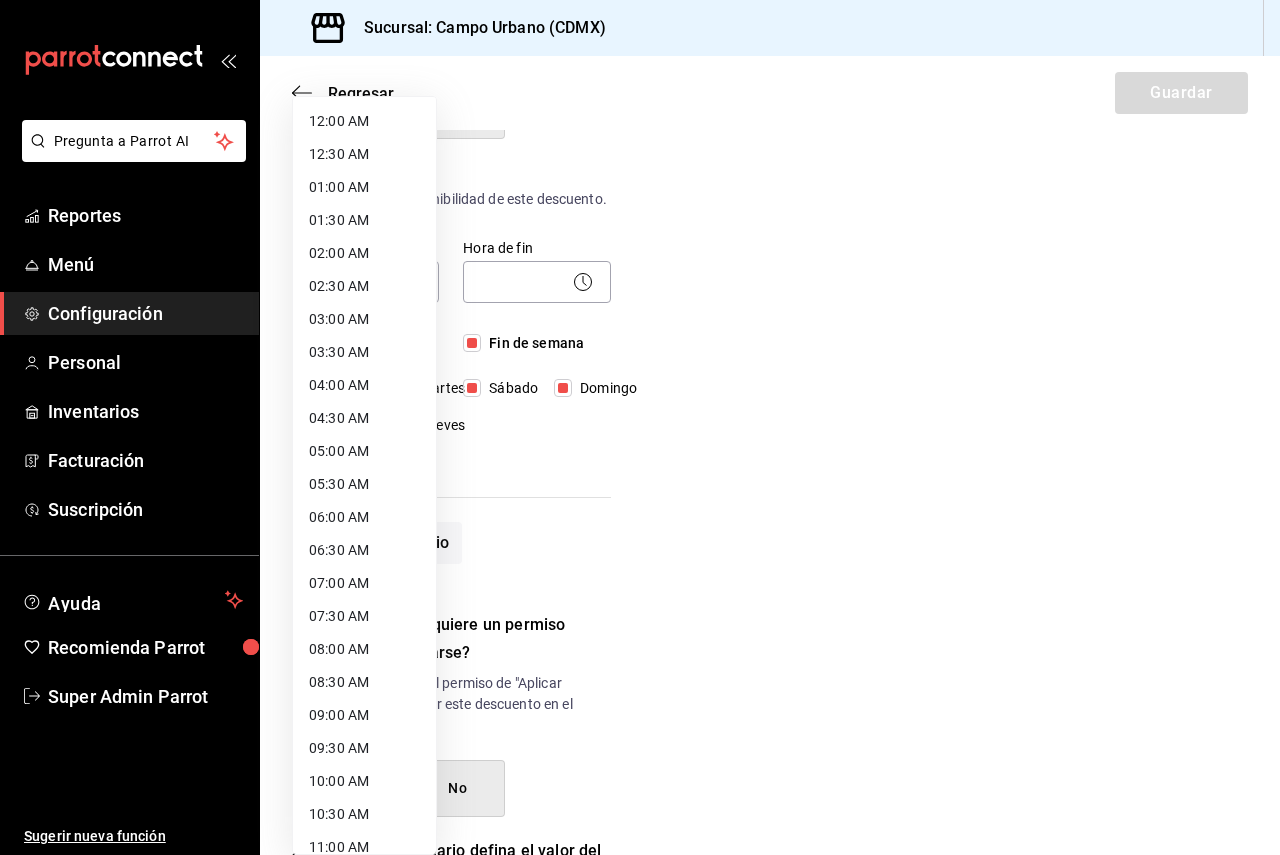 click on "Pregunta a Parrot AI Reportes   Menú   Configuración   Personal   Inventarios   Facturación   Suscripción   Ayuda Recomienda Parrot   Super Admin Parrot   Sugerir nueva función   Sucursal: [LOCATION] Regresar Guardar Nuevo descuento ¿Dónde se aplicará el descuento? Elige una opción ¿Cómo se va a llamar? Ingresa una descripción (opcional) ¿Este descuento tiene vigencia? Periodo en el que el descuento estará activo. Si No Horarios Elige el horario y disponibilidad de este descuento. Hora de inicio ​ Entre Semana Lunes Martes Miércoles Jueves Viernes Hora de fin ​ Fin de semana Sábado Domingo Agregar horario 1 de 5 horarios ¿Este descuento requiere un permiso especial para aplicarse? Solo los usuarios con el permiso de "Aplicar descuento" podrán usar este descuento en el Punto de Venta. Si No ¿Quieres que el usuario defina el valor del descuento en el Punto de Venta? Si No ¿Cómo se aplicará el descuento? Porcentaje Cantidad Porcentaje 99 % Porcentaje Pregunta a Parrot AI" at bounding box center [640, 427] 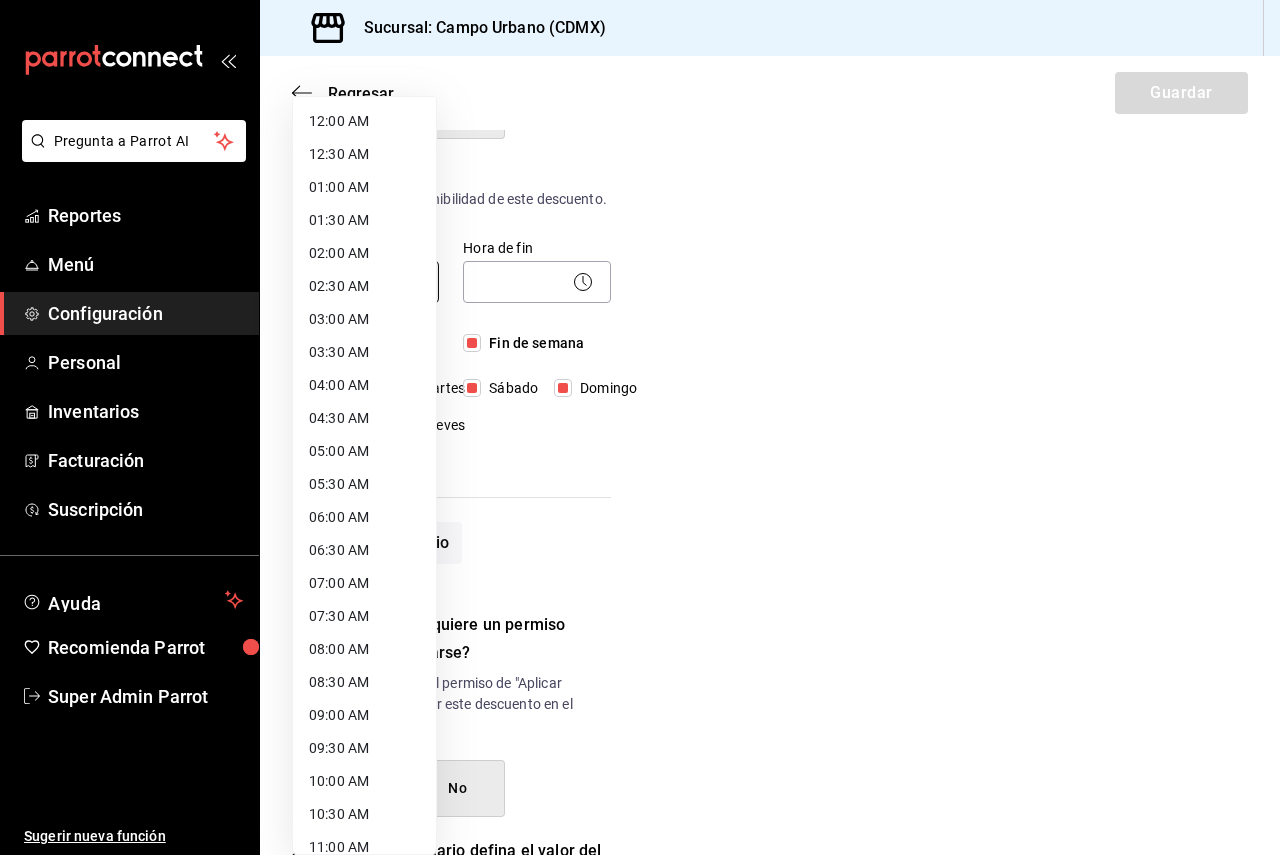 type on "01:00" 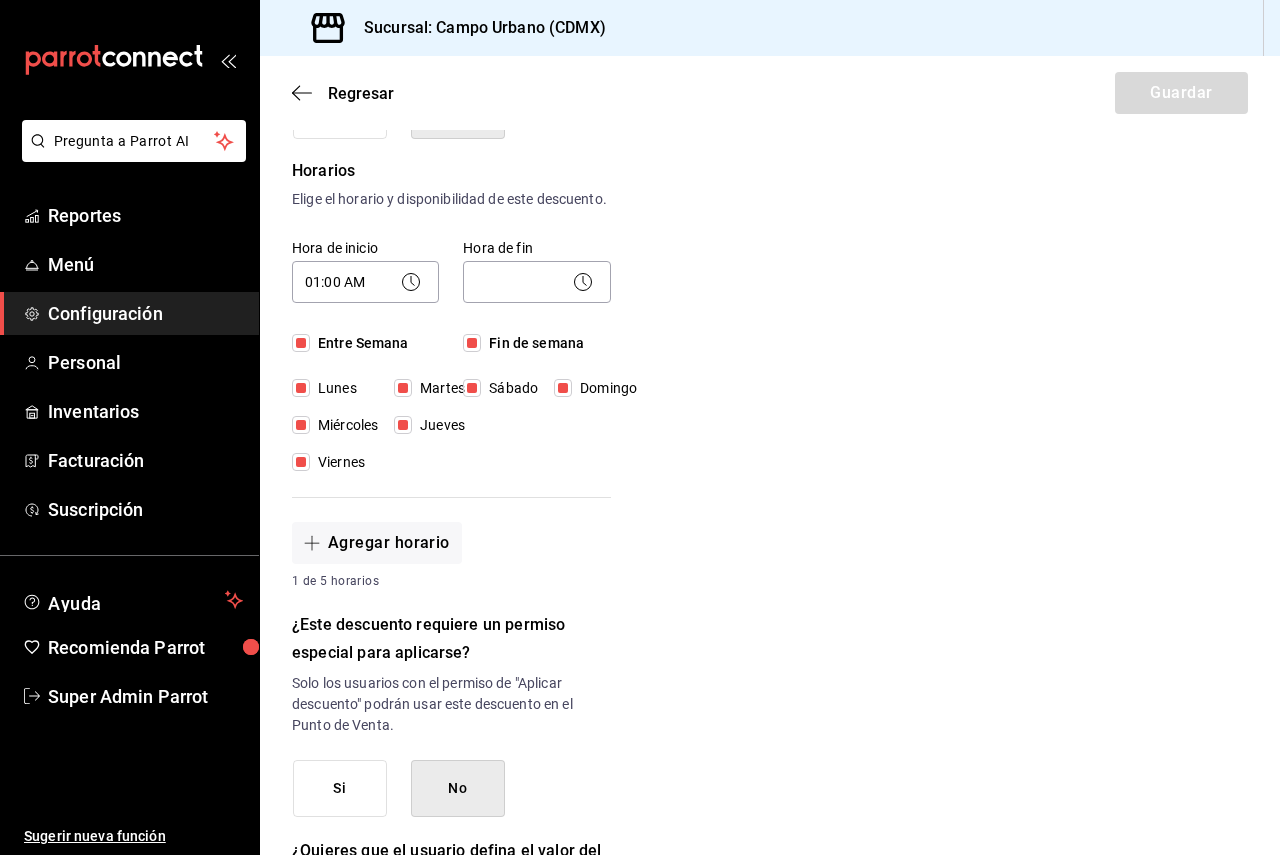 click on "12:00 AM 12:30 AM 01:00 AM 01:30 AM 02:00 AM 02:30 AM 03:00 AM 03:30 AM 04:00 AM 04:30 AM 05:00 AM 05:30 AM 06:00 AM 06:30 AM 07:00 AM 07:30 AM 08:00 AM 08:30 AM 09:00 AM 09:30 AM 10:00 AM 10:30 AM 11:00 AM 11:30 AM 12:00 PM 12:30 PM 13:00 PM 13:30 PM 14:00 PM 14:30 PM 15:00 PM 15:30 PM 16:00 PM 16:30 PM 17:00 PM 17:30 PM 18:00 PM 18:30 PM 19:00 PM 19:30 PM 20:00 PM 20:30 PM 21:00 PM 21:30 PM 22:00 PM 22:30 PM 23:00 PM 23:30 PM 23:59 PM" at bounding box center (640, 427) 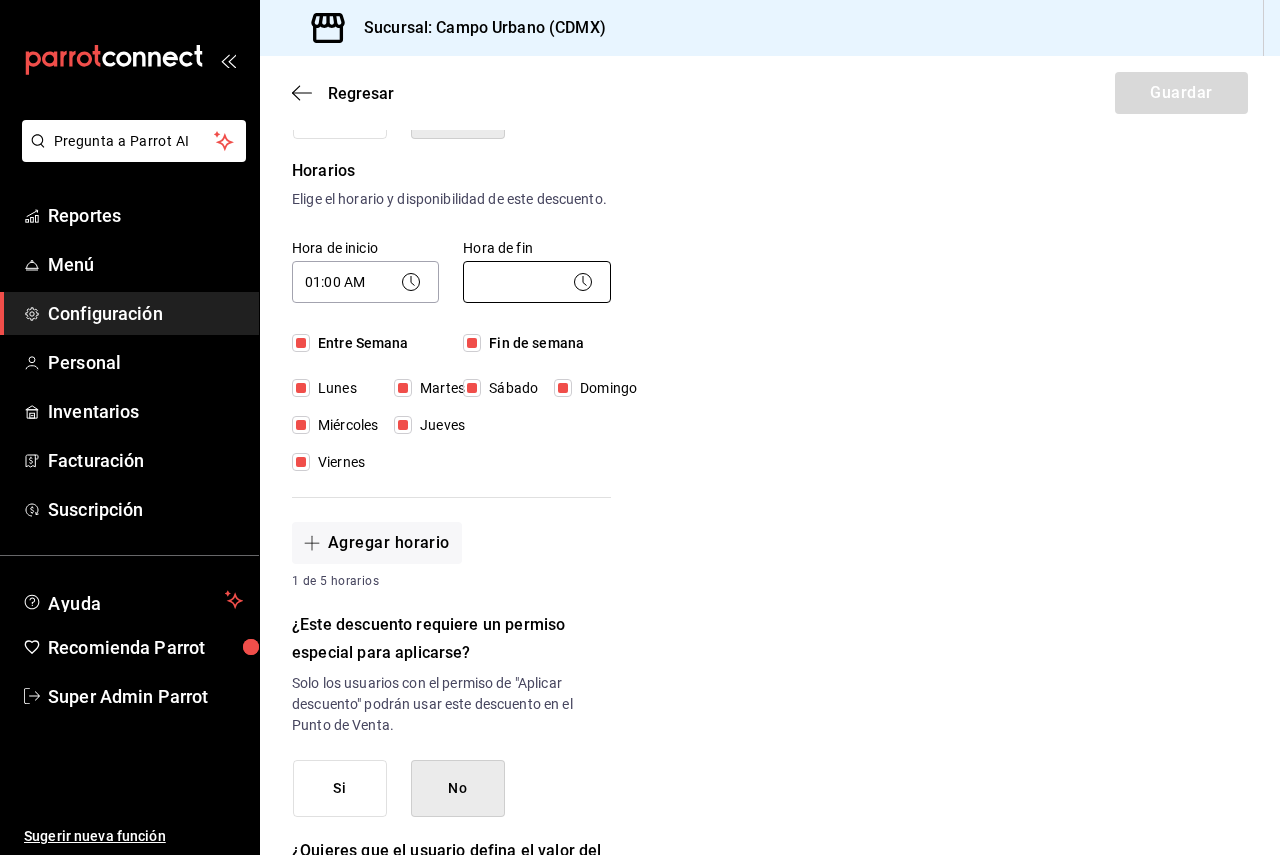 click on "Pregunta a Parrot AI Reportes   Menú   Configuración   Personal   Inventarios   Facturación   Suscripción   Ayuda Recomienda Parrot   Super Admin Parrot   Sugerir nueva función   Sucursal: [LOCATION] Regresar Guardar Nuevo descuento ¿Dónde se aplicará el descuento? Elige una opción ¿Cómo se va a llamar? Ingresa una descripción (opcional) ¿Este descuento tiene vigencia? Periodo en el que el descuento estará activo. Si No Horarios Elige el horario y disponibilidad de este descuento. Hora de inicio 01:00 AM 01:00 Entre Semana Lunes Martes Miércoles Jueves Viernes Hora de fin ​ Fin de semana Sábado Domingo Agregar horario 1 de 5 horarios ¿Este descuento requiere un permiso especial para aplicarse? Solo los usuarios con el permiso de "Aplicar descuento" podrán usar este descuento en el Punto de Venta. Si No ¿Quieres que el usuario defina el valor del descuento en el Punto de Venta? Si No ¿Cómo se aplicará el descuento? Porcentaje Cantidad Porcentaje 99 % Porcentaje Reportes   Menú" at bounding box center (640, 427) 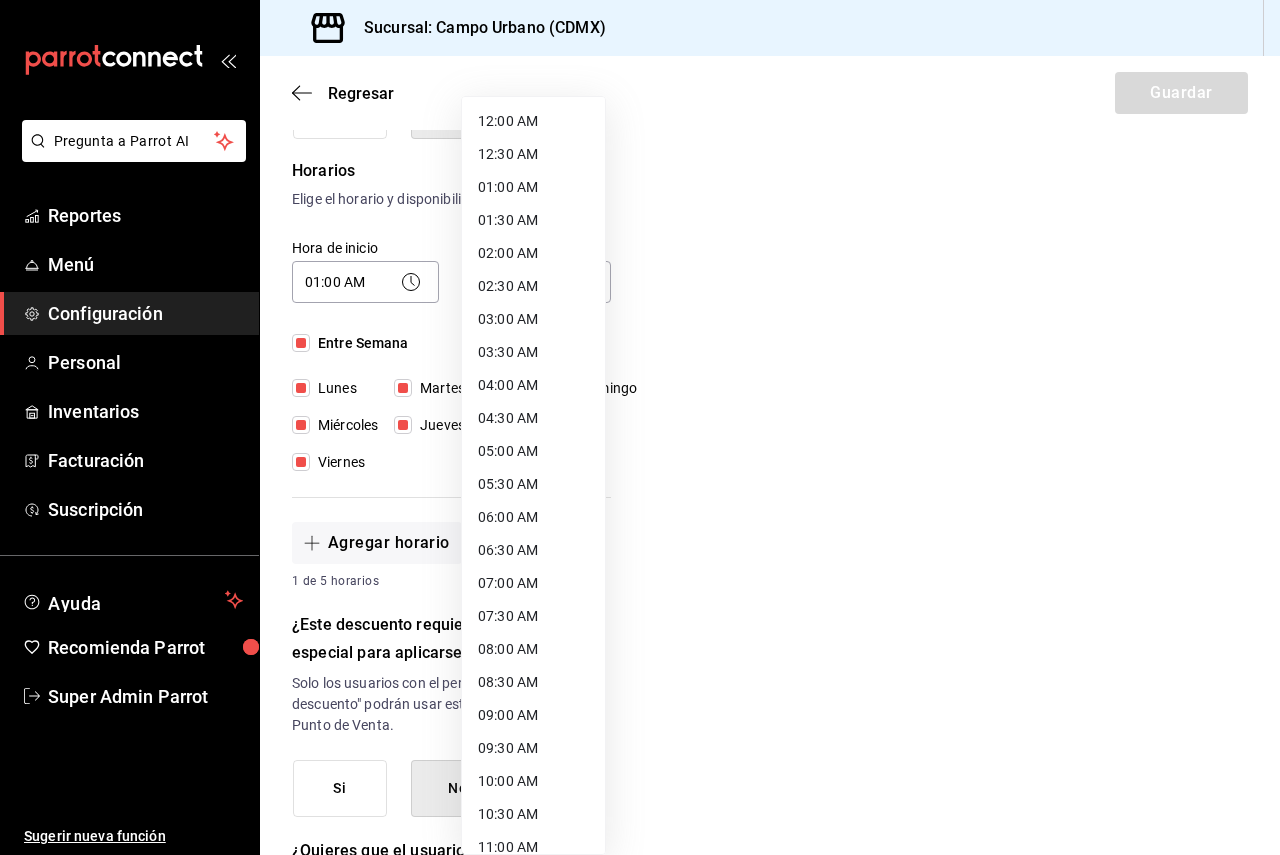 click on "07:30 AM" at bounding box center [533, 616] 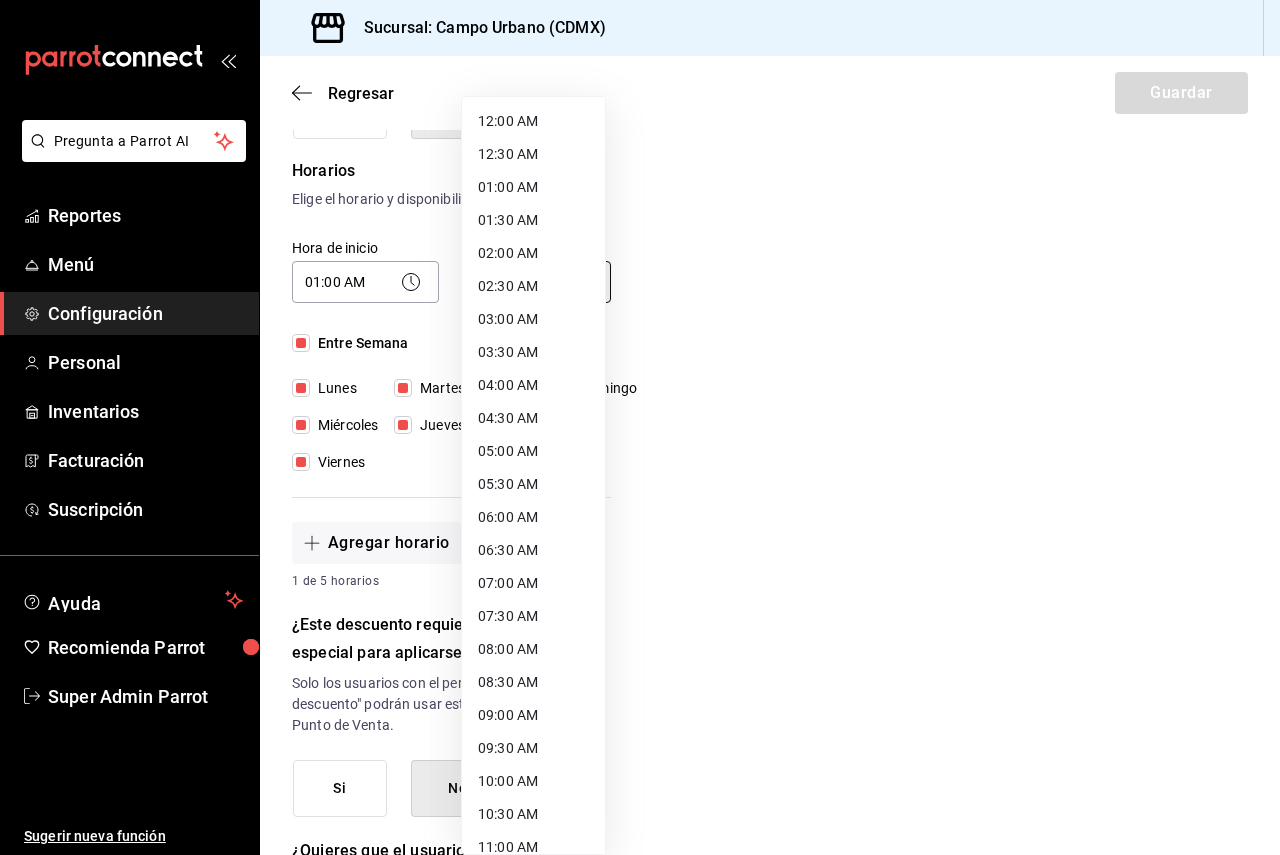 type on "07:30" 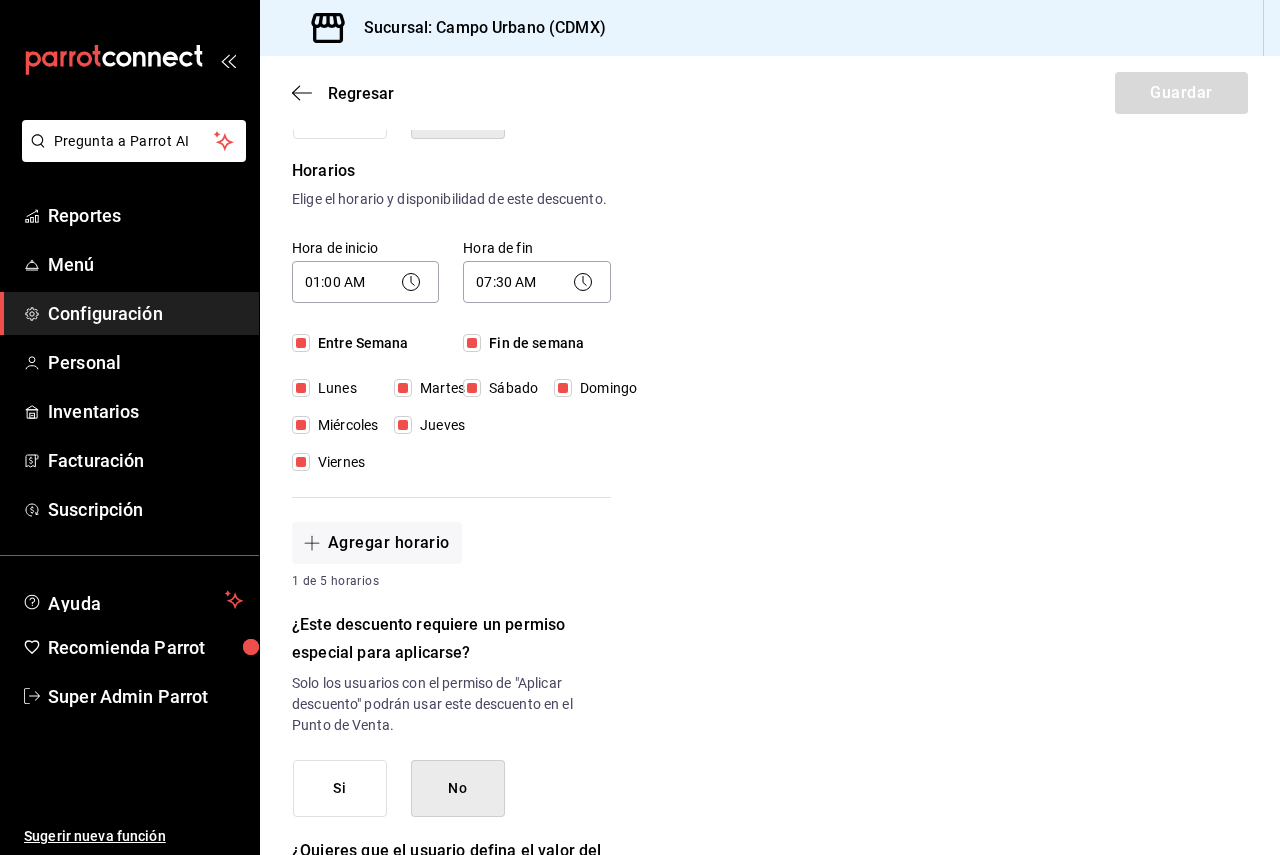 click on "Nuevo descuento ¿Dónde se aplicará el descuento? Elige una opción ¿Cómo se va a llamar? Ingresa una descripción (opcional) ¿Este descuento tiene vigencia? Periodo en el que el descuento estará activo. Si No Horarios Elige el horario y disponibilidad de este descuento. Hora de inicio 01:00 AM 01:00 Entre Semana Lunes Martes Miércoles Jueves Viernes Hora de fin 07:30 AM 07:30 Fin de semana Sábado Domingo Agregar horario 1 de 5 horarios ¿Este descuento requiere un permiso especial para aplicarse? Solo los usuarios con el permiso de "Aplicar descuento" podrán usar este descuento en el Punto de Venta. Si No ¿Quieres que el usuario defina el valor del descuento en el Punto de Venta? Si eliges "Sí", el usuario podrá escribir la cantidad o porcentaje al aplicarlo. Si eliges "No", deberás definirlo desde aquí. Si No ¿Cómo se aplicará el descuento? Elige si el descuento será un porcentaje sobre el total o una cantidad fija. Porcentaje Cantidad Porcentaje 99 % Porcentaje" at bounding box center (770, 533) 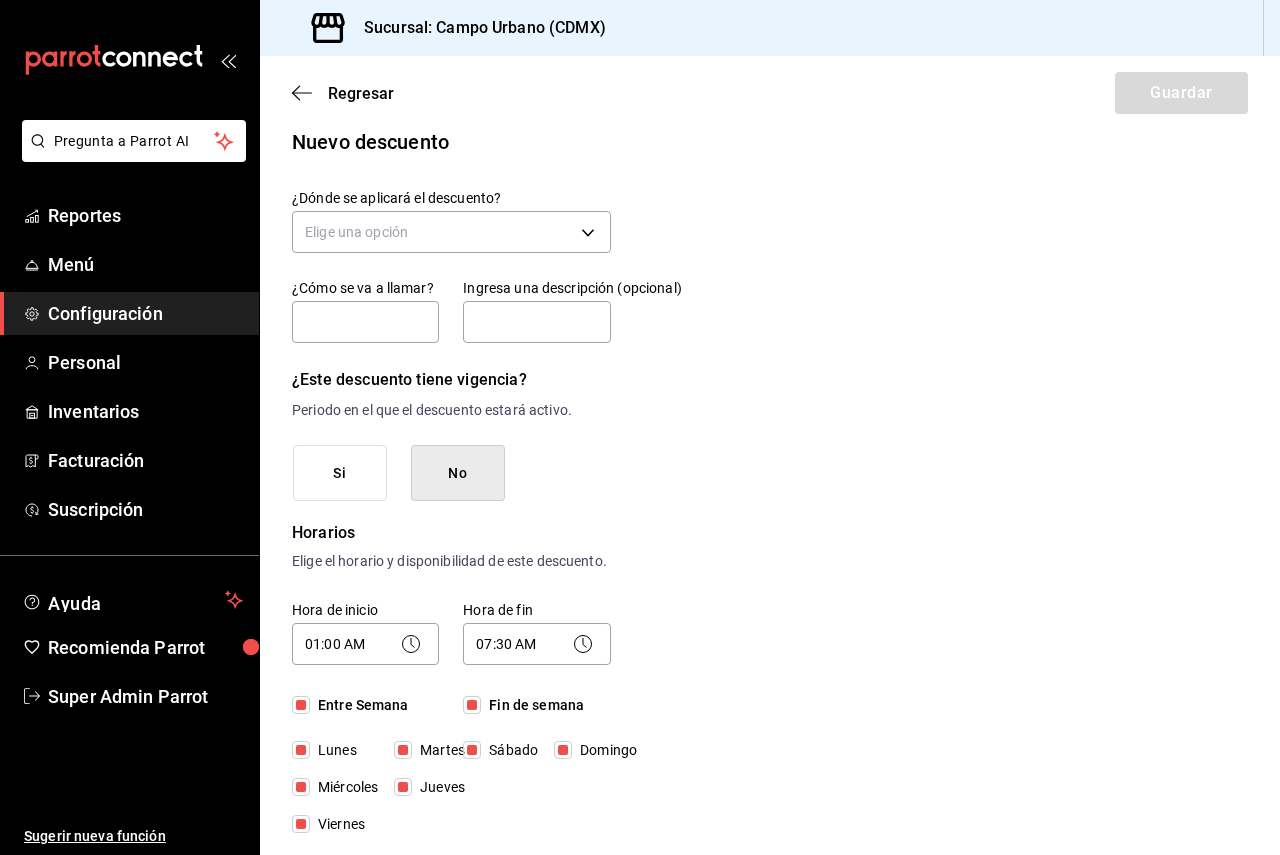 scroll, scrollTop: 0, scrollLeft: 0, axis: both 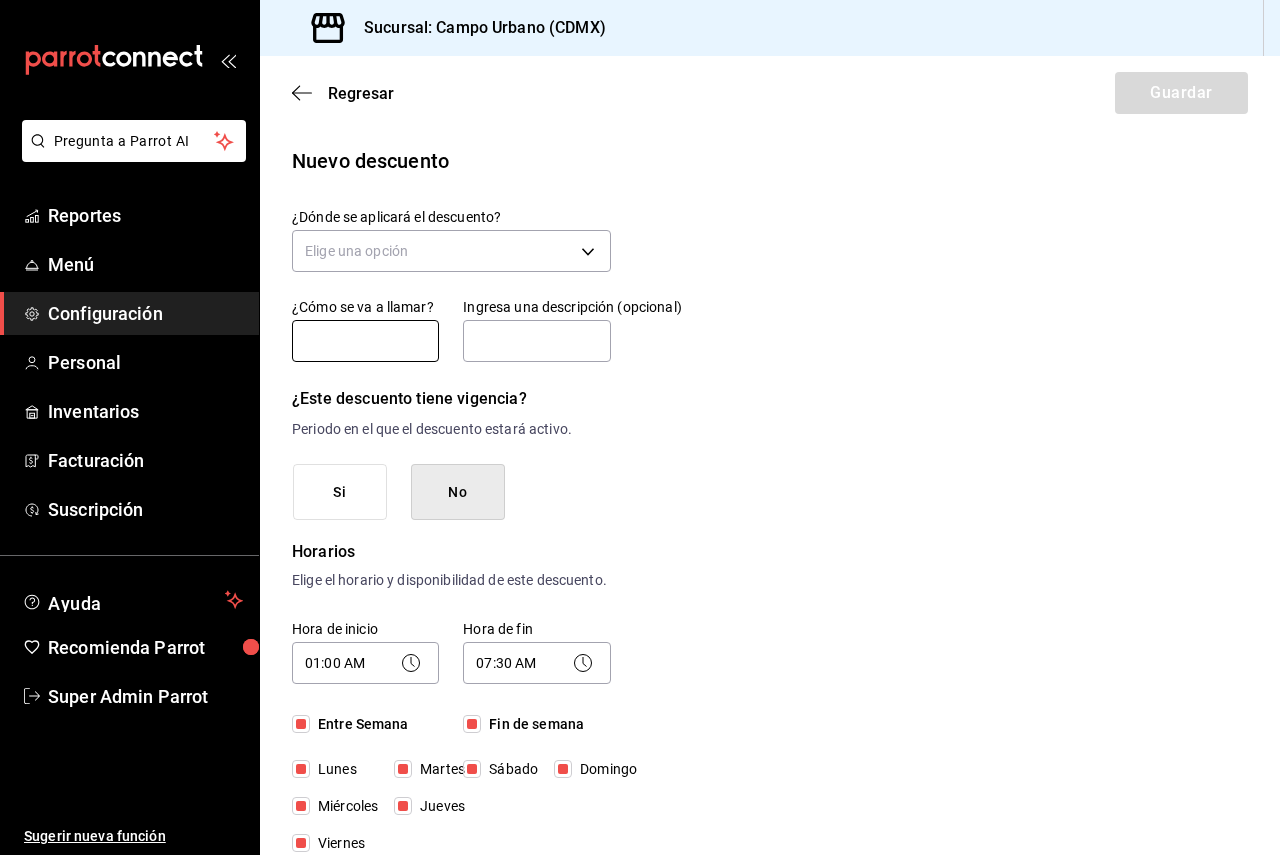 click at bounding box center (365, 341) 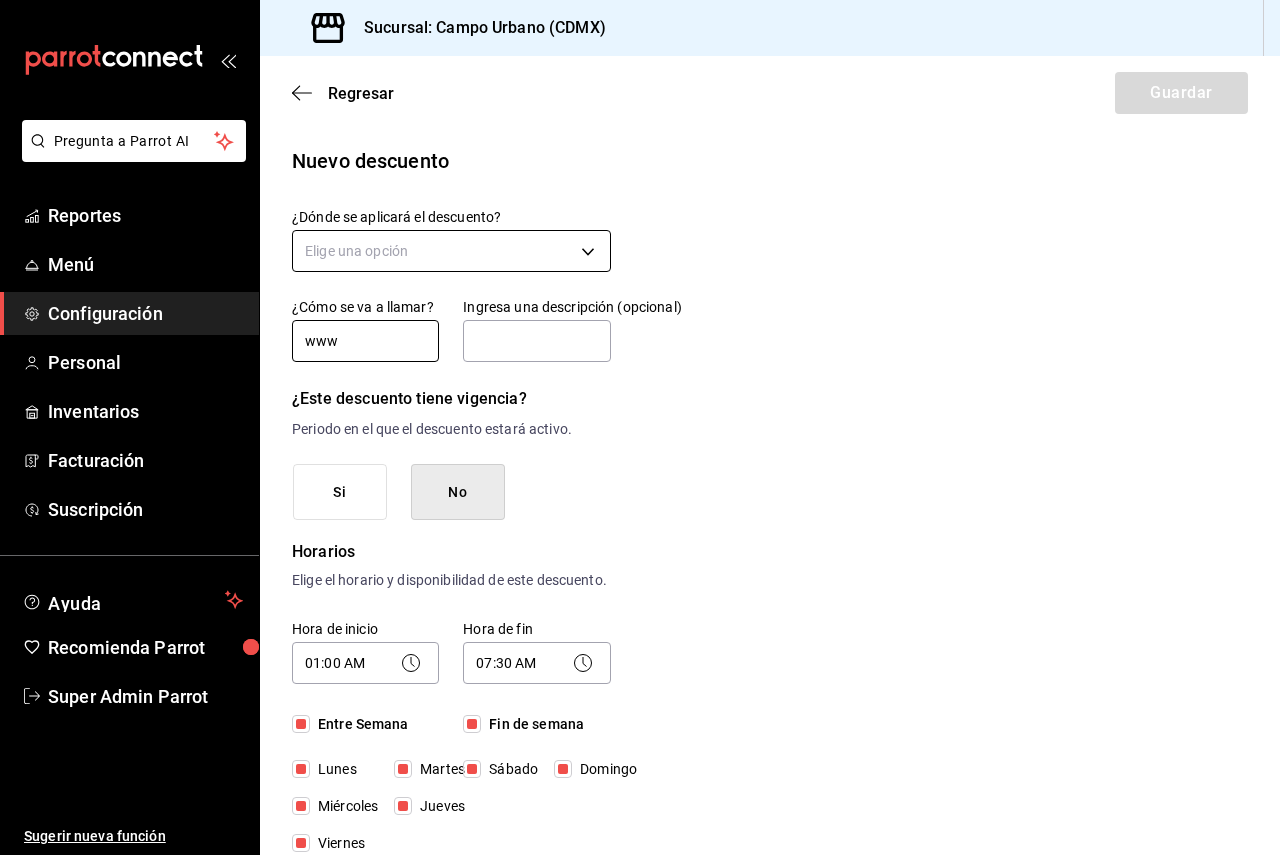 type on "www" 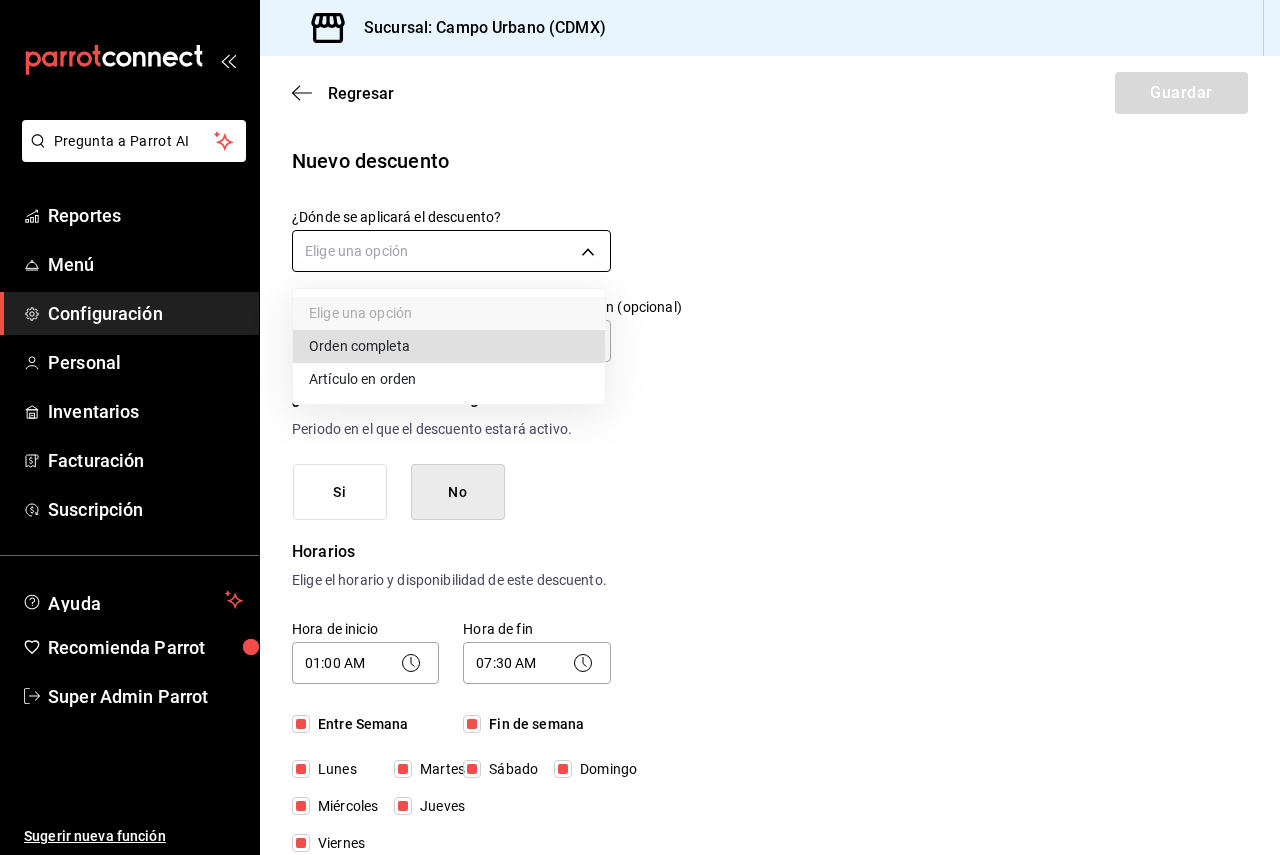 click on "Pregunta a Parrot AI Reportes   Menú   Configuración   Personal   Inventarios   Facturación   Suscripción   Ayuda Recomienda Parrot   Super Admin Parrot   Sugerir nueva función   Sucursal: [LOCATION] Regresar Guardar Nuevo descuento ¿Dónde se aplicará el descuento? Elige una opción ¿Cómo se va a llamar? www Ingresa una descripción (opcional) ¿Este descuento tiene vigencia? Periodo en el que el descuento estará activo. Si No Horarios Elige el horario y disponibilidad de este descuento. Hora de inicio 01:00 AM 01:00 Entre Semana Lunes Martes Miércoles Jueves Viernes Hora de fin 07:30 AM 07:30 Fin de semana Sábado Domingo Agregar horario 1 de 5 horarios ¿Este descuento requiere un permiso especial para aplicarse? Solo los usuarios con el permiso de "Aplicar descuento" podrán usar este descuento en el Punto de Venta. Si No ¿Quieres que el usuario defina el valor del descuento en el Punto de Venta? Si No ¿Cómo se aplicará el descuento? Porcentaje Cantidad Porcentaje 99 % Porcentaje" at bounding box center (640, 427) 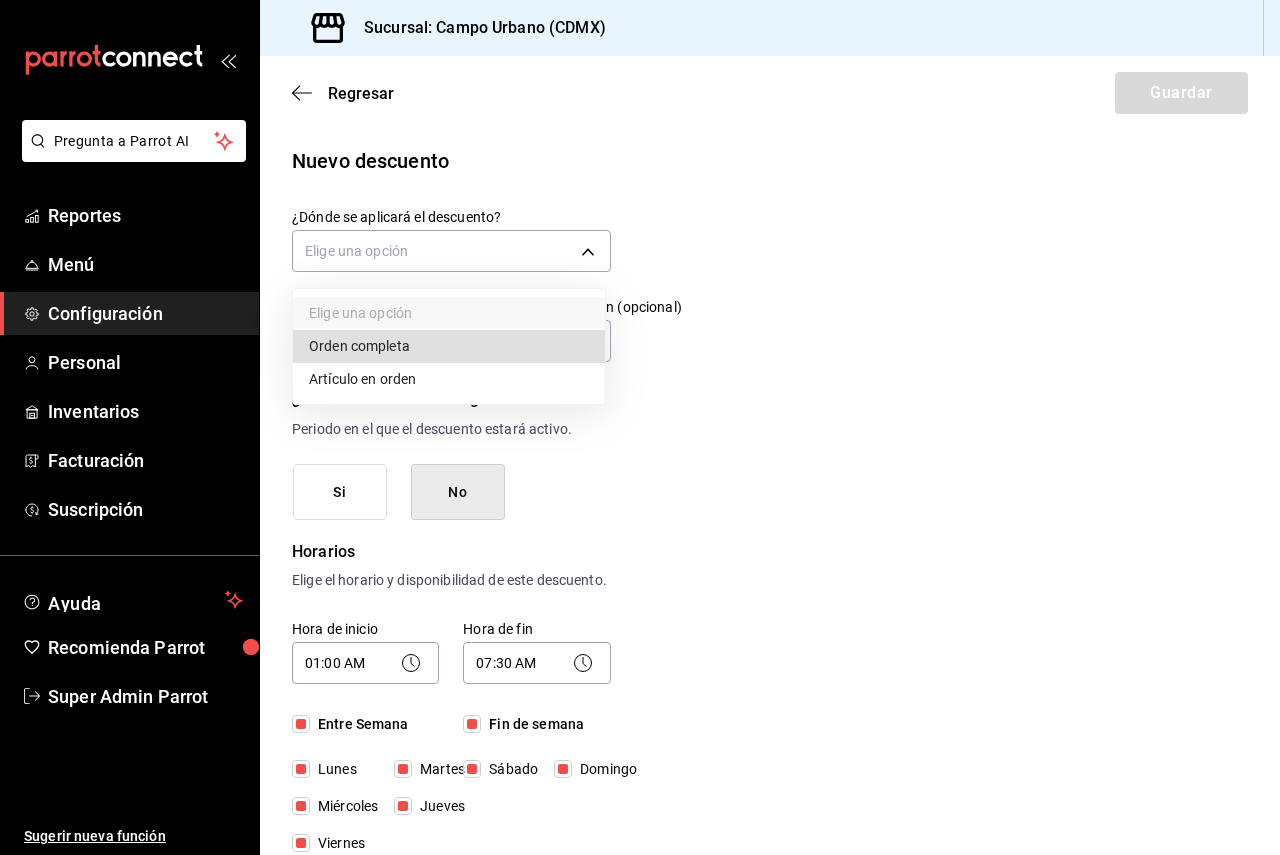 click on "Artículo en orden" at bounding box center [449, 379] 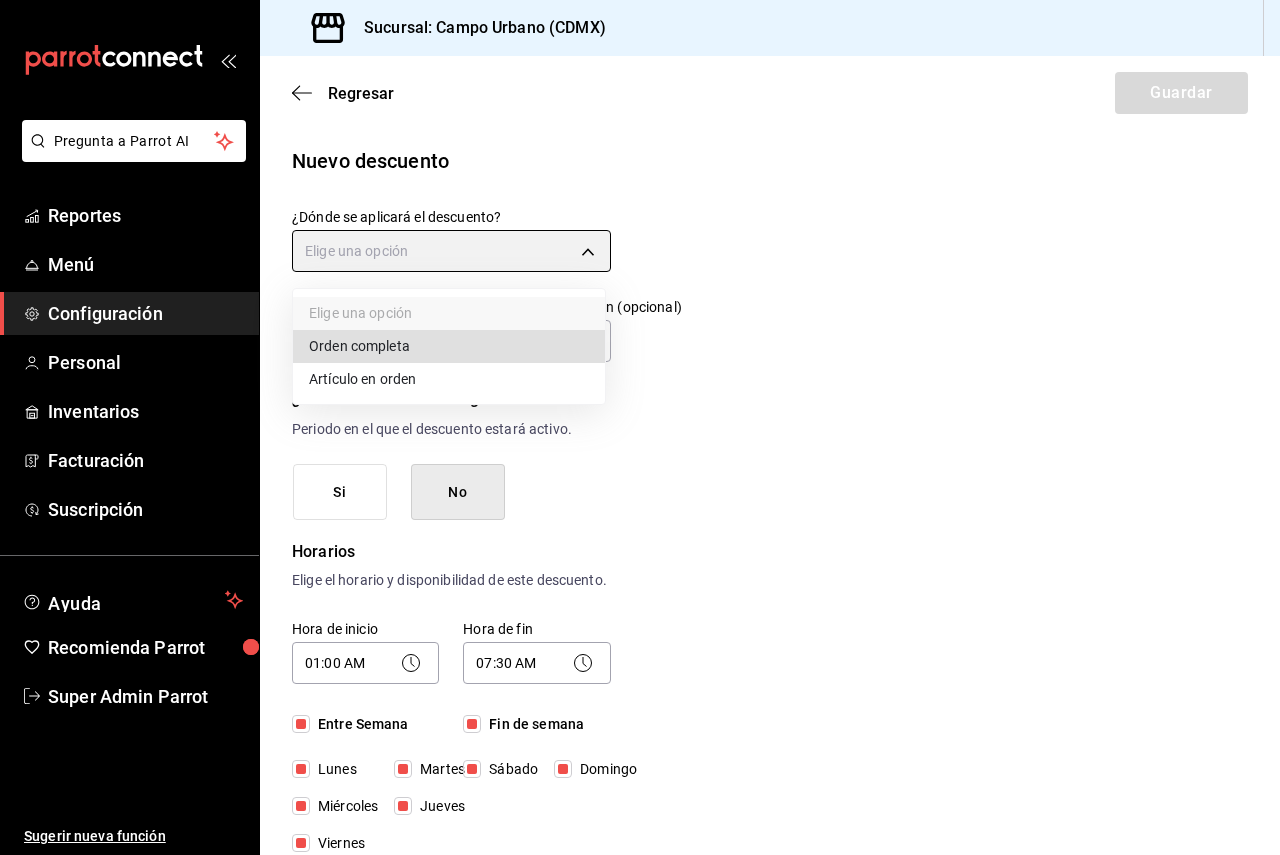 type on "ORDER_ITEM" 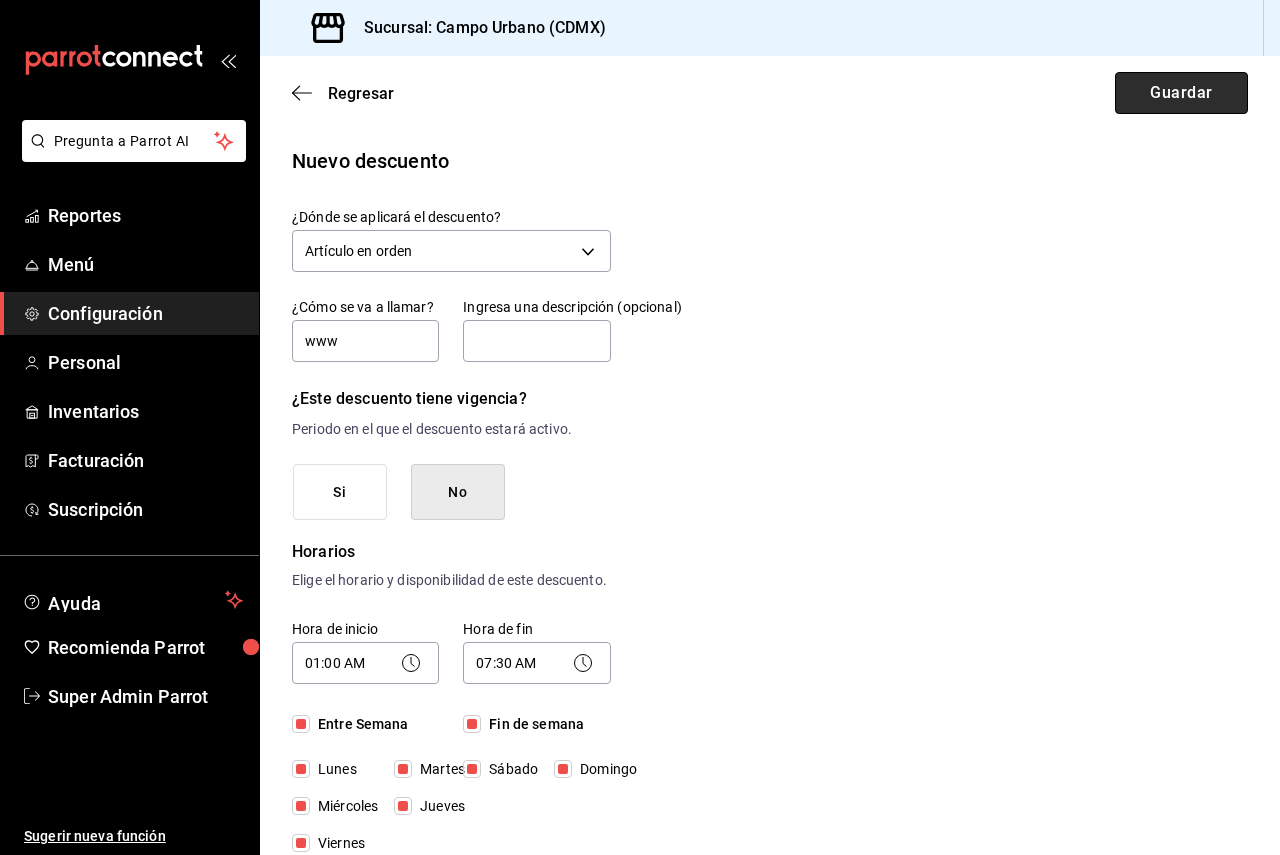 click on "Guardar" at bounding box center (1181, 93) 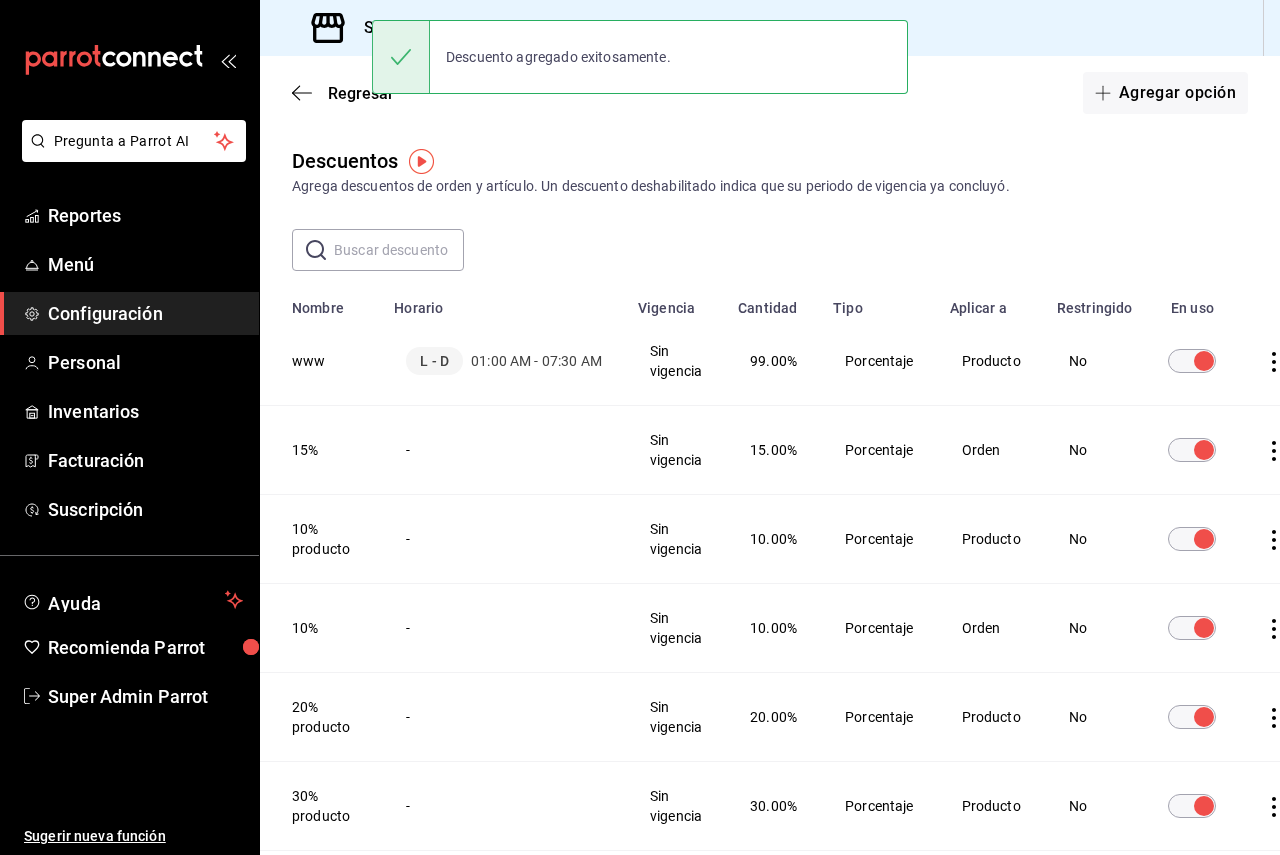 click 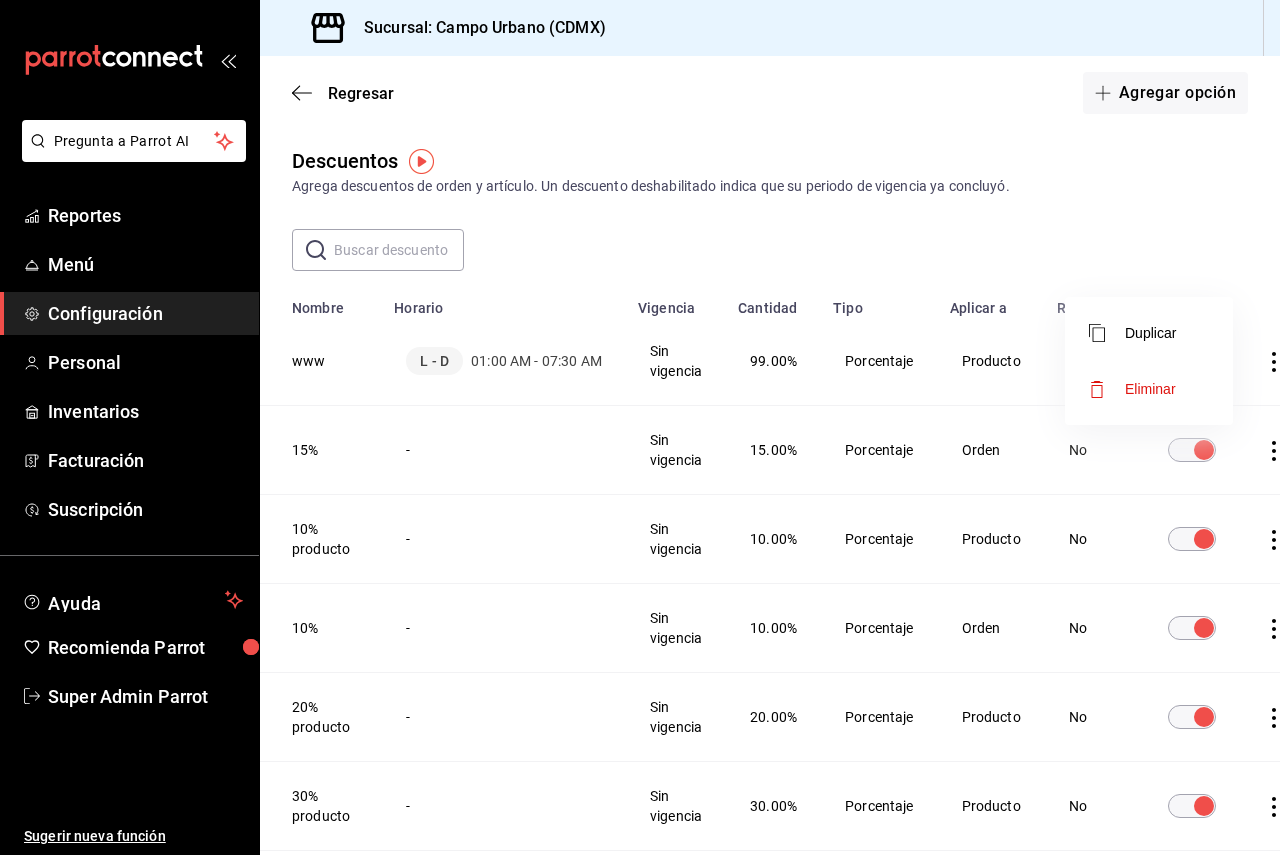 click on "Eliminar" at bounding box center (1150, 389) 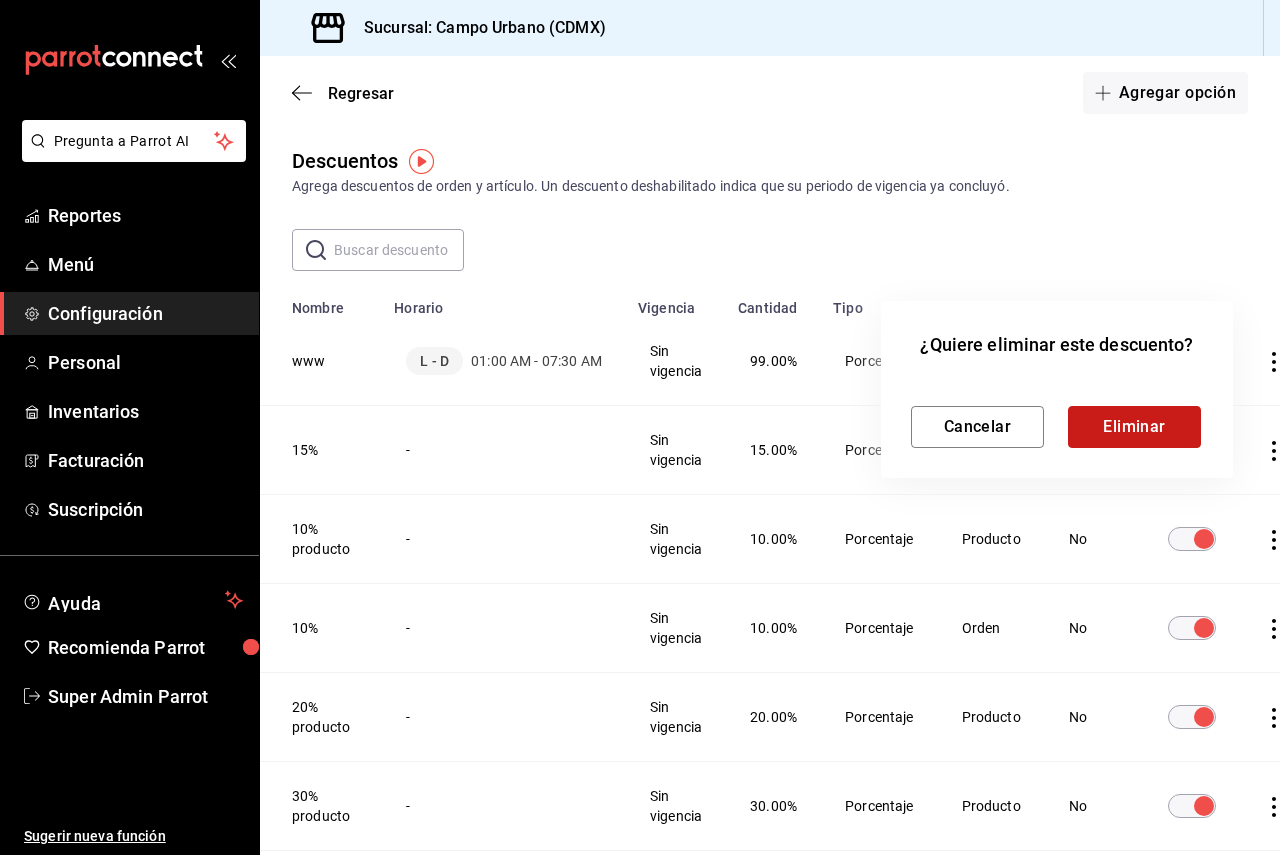 click on "Eliminar" at bounding box center (1134, 427) 